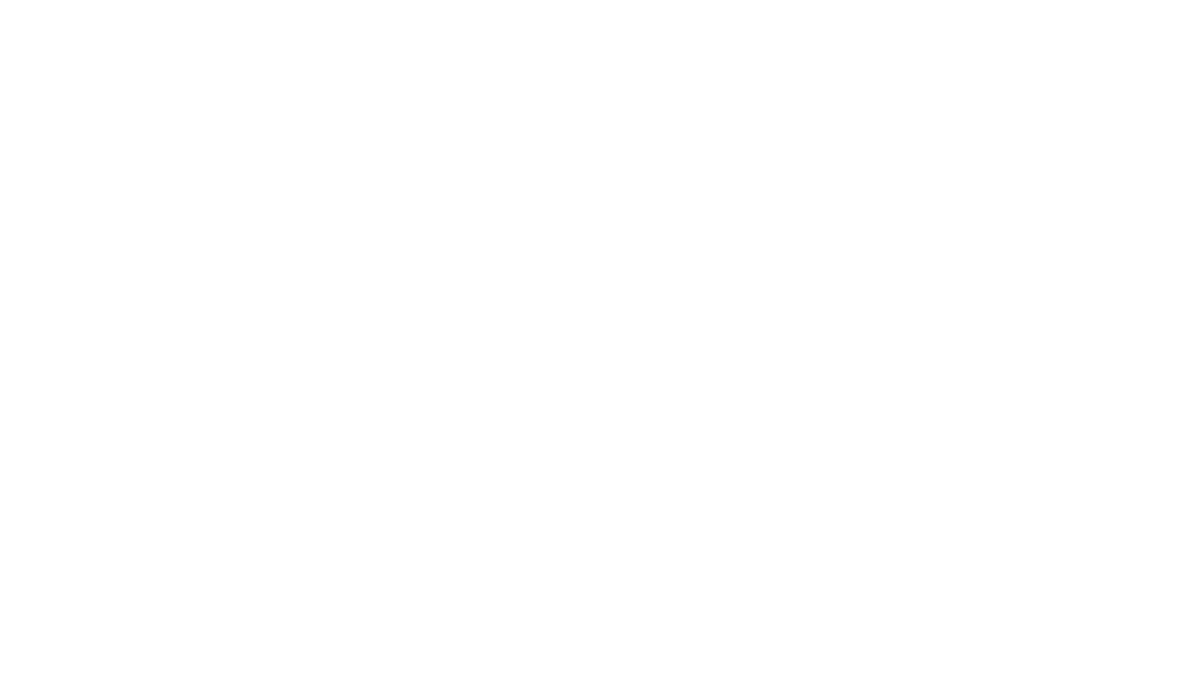 scroll, scrollTop: 0, scrollLeft: 0, axis: both 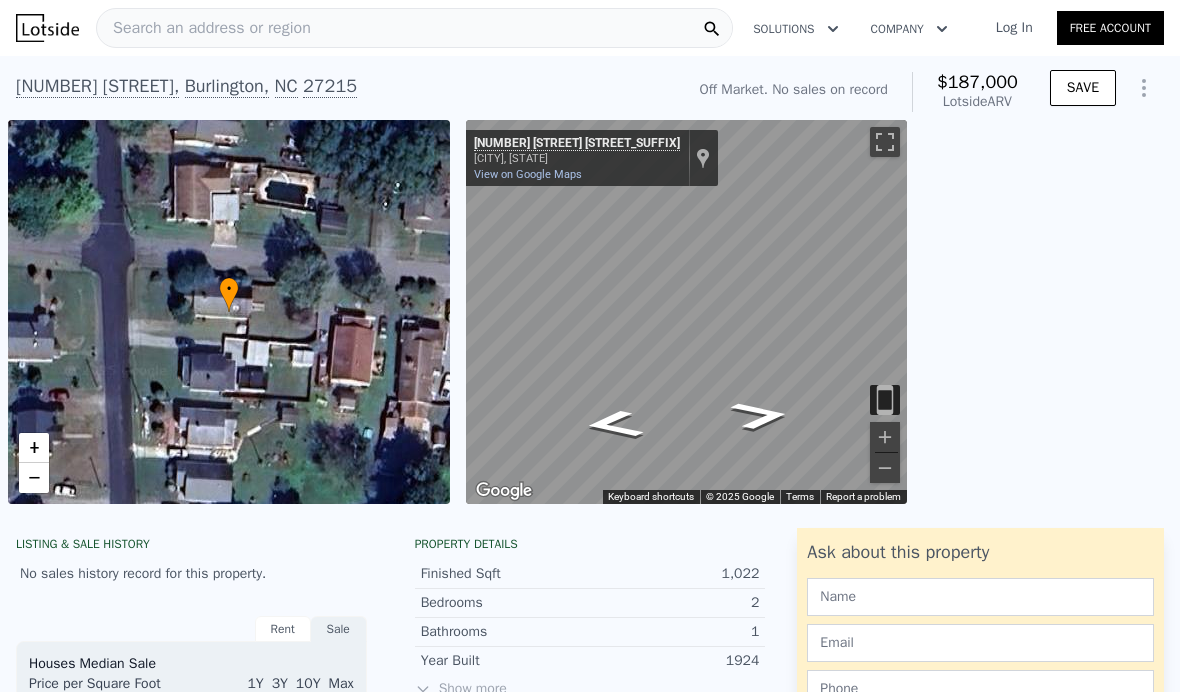 click on "Search an [ADDRESS] or [REGION]" at bounding box center (204, 28) 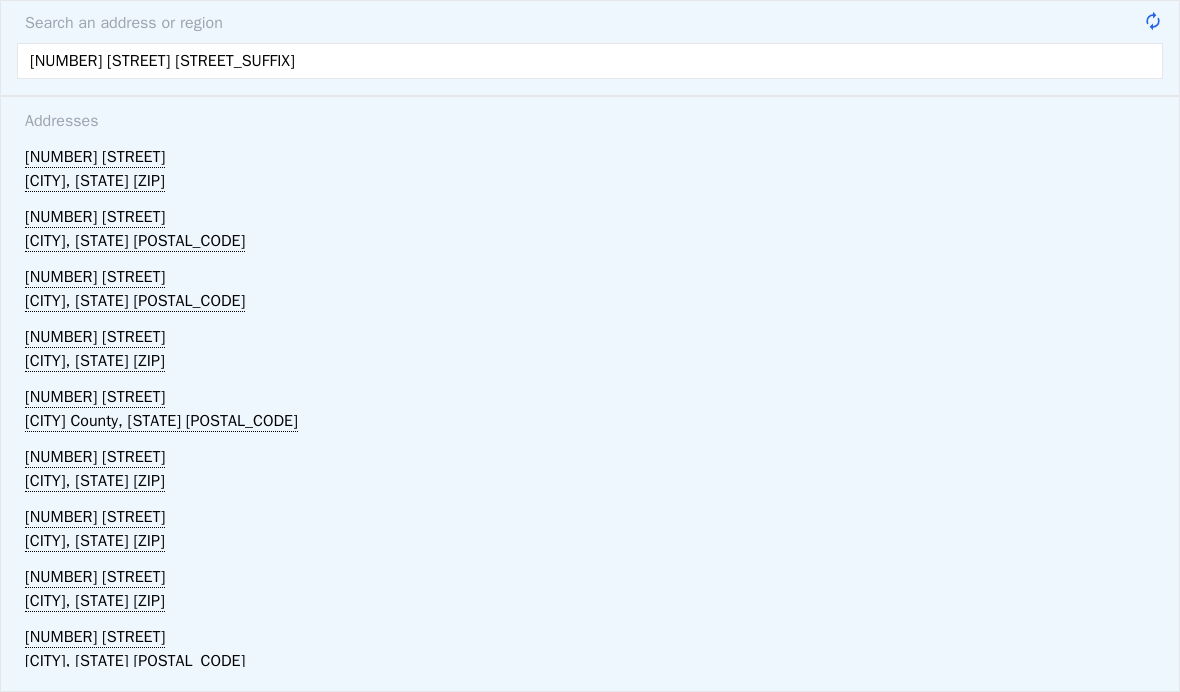 type on "1107 walnut st re" 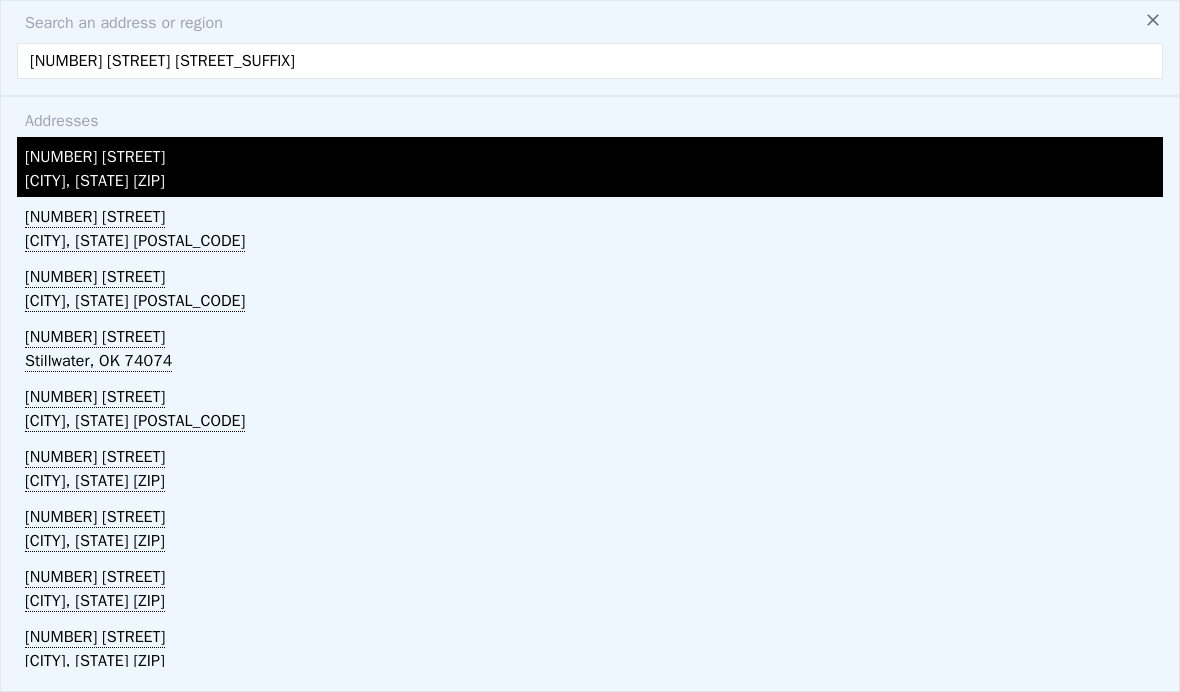 click on "Reidsville, NC 27320" at bounding box center (594, 183) 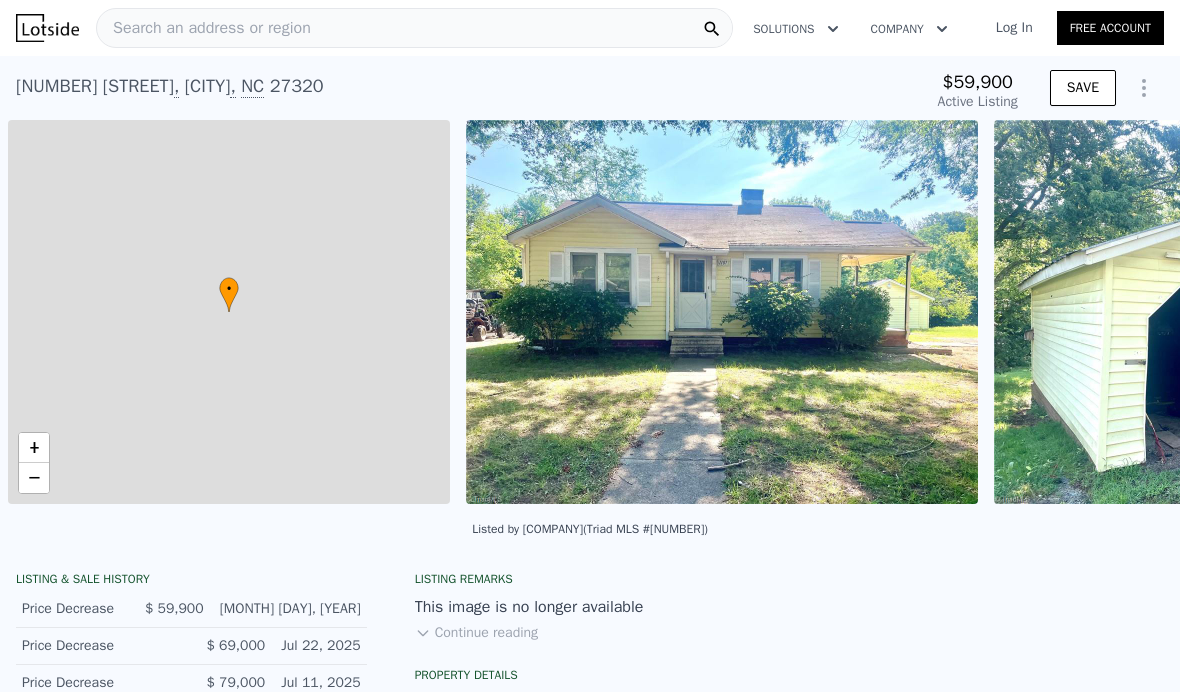 scroll, scrollTop: 0, scrollLeft: 8, axis: horizontal 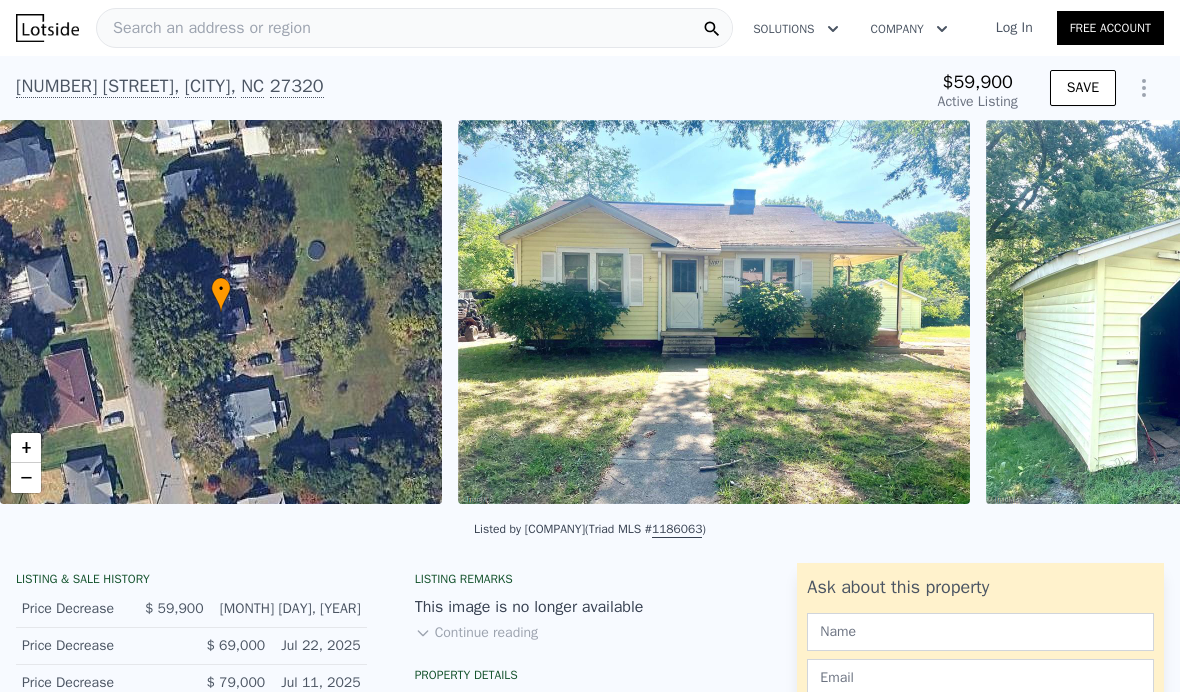 type on "-$ 64,731" 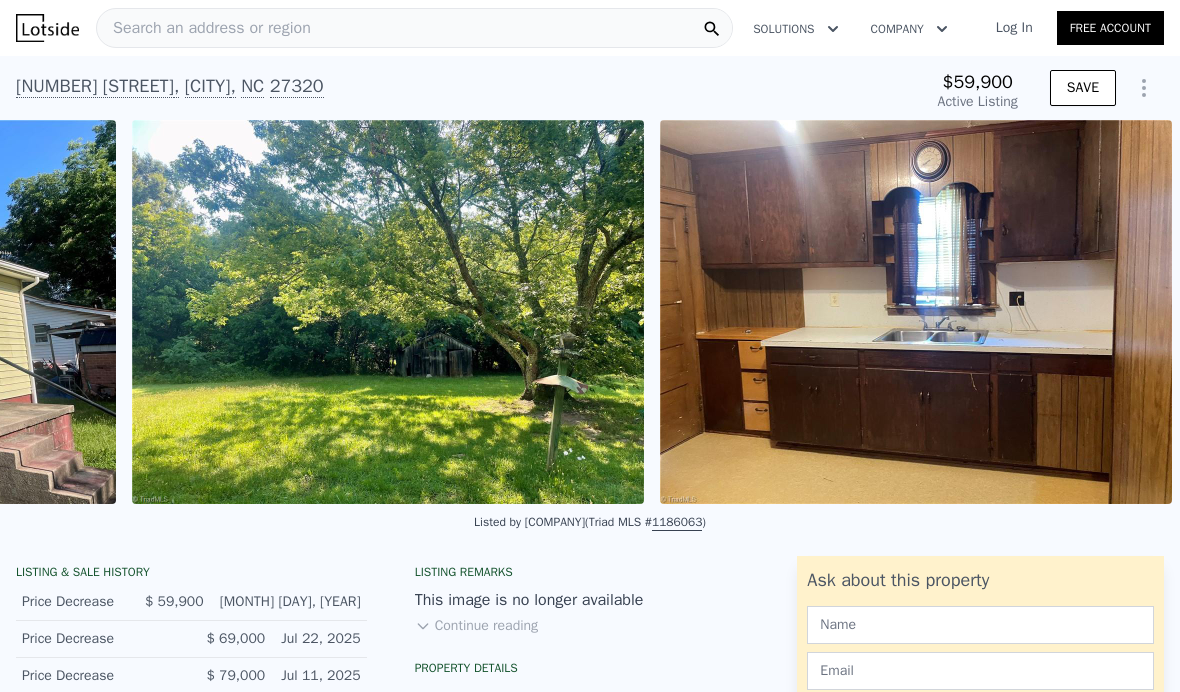 scroll, scrollTop: 0, scrollLeft: 1918, axis: horizontal 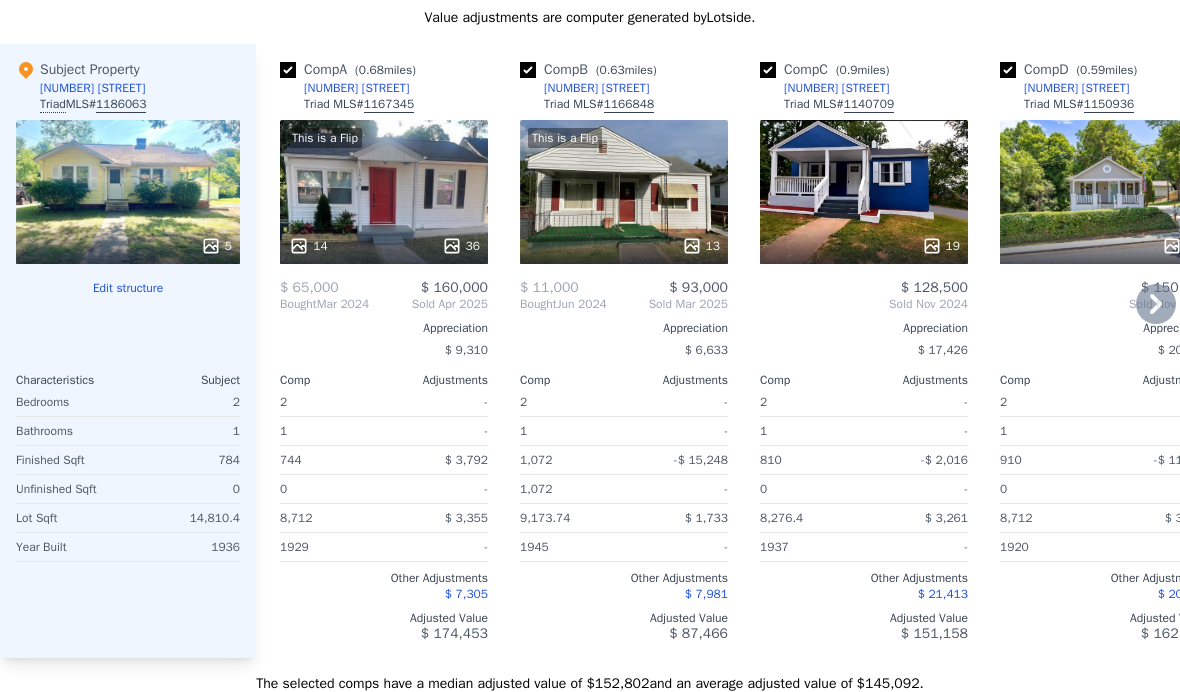 click at bounding box center (624, 246) 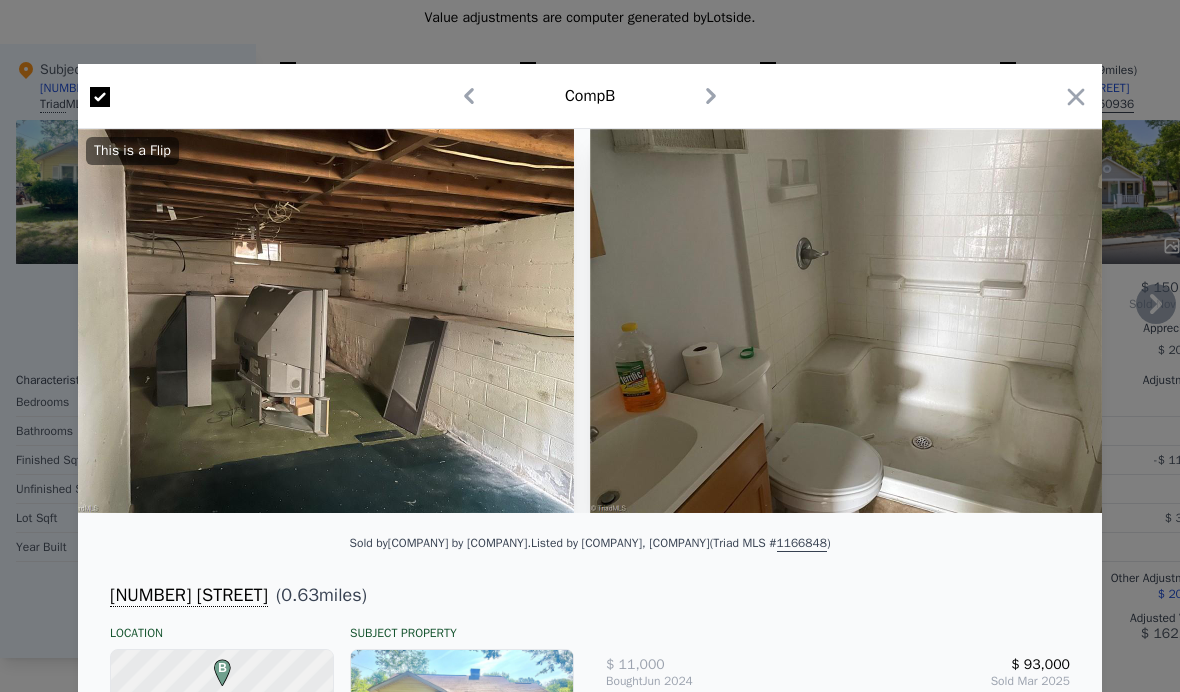 scroll, scrollTop: 0, scrollLeft: 4928, axis: horizontal 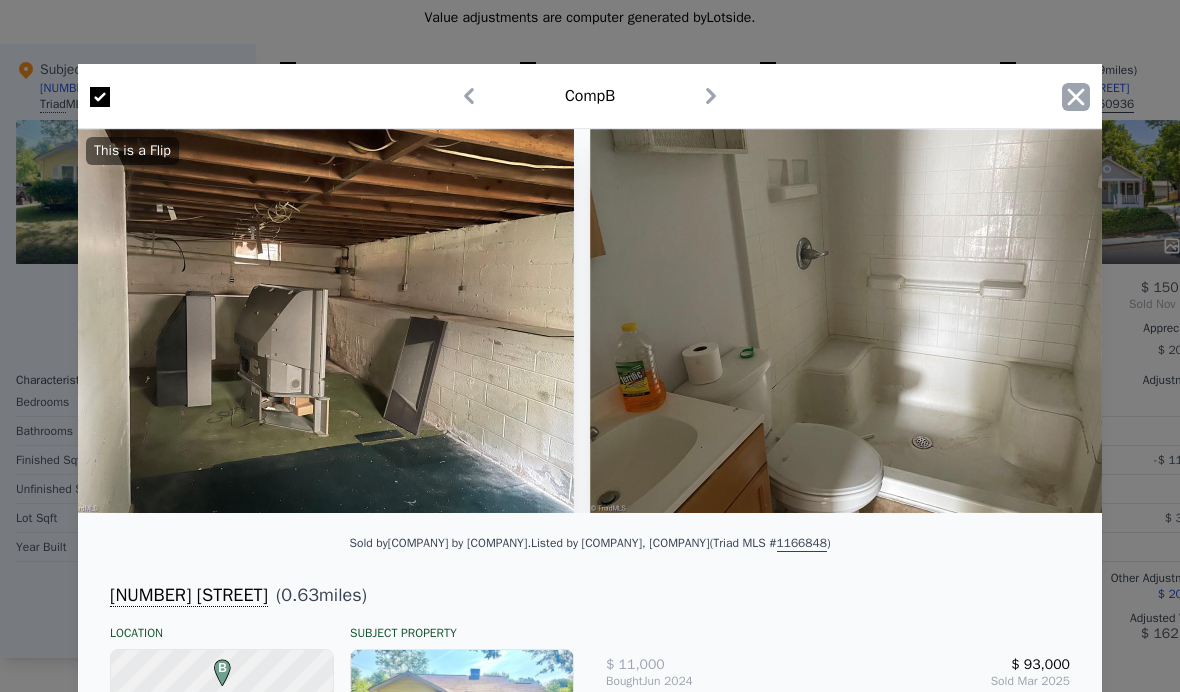 click 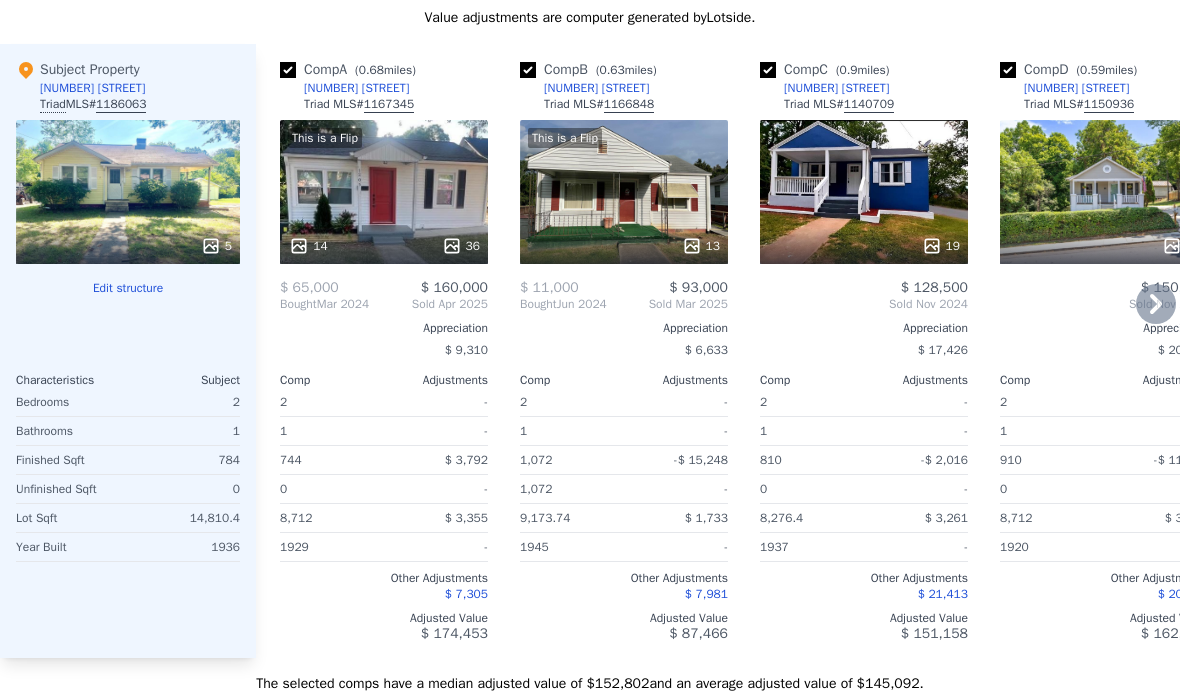 click 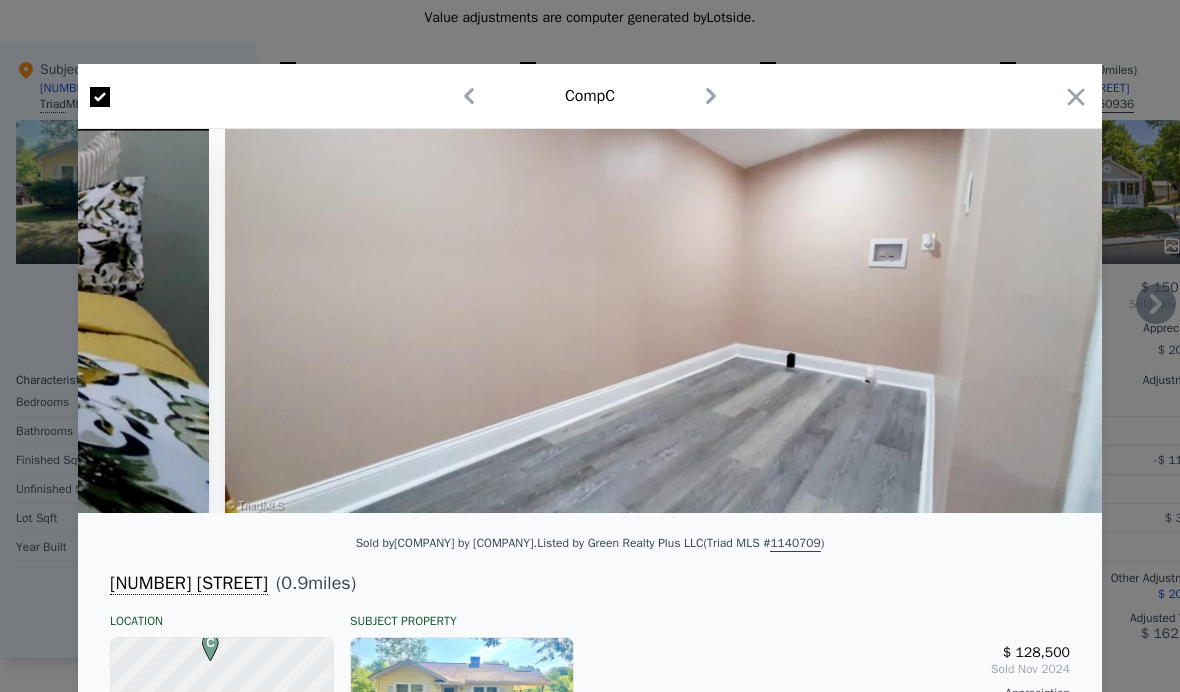 scroll, scrollTop: 0, scrollLeft: 11425, axis: horizontal 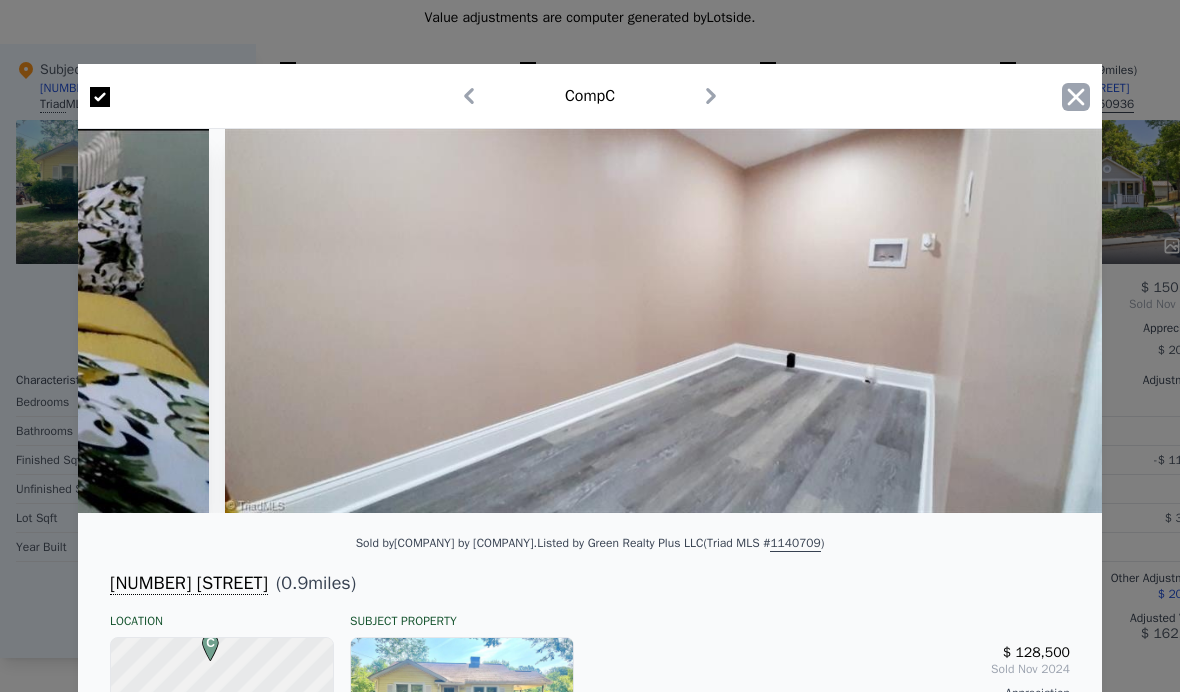 click 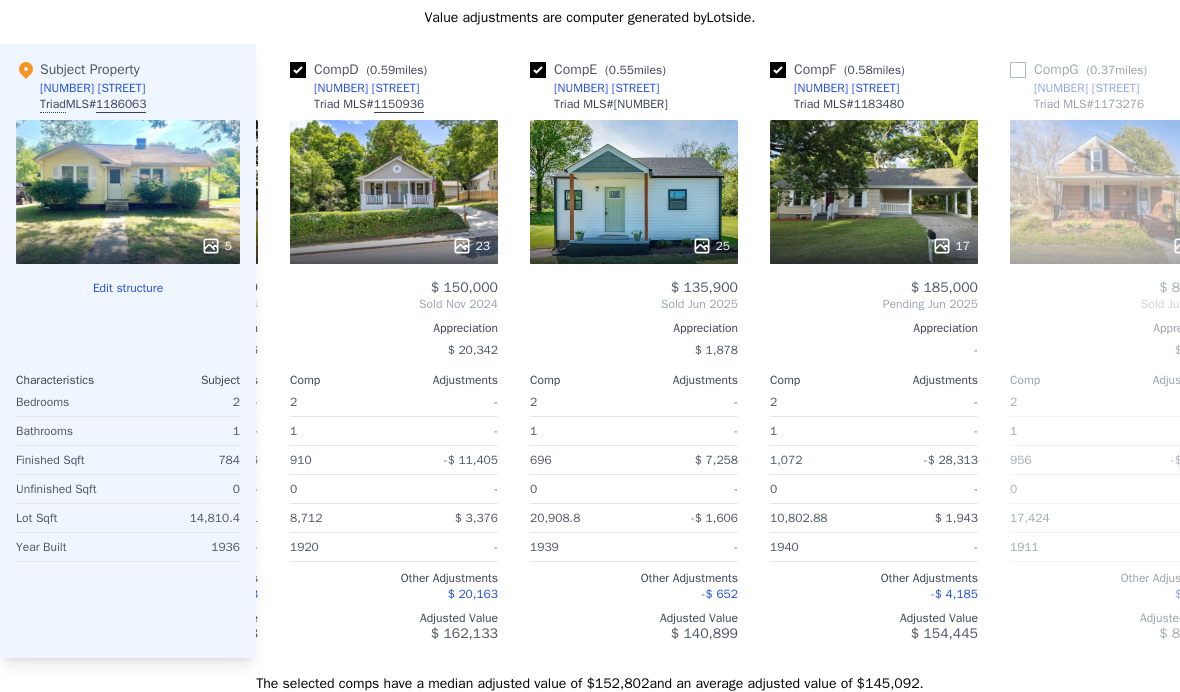 scroll, scrollTop: 0, scrollLeft: 713, axis: horizontal 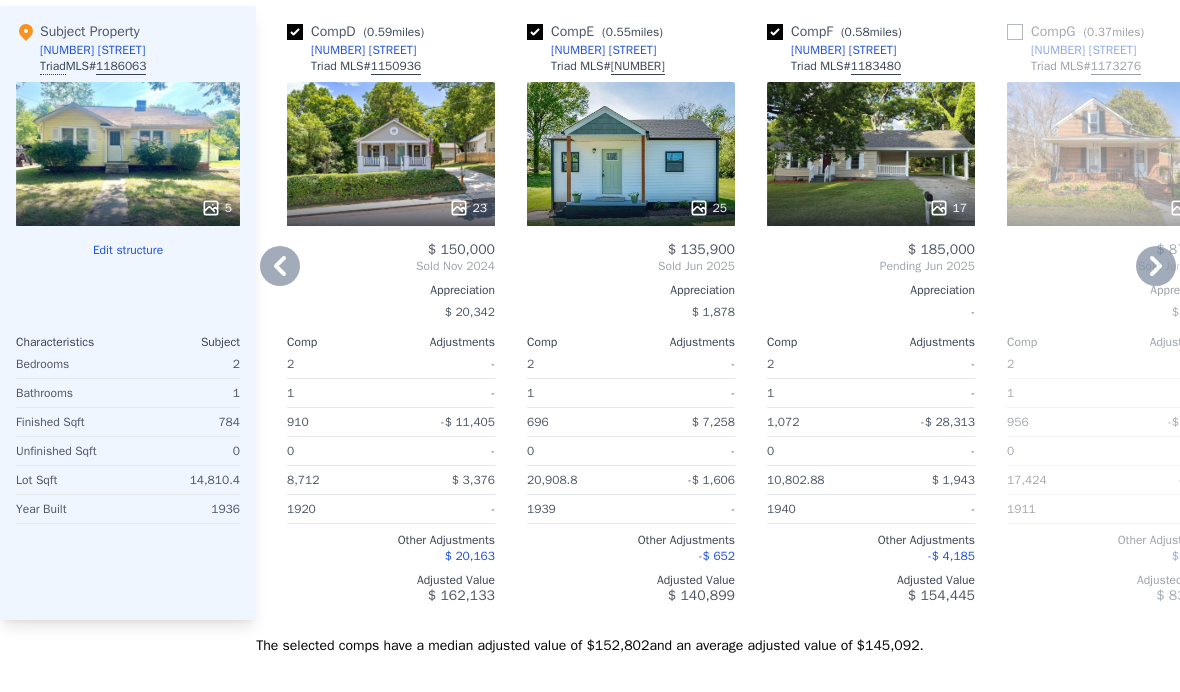 click at bounding box center [775, 32] 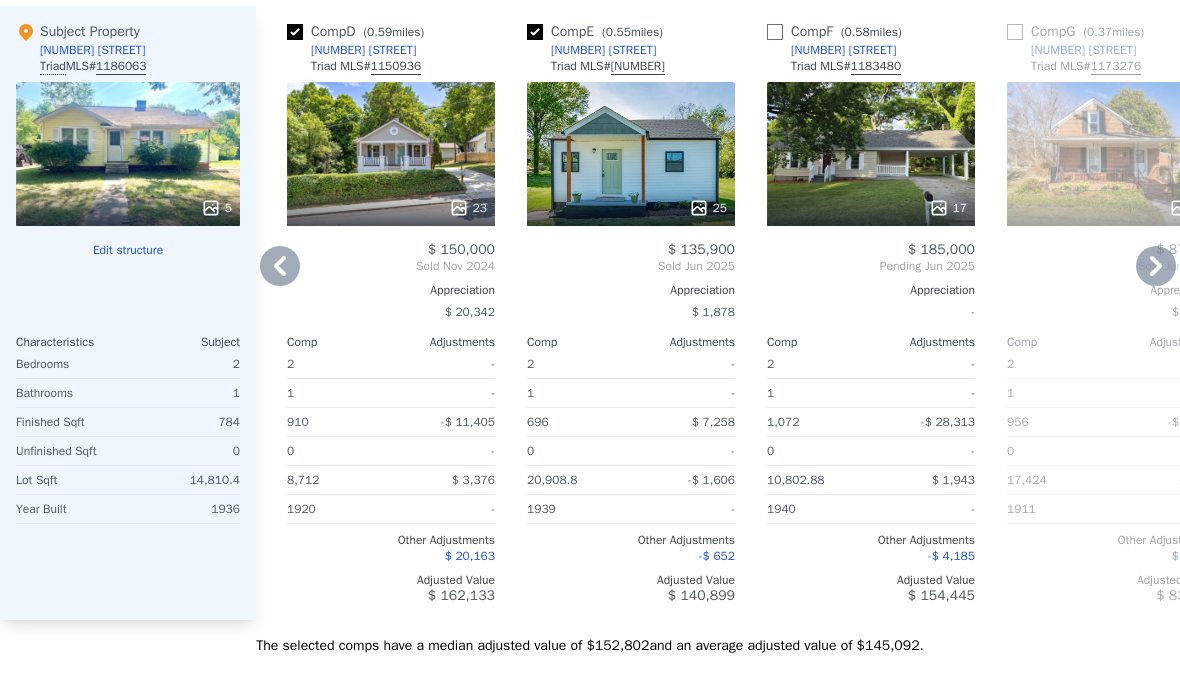 checkbox on "false" 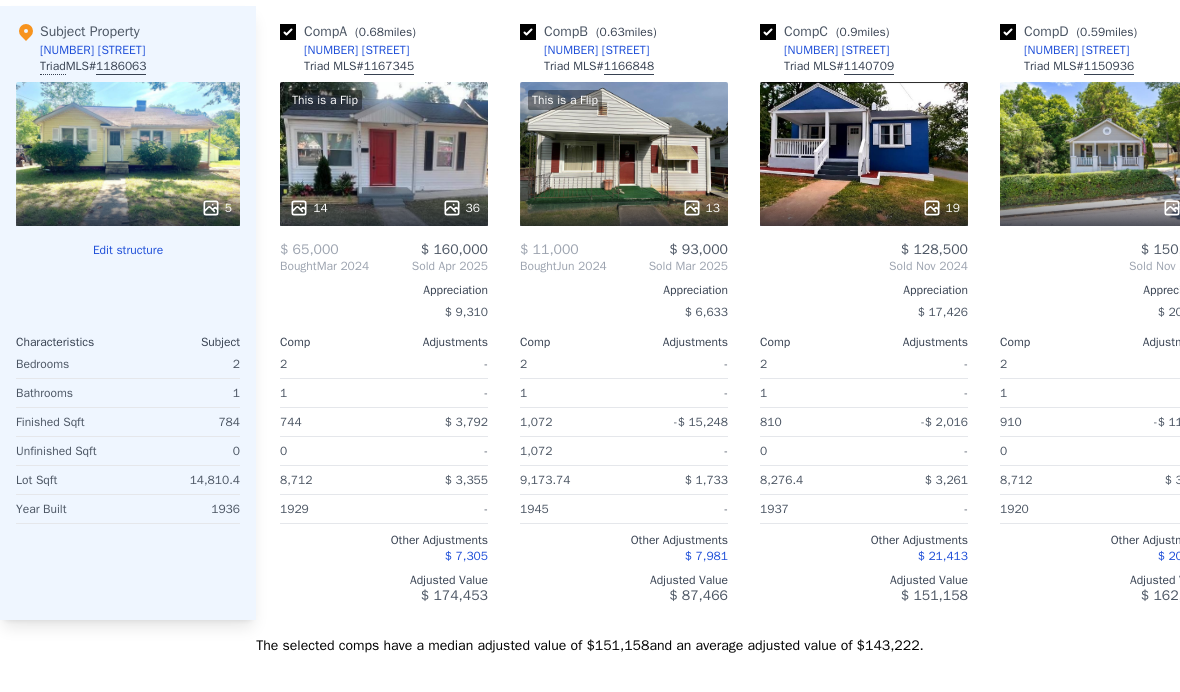 scroll, scrollTop: 0, scrollLeft: 0, axis: both 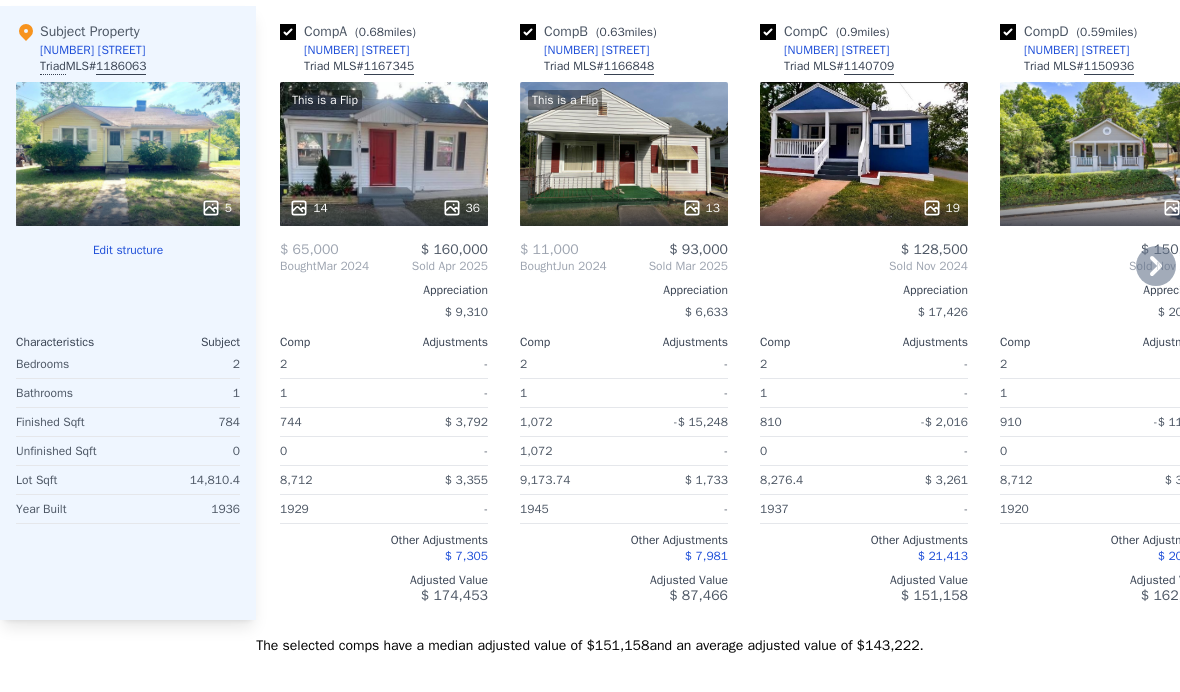 click on "207 Hubbard St" at bounding box center [584, 50] 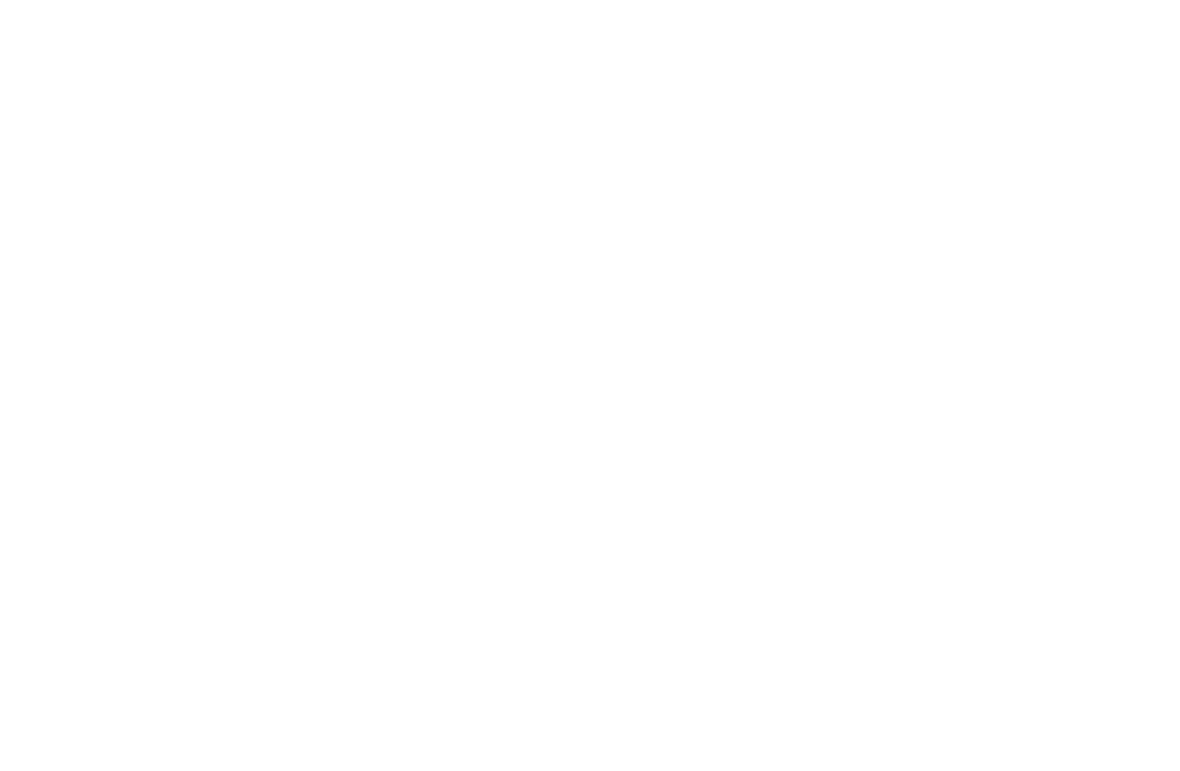scroll, scrollTop: 0, scrollLeft: 0, axis: both 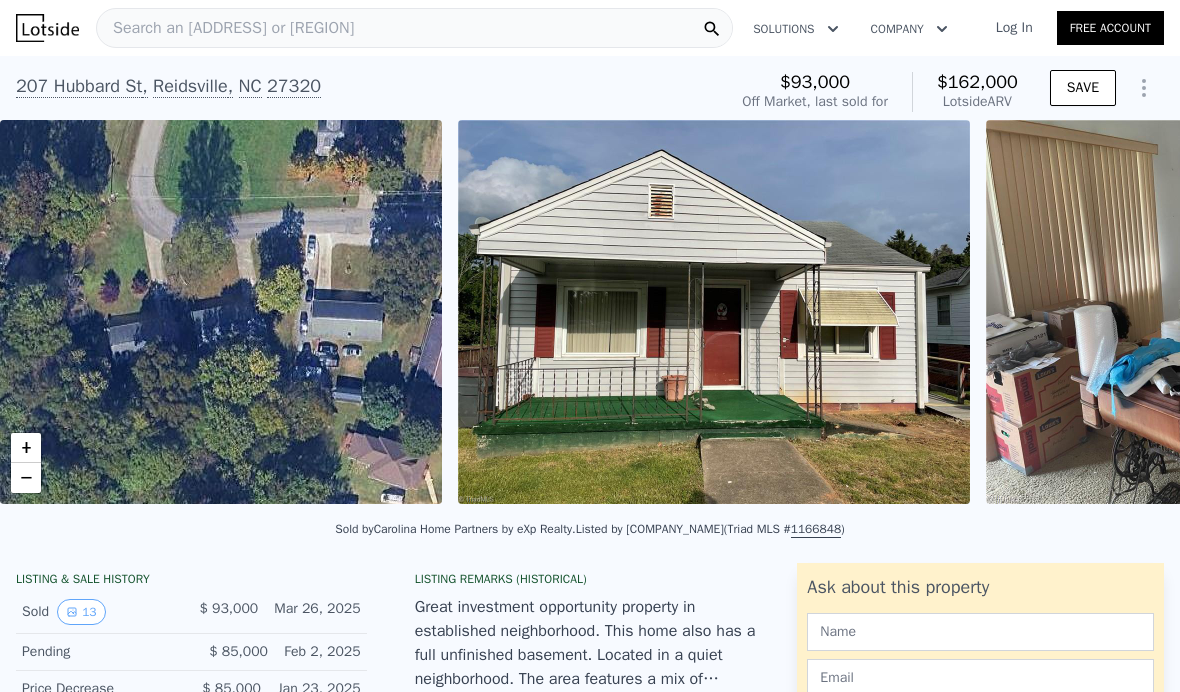 click at bounding box center [47, 28] 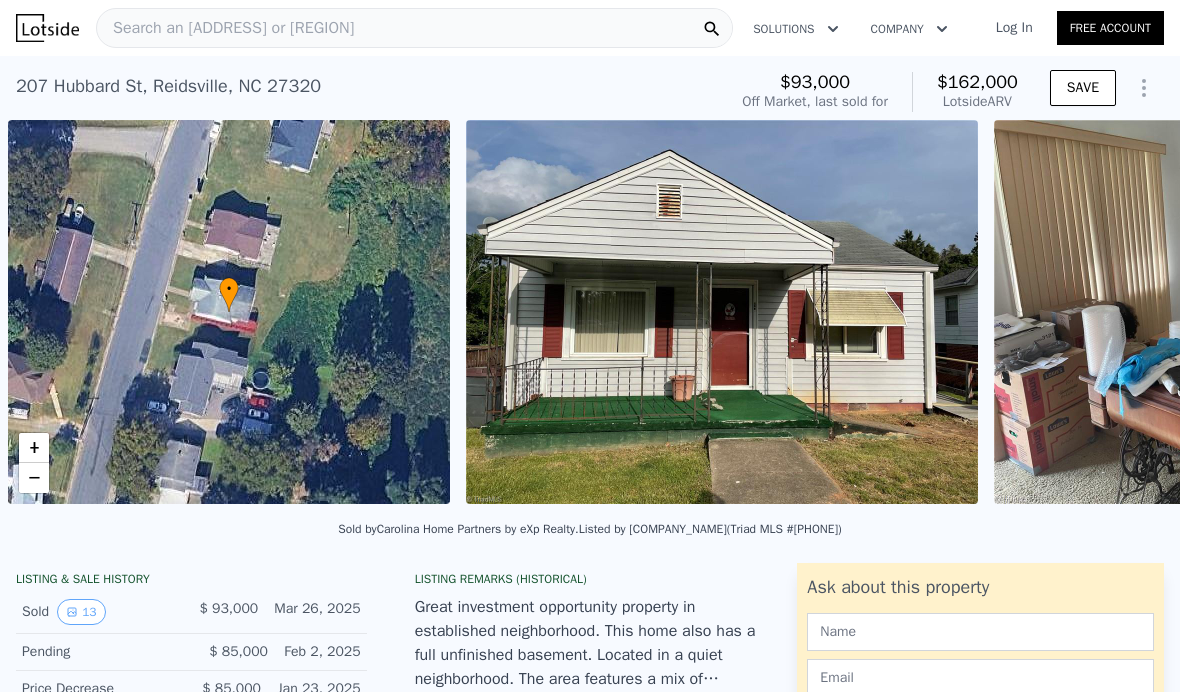 scroll, scrollTop: 0, scrollLeft: 8, axis: horizontal 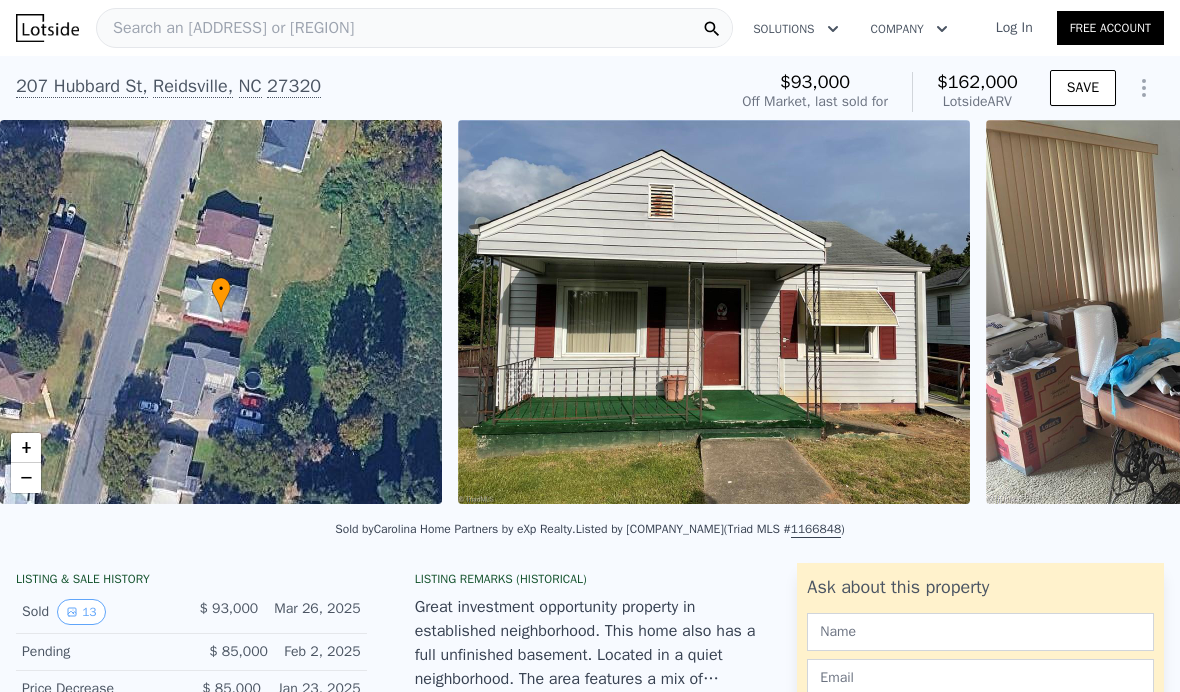 click at bounding box center (1242, 312) 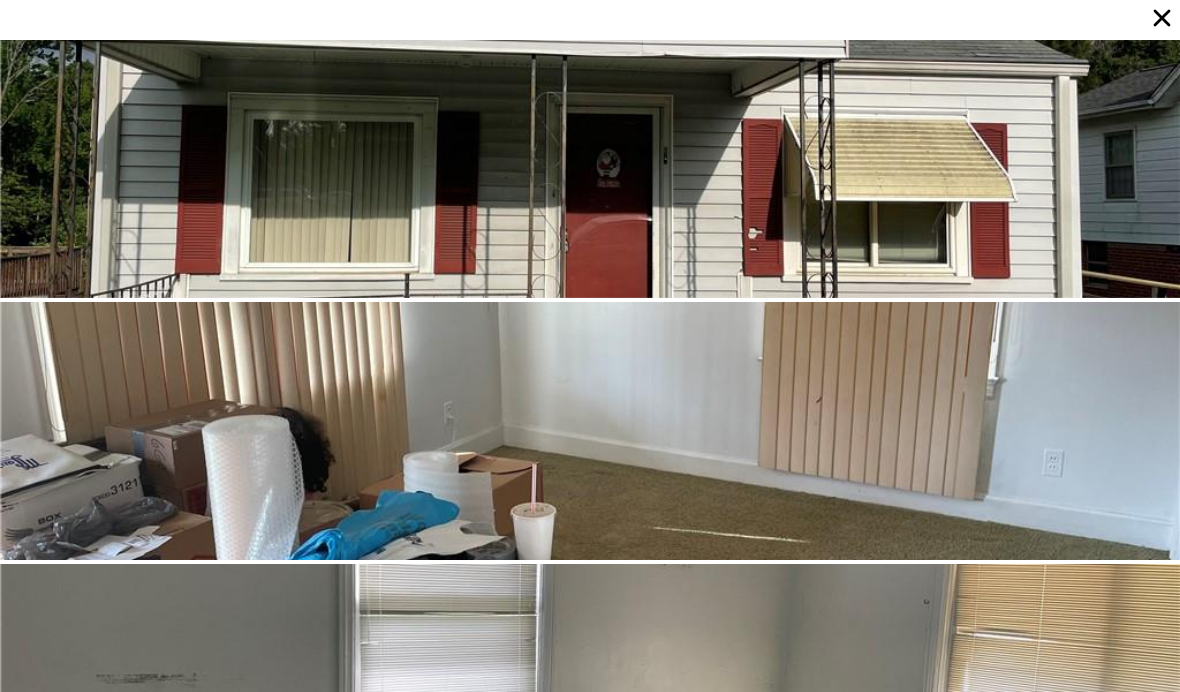 click at bounding box center (590, 431) 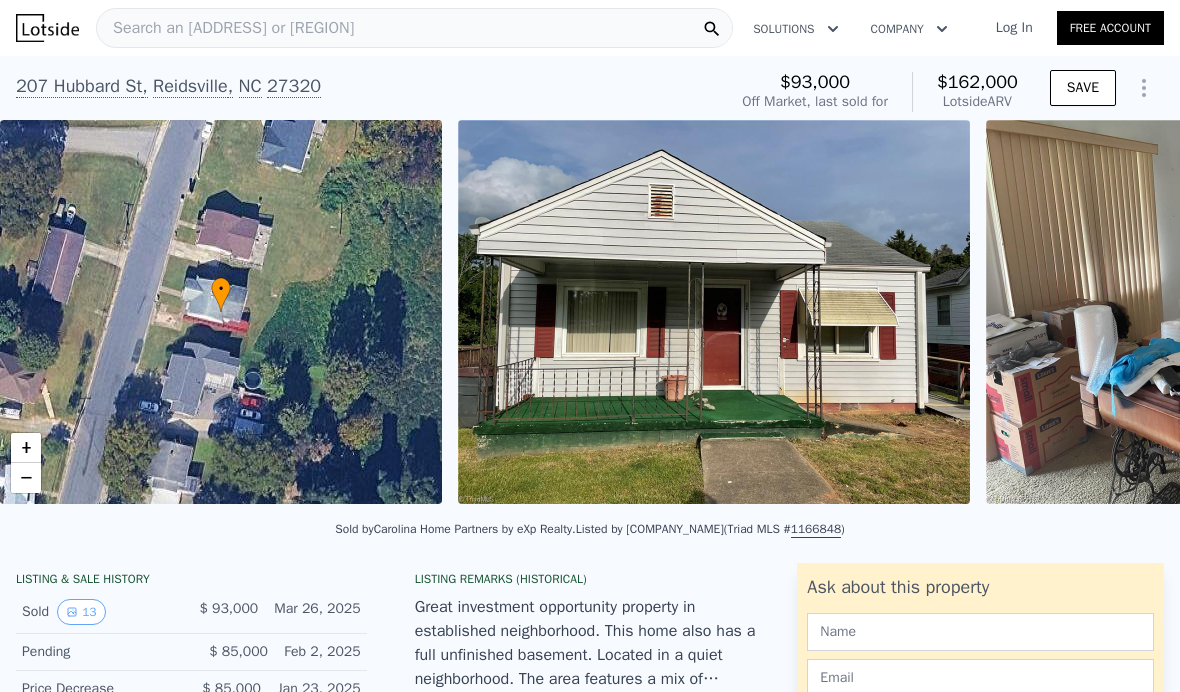 scroll, scrollTop: 0, scrollLeft: 0, axis: both 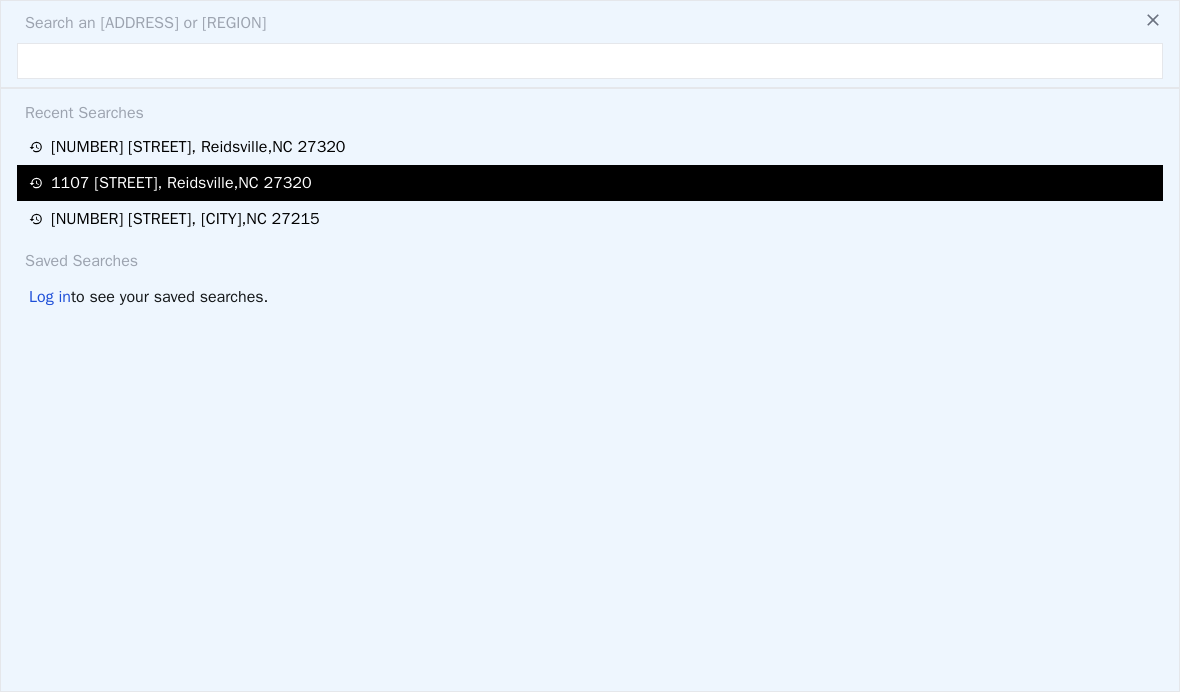 click on "[NUMBER] [STREET] , [CITY] , [STATE] [POSTAL_CODE]" at bounding box center [181, 183] 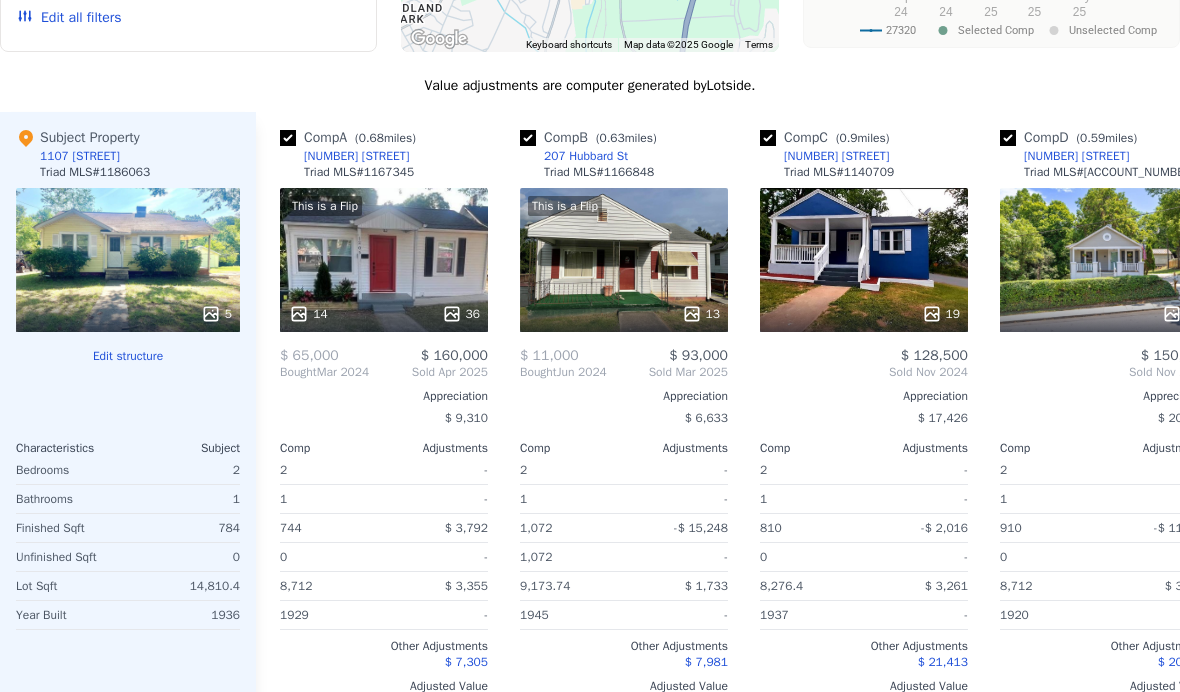 scroll, scrollTop: 2033, scrollLeft: 0, axis: vertical 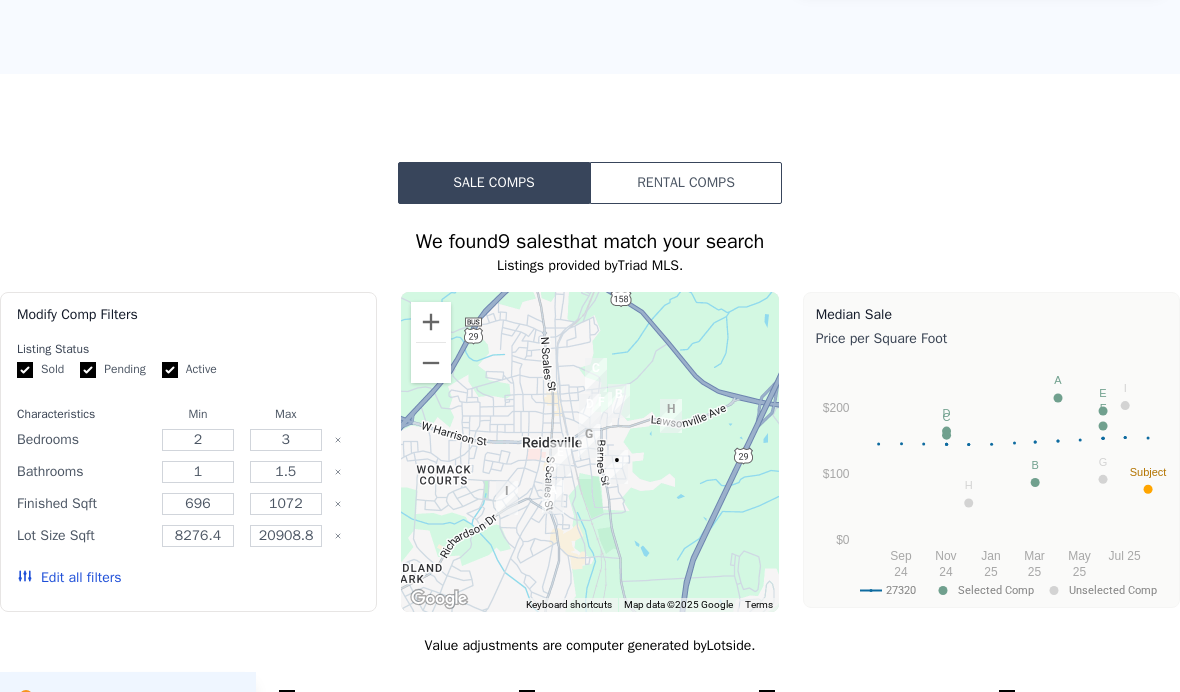 click on "Pending" at bounding box center (88, 370) 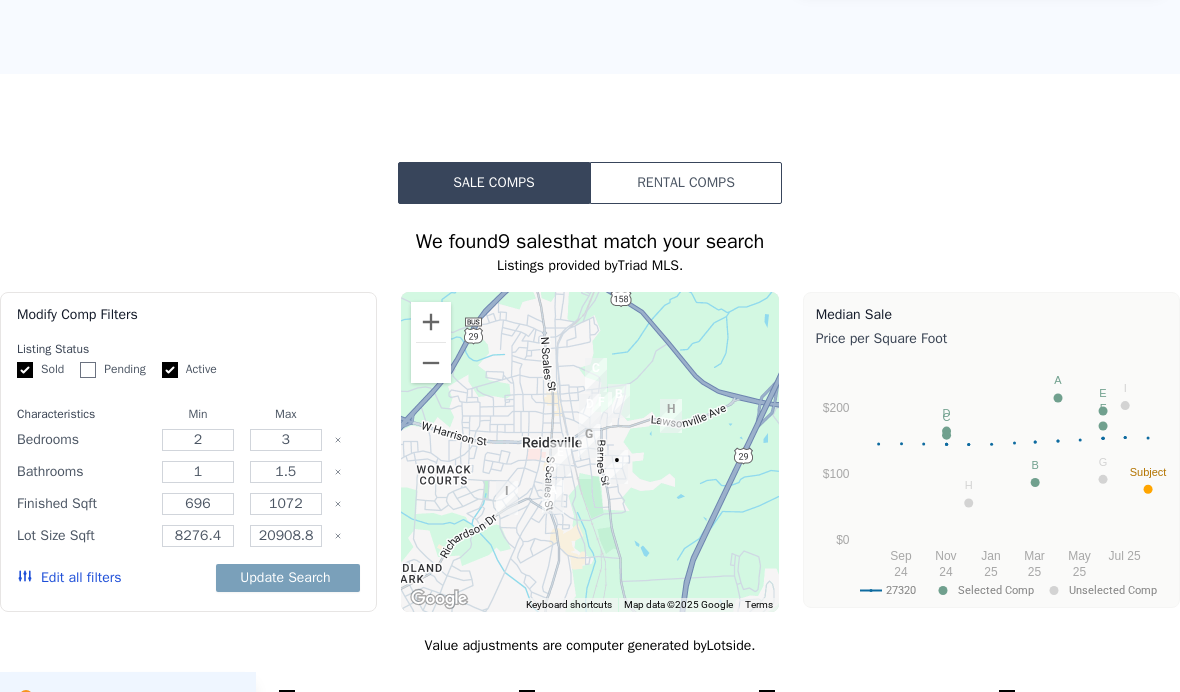click on "Active" at bounding box center (170, 370) 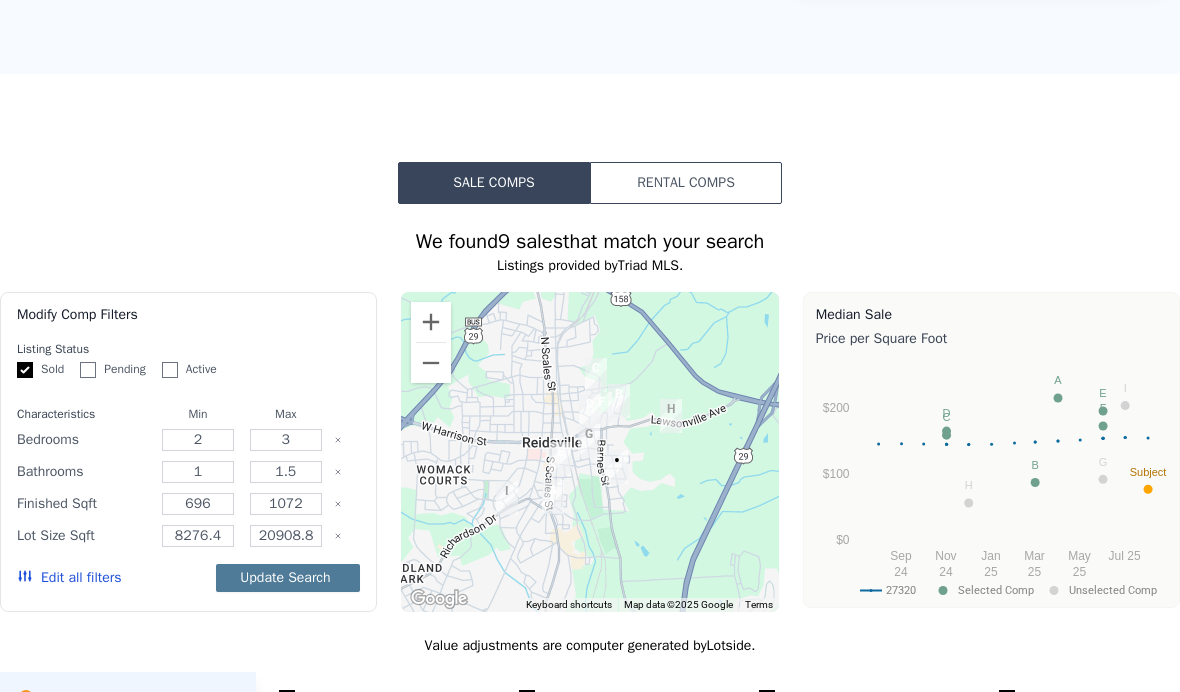 click on "Update Search" at bounding box center (288, 578) 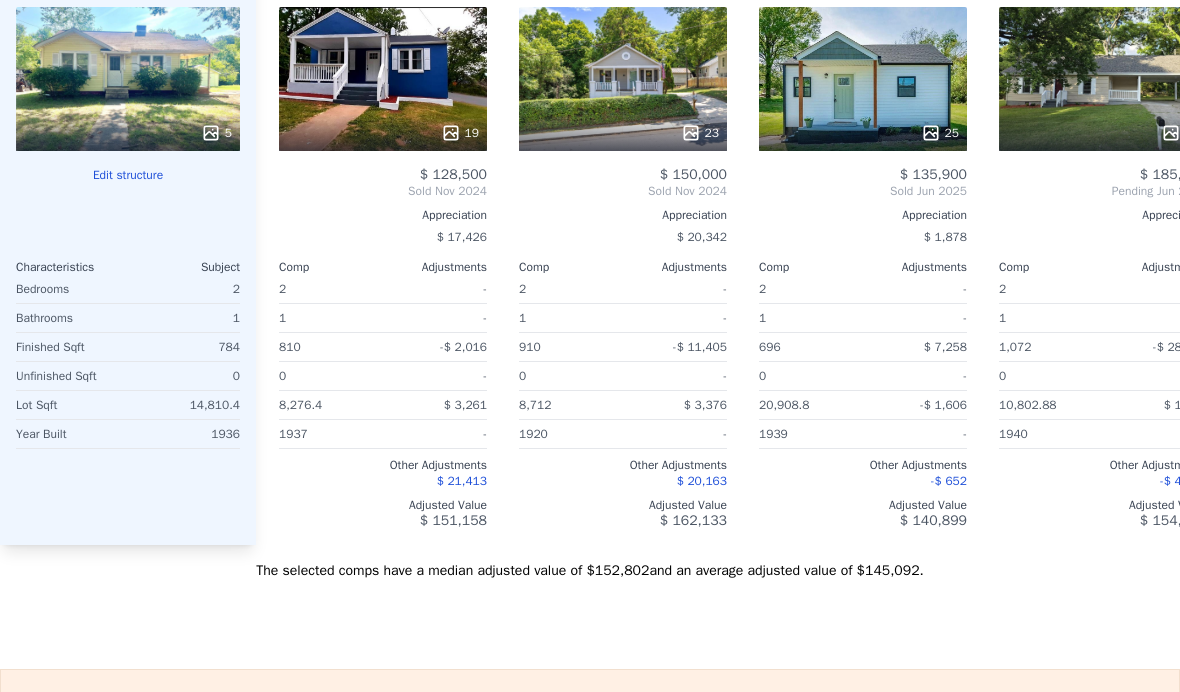 scroll, scrollTop: 2222, scrollLeft: 0, axis: vertical 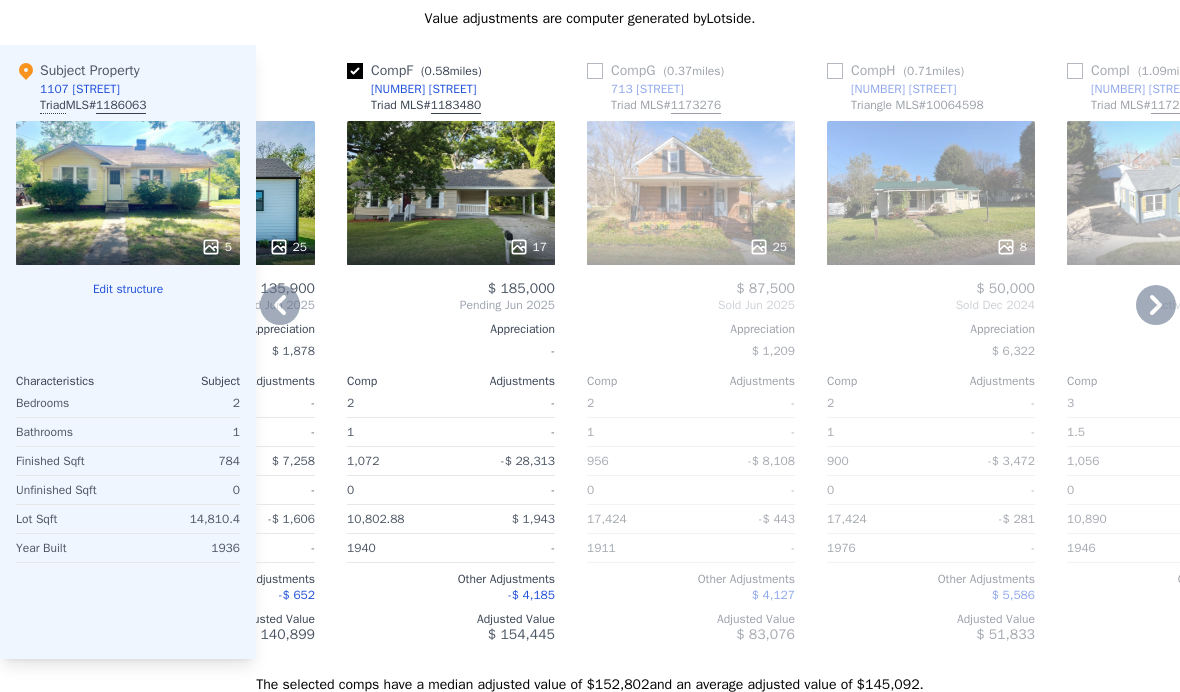 click on "713 [STREET]" at bounding box center [635, 89] 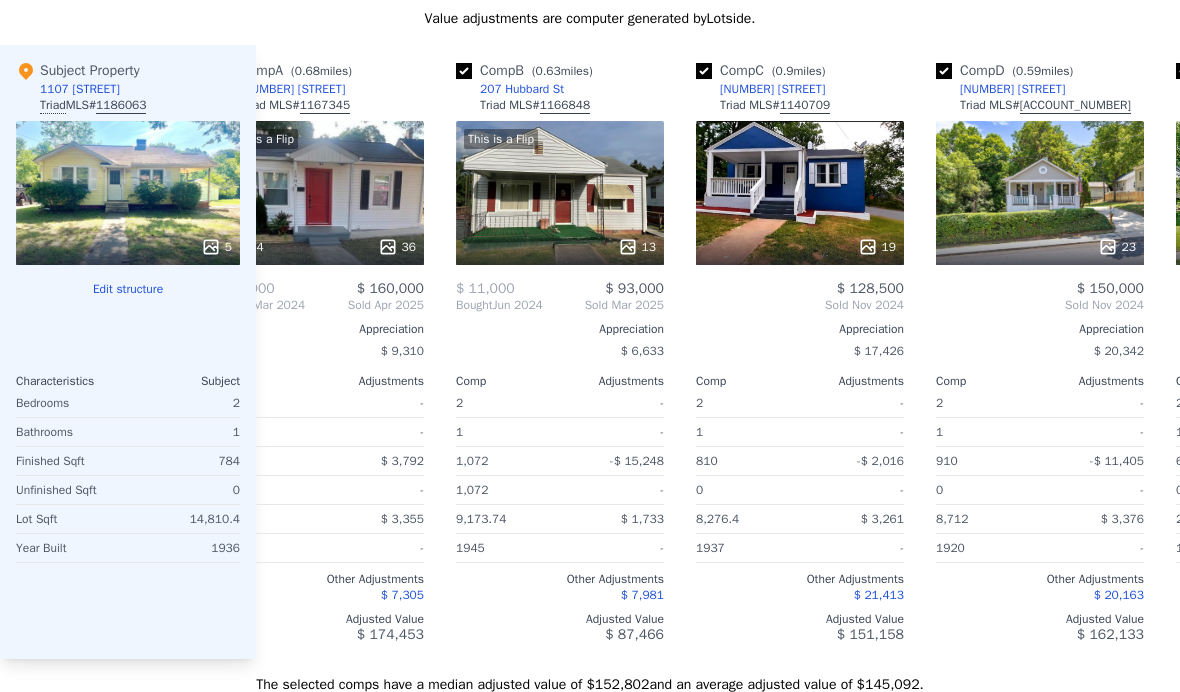 scroll, scrollTop: 0, scrollLeft: 63, axis: horizontal 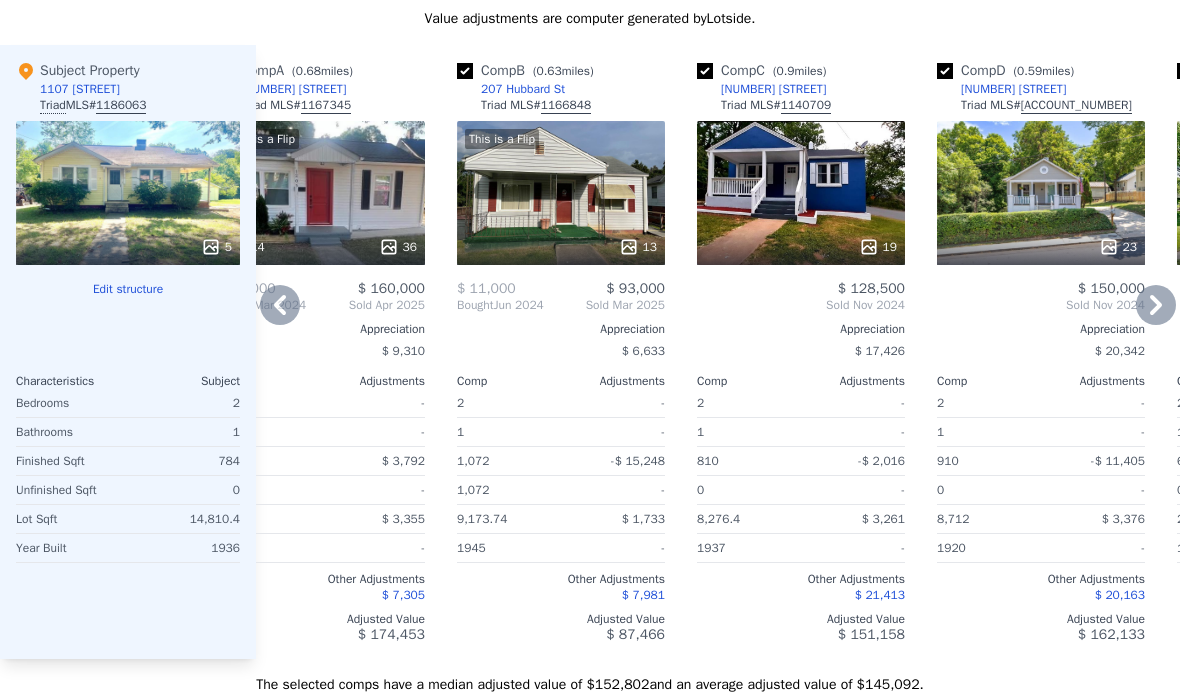 click at bounding box center (705, 71) 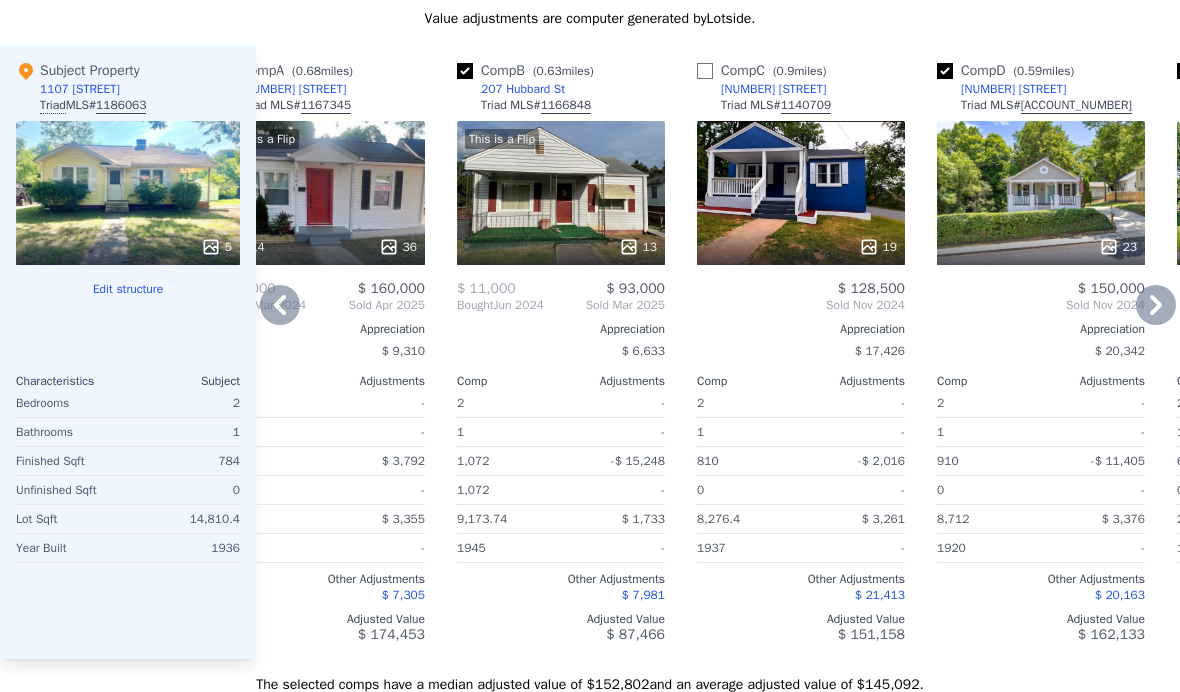 checkbox on "false" 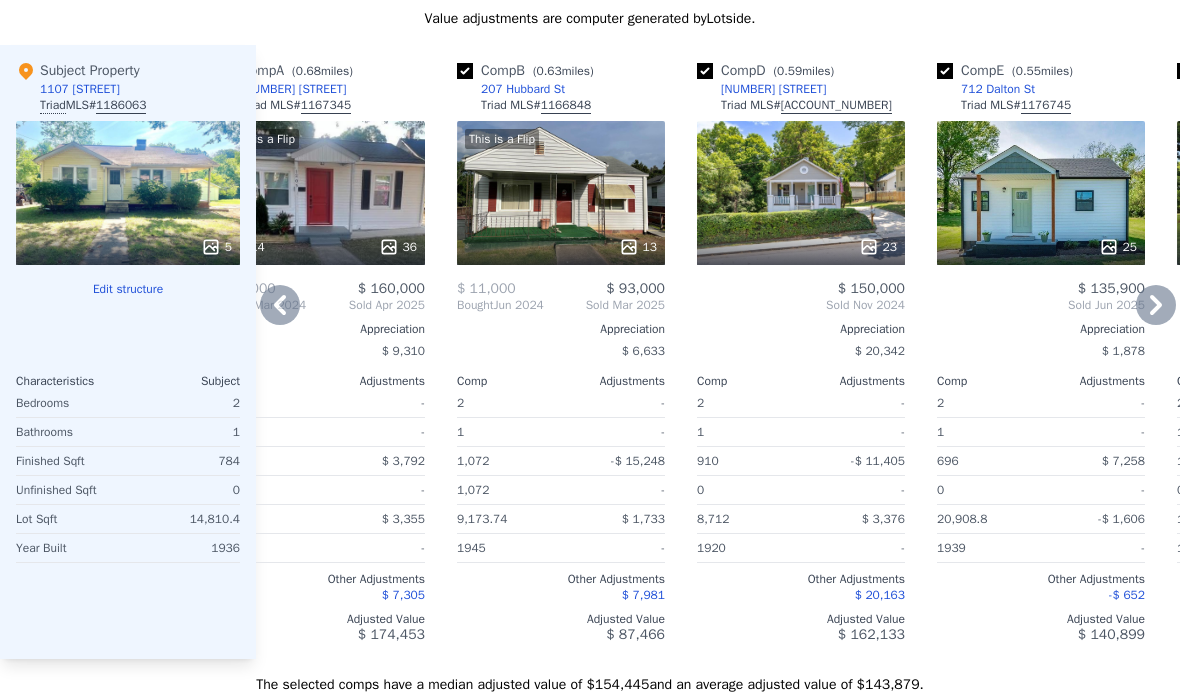 click at bounding box center (465, 71) 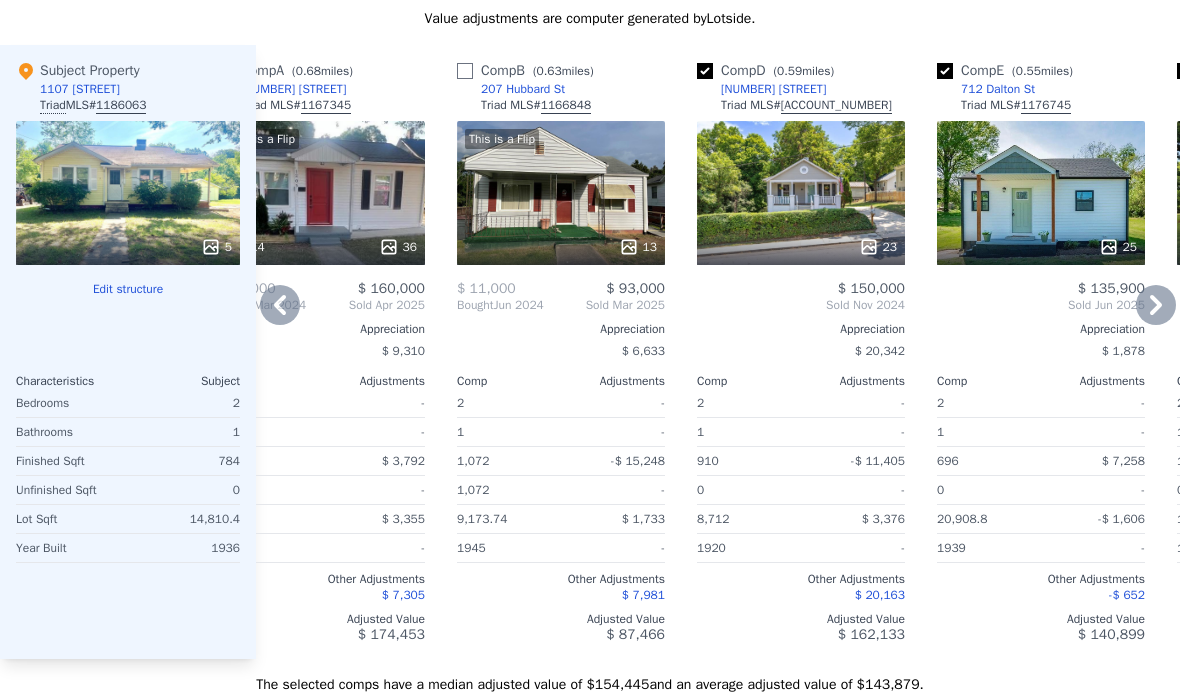 checkbox on "false" 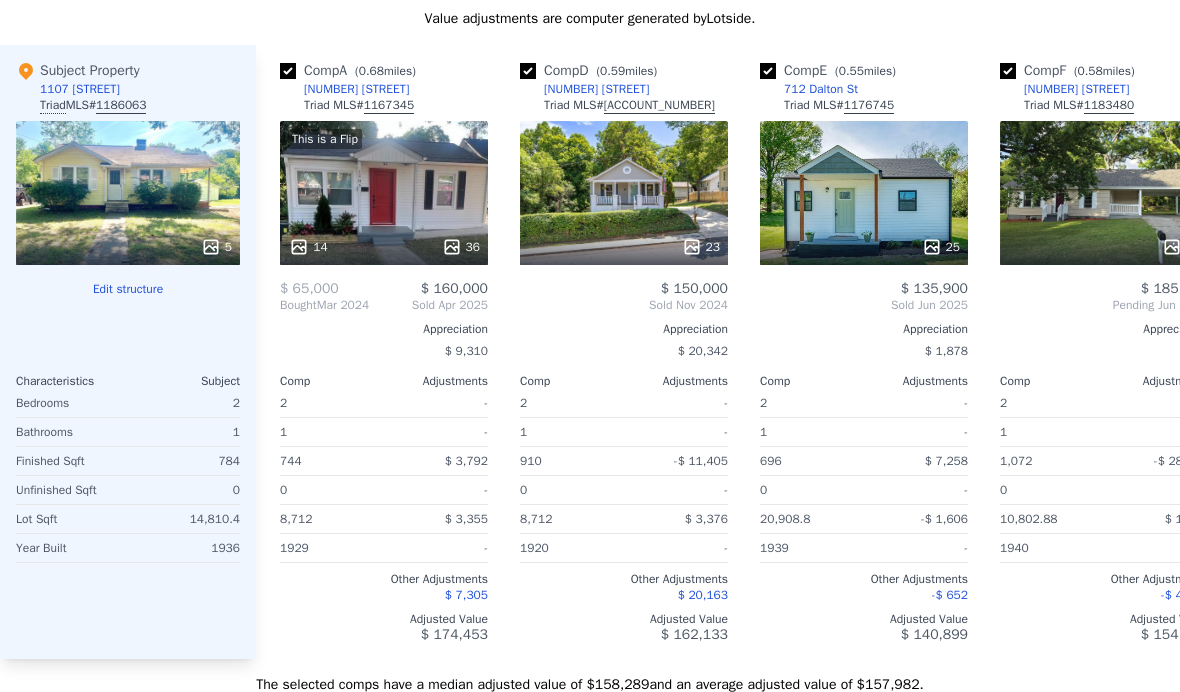 scroll, scrollTop: 0, scrollLeft: 0, axis: both 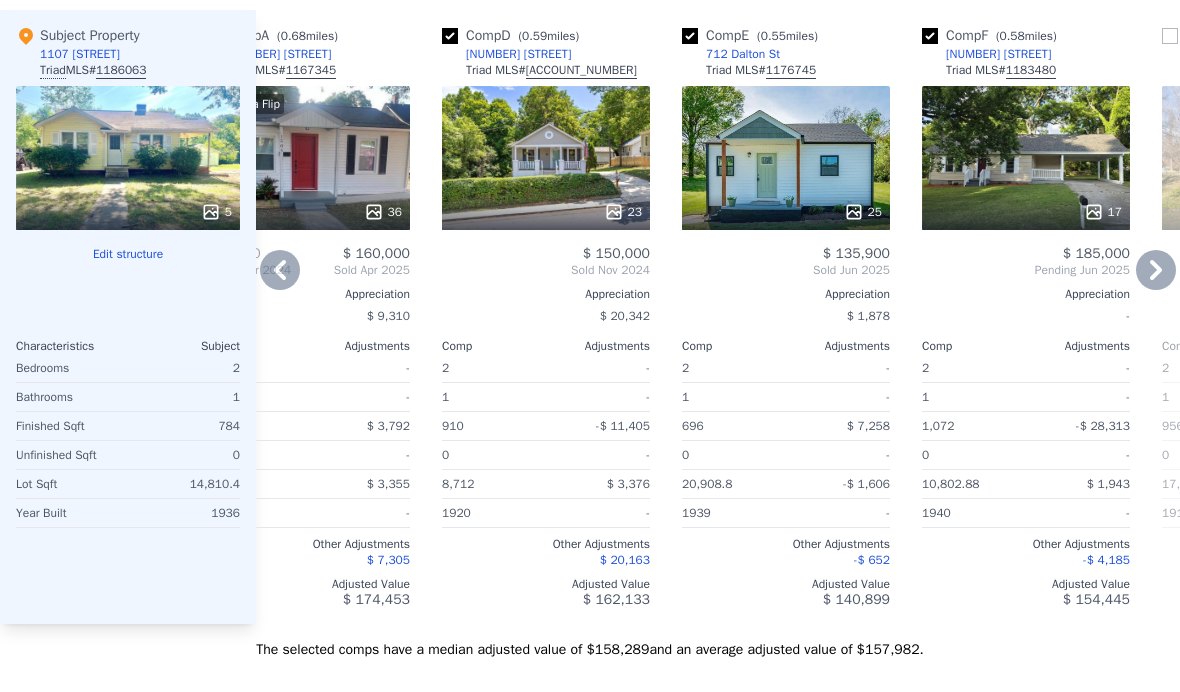 click at bounding box center [930, 36] 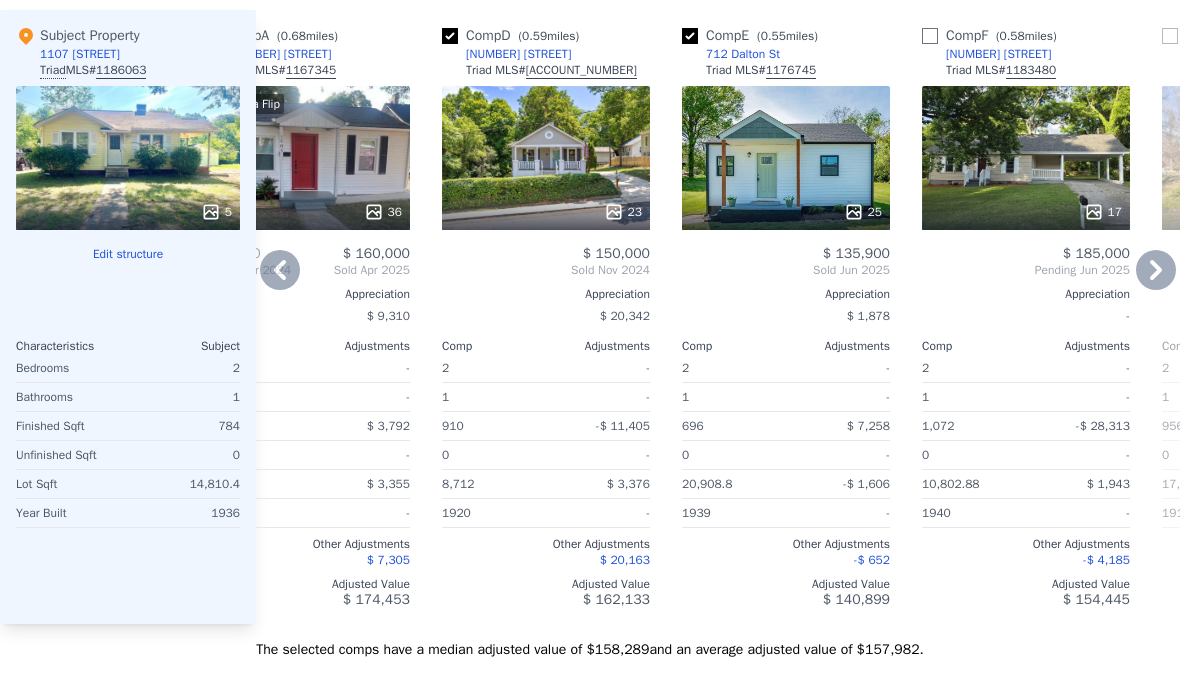 checkbox on "false" 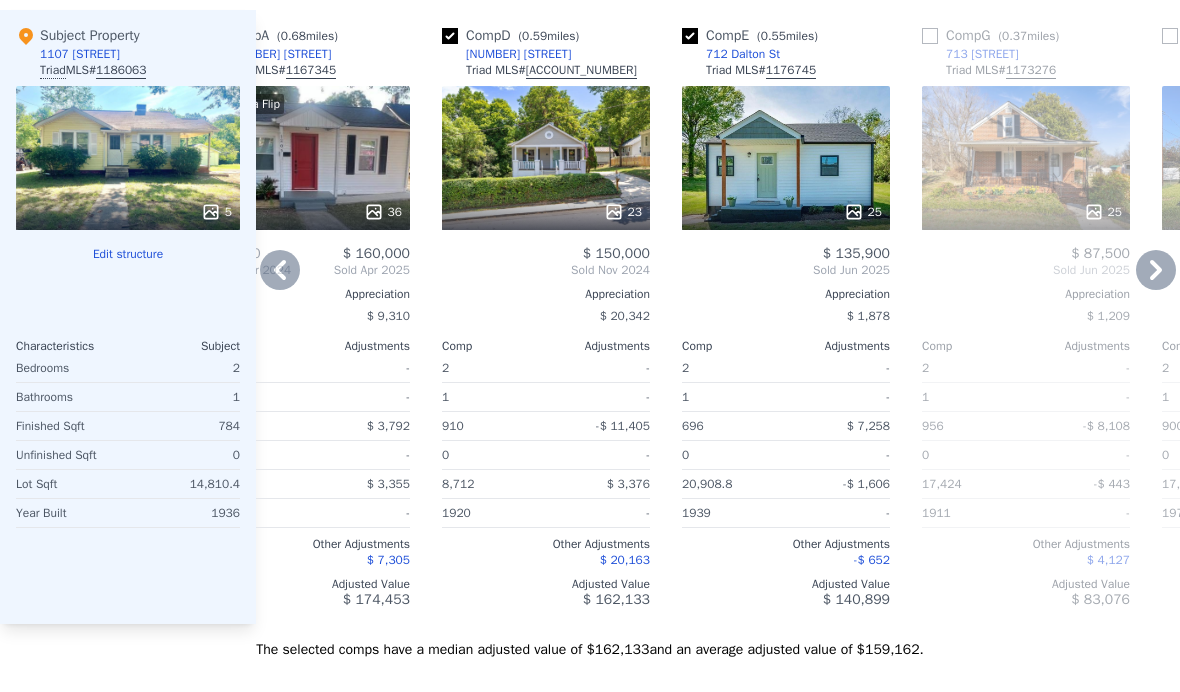click on "Sale Comps Rental Comps We found  9 sales  that match your search Listings provided by  Triad MLS .  Filters  Map  Prices Modify Comp Filters Listing Status Sold Pending Active Characteristics   Min Max Bedrooms 2 3 Bathrooms 1 1.5 Finished Sqft 696 1072 Lot Size Sqft 8276.4 20908.8 Edit all filters Update Search Median Sale Price per Square Foot 27320 Selected Comp Unselected Comp Sep 24 Nov 24 Jan 25 Mar 25 May 25 Jul 25 $0 $100 $200 B A C Subject H E G D I F Month 27320 Selected Comp Unselected Comp Aug 1, 2024 145.216 Sep 1, 2024 145.526 Oct 1, 2024 145.244 Nov 1, 2024 144.699 Nov 1, 2024 144.699 164.835 Nov 1, 2024 144.699 158.642 Dec 1, 2024 144.291 Dec 1, 2024 144.291 55.556 Jan 1, 2025 144.848 Feb 1, 2025 146.606 Mar 1, 2025 148.125 Mar 1, 2025 148.125 86.754 Apr 1, 2025 149.63 Apr 1, 2025 149.63 215.054 May 1, 2025 151.305 Jun 1, 2025 153.953 Jun 1, 2025 153.953 195.259 Jun 1, 2025 153.953 91.527 Jun 1, 2025 153.953 172.575 Jul 1, 2025 155.044 Jul 1, 2025 155.044 203.504 Aug 1, 2025 154.374 76.403 D" at bounding box center [590, 80] 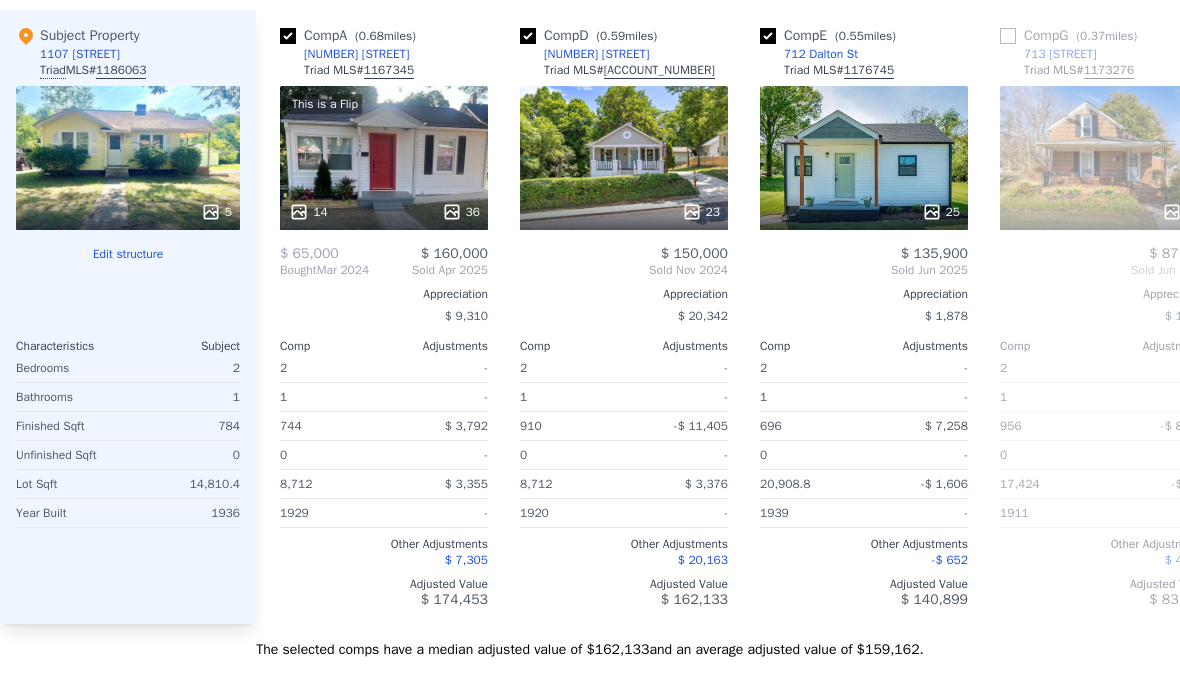scroll, scrollTop: 0, scrollLeft: 0, axis: both 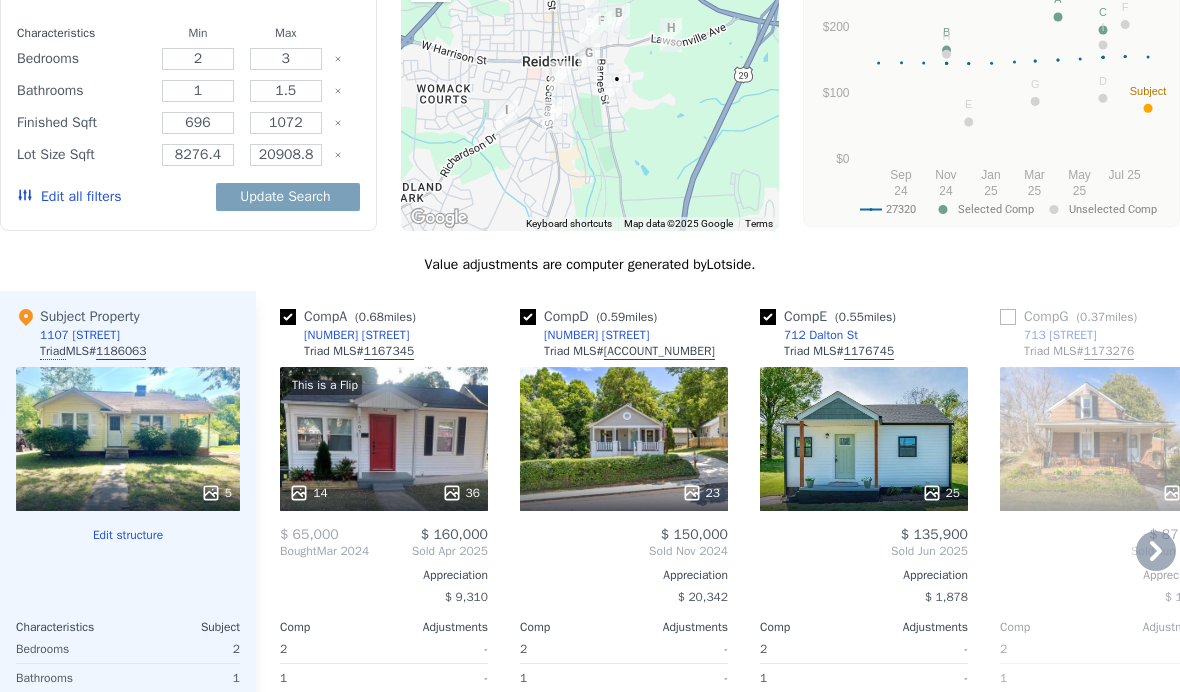 click 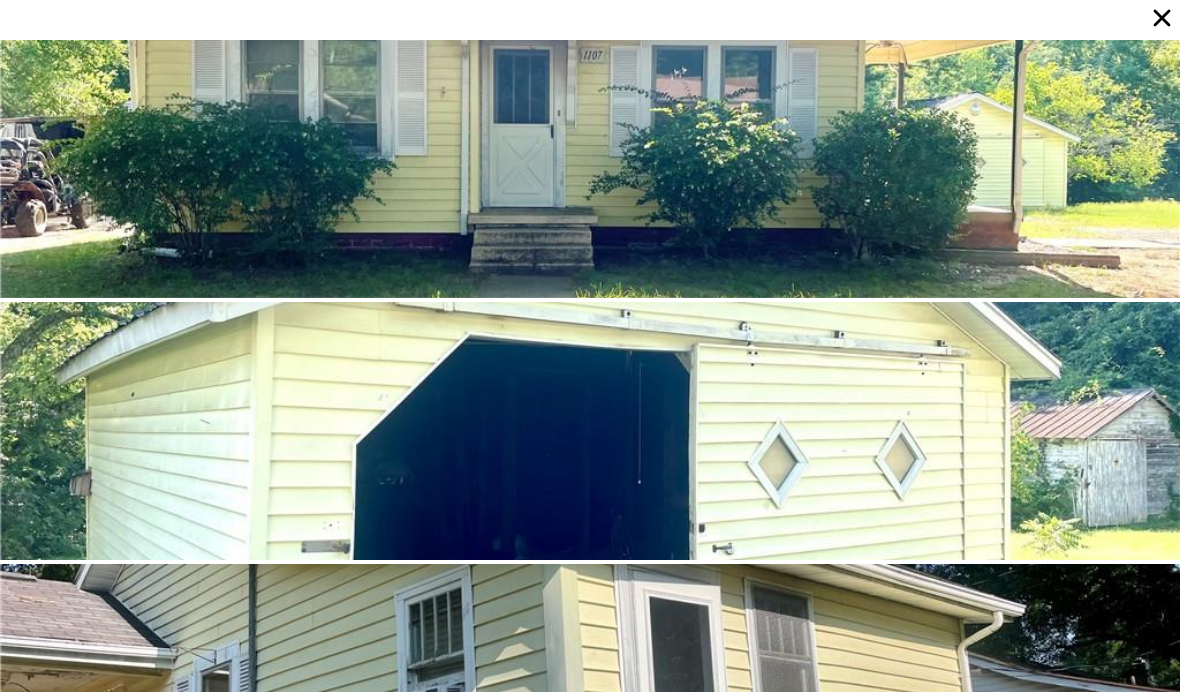 scroll, scrollTop: -1, scrollLeft: 0, axis: vertical 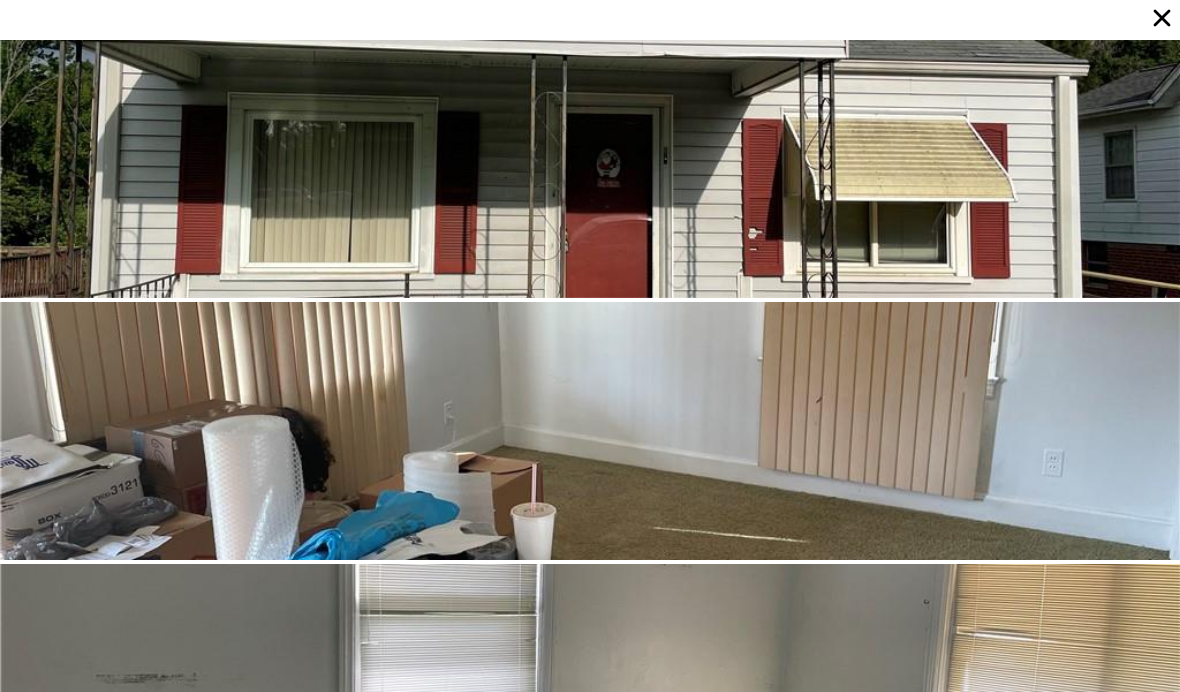 type on "$ 162,000" 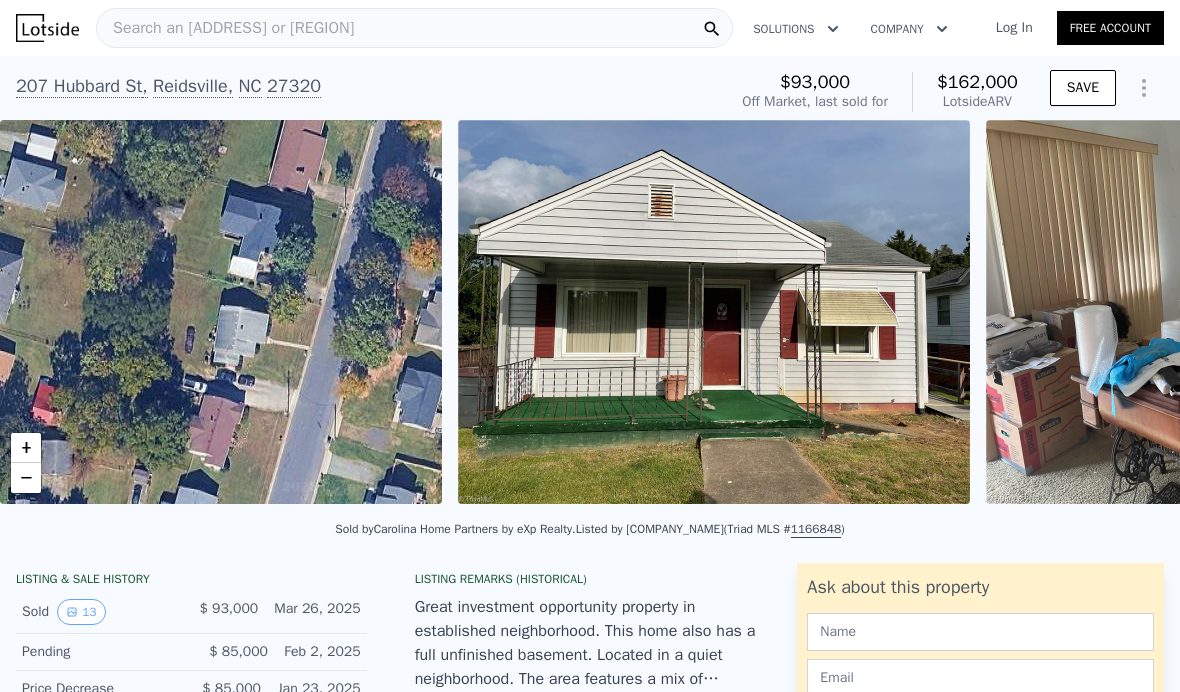 scroll, scrollTop: 0, scrollLeft: 0, axis: both 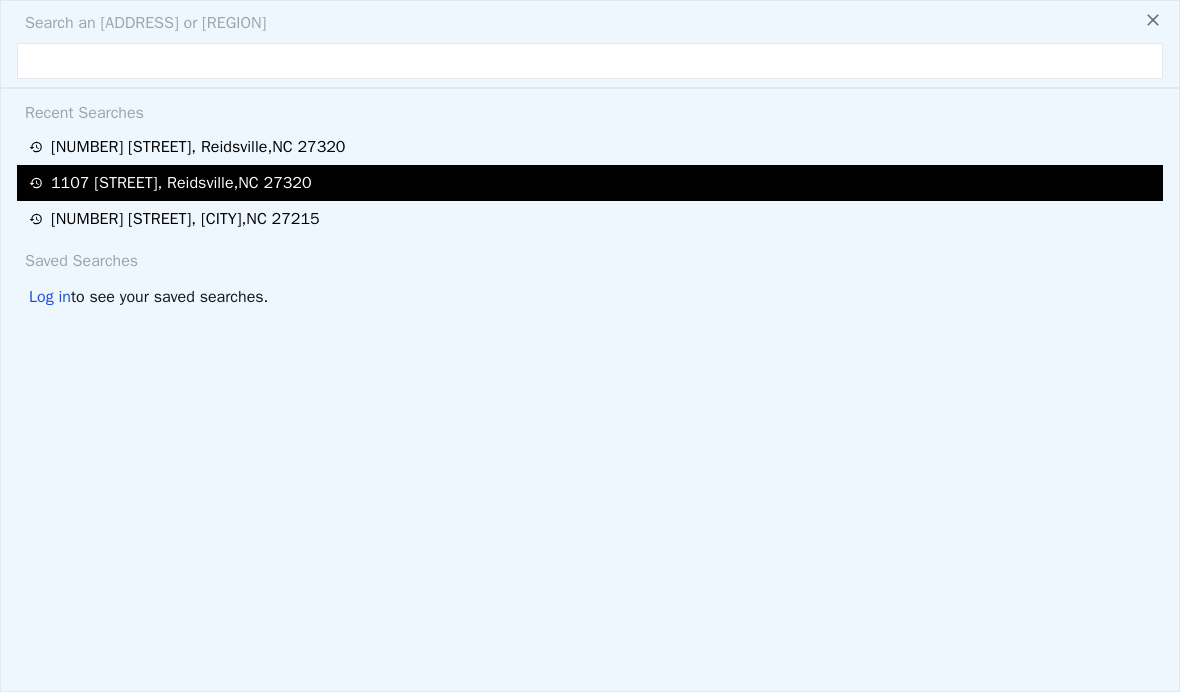 click on "[NUMBER] [STREET] , [CITY] , [STATE] [POSTAL_CODE]" at bounding box center (181, 183) 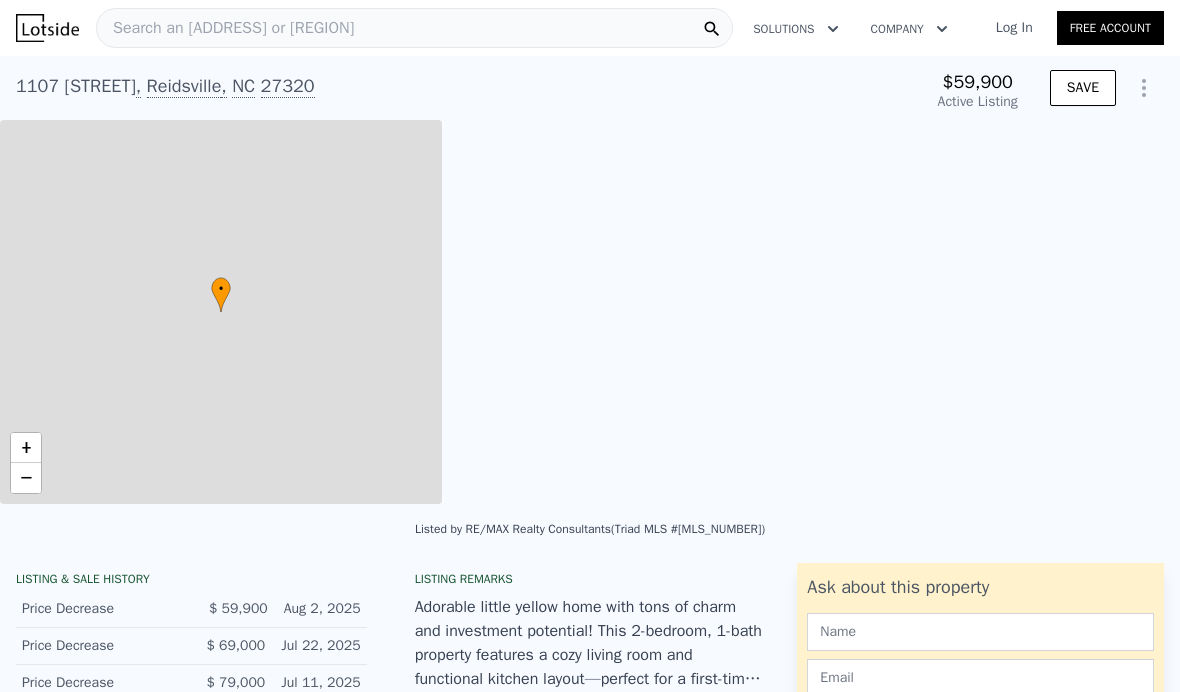 type on "$ 152,000" 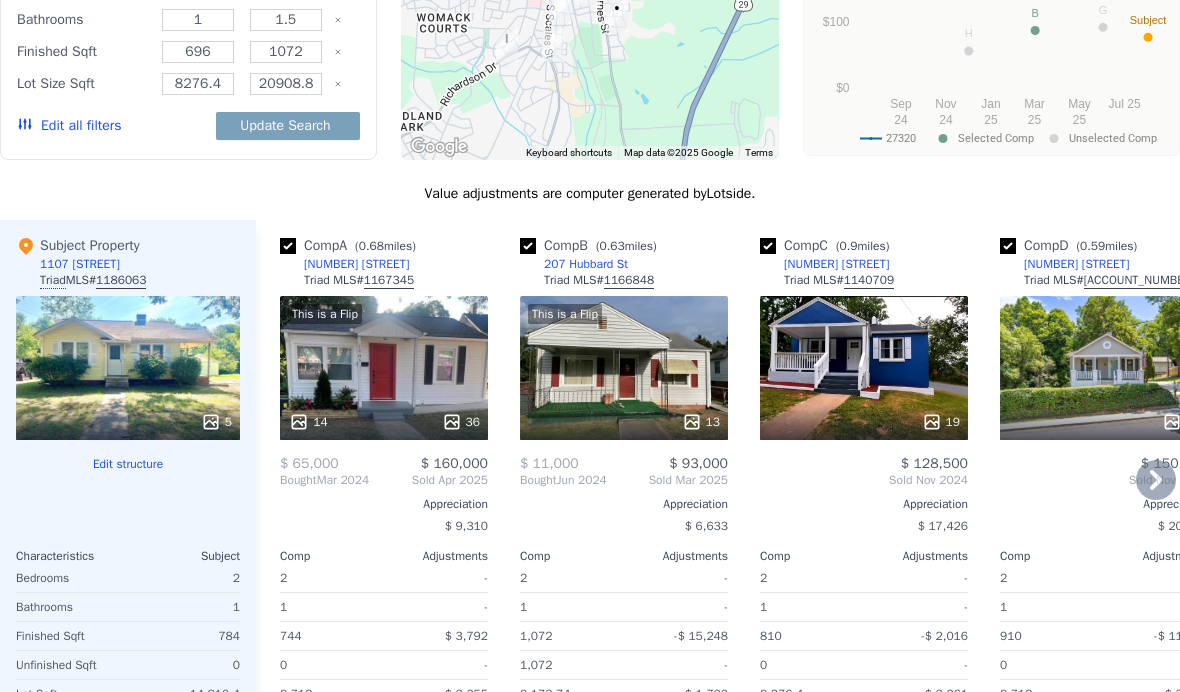 scroll, scrollTop: 1931, scrollLeft: 0, axis: vertical 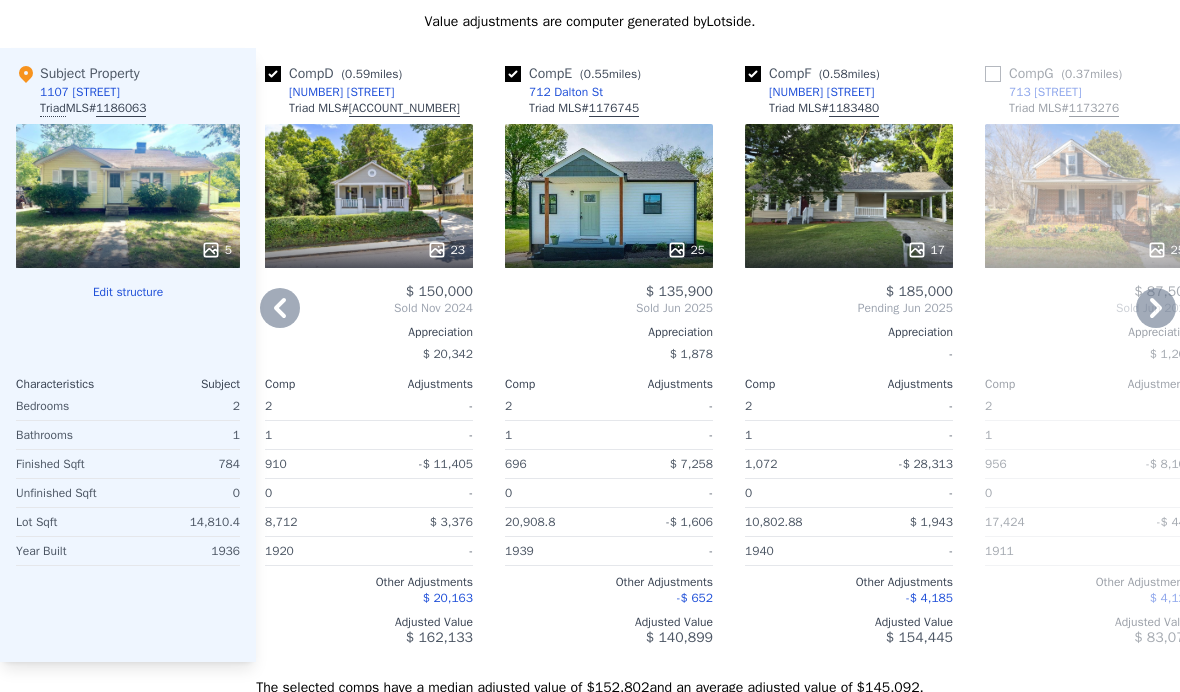 click at bounding box center (753, 74) 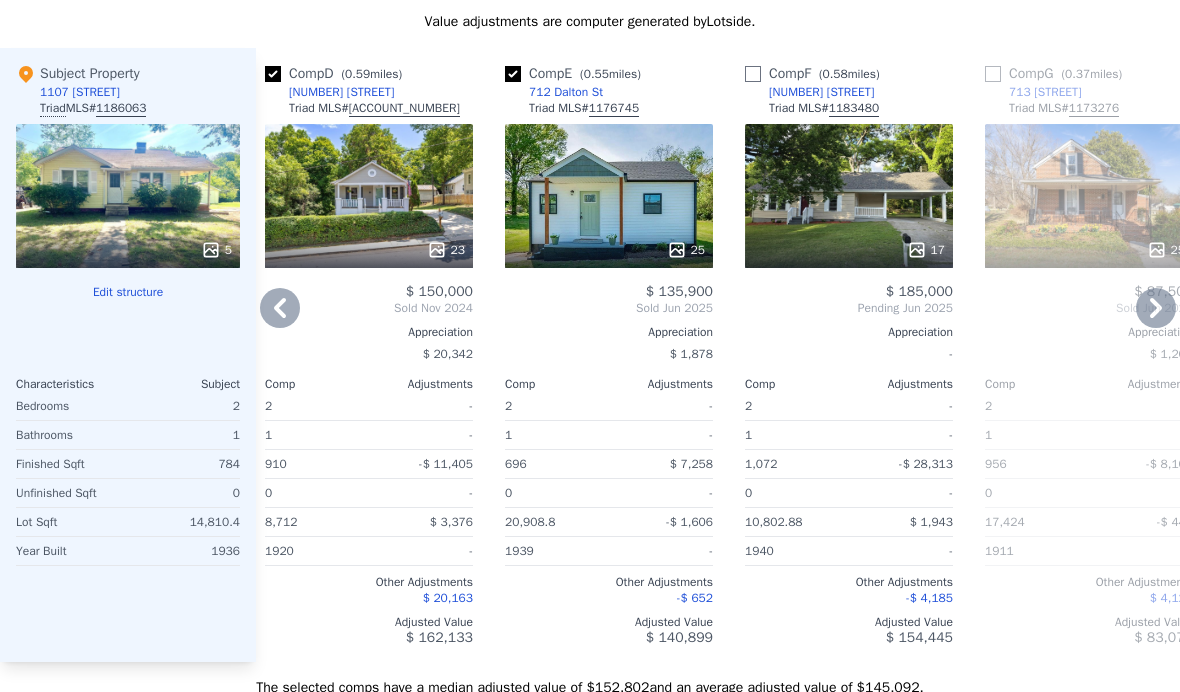 checkbox on "false" 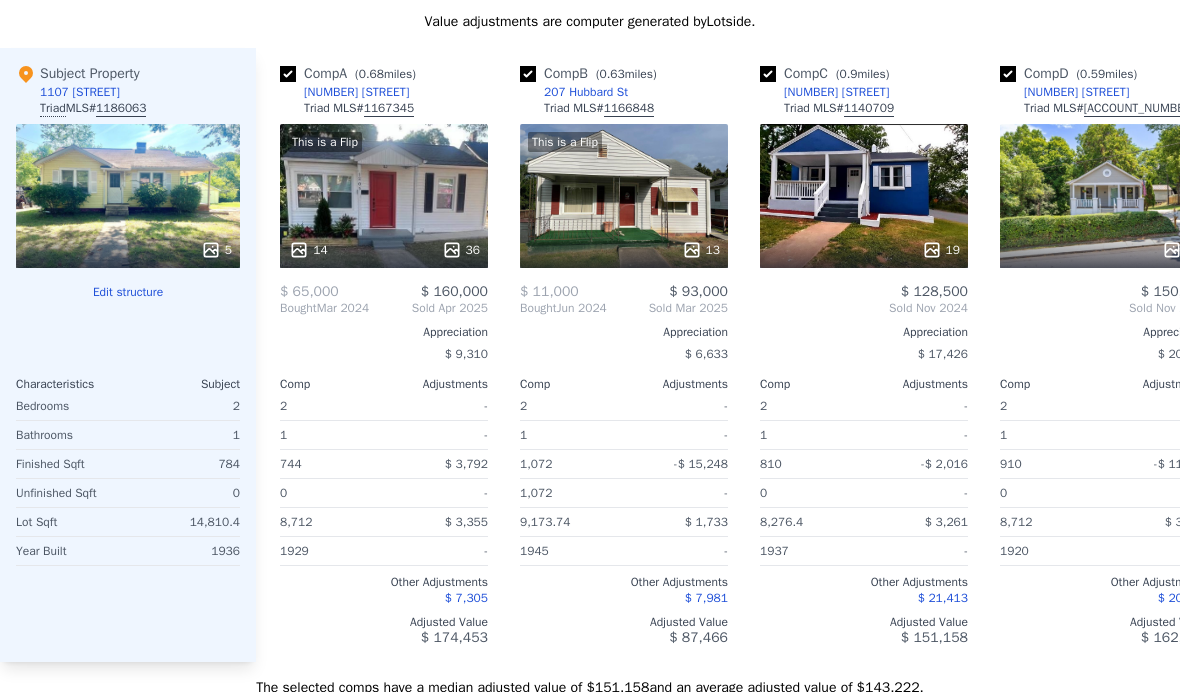 scroll, scrollTop: 0, scrollLeft: 0, axis: both 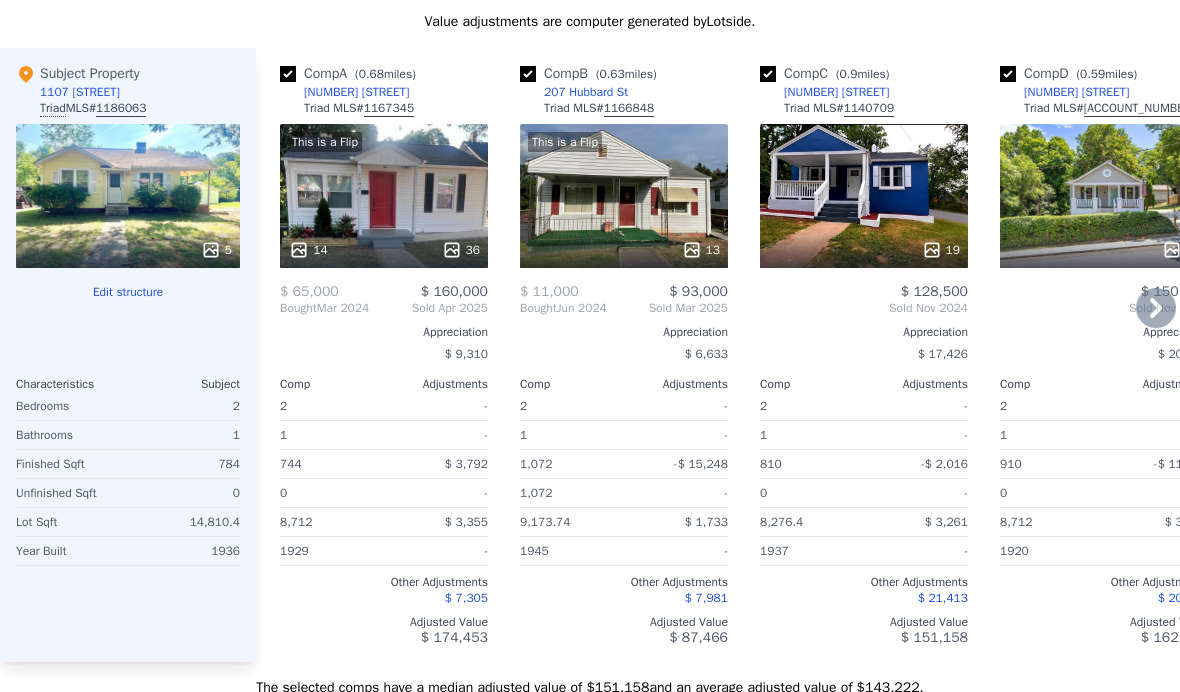 click at bounding box center [768, 74] 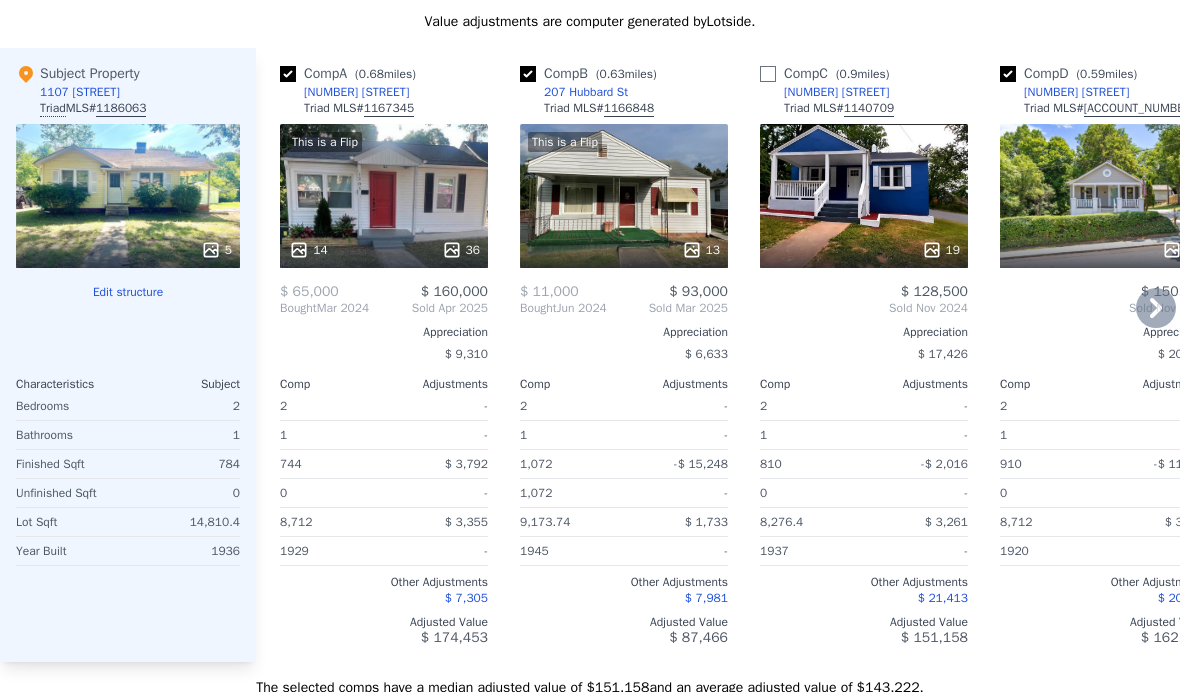 checkbox on "false" 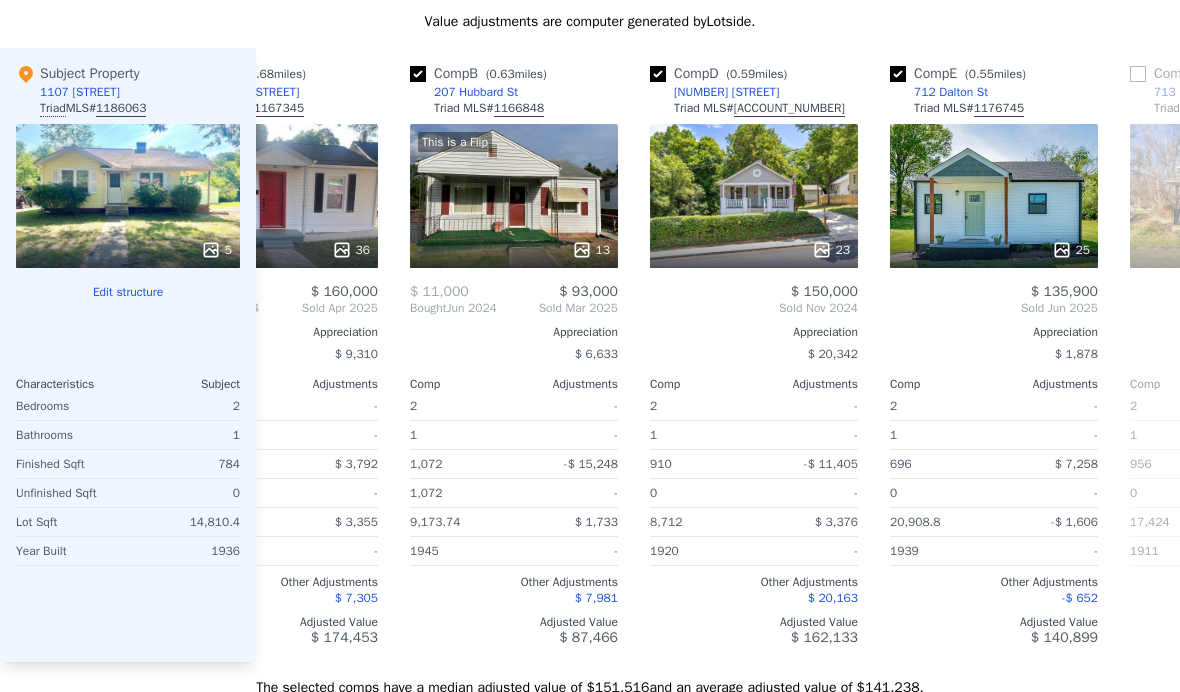 scroll, scrollTop: 0, scrollLeft: 114, axis: horizontal 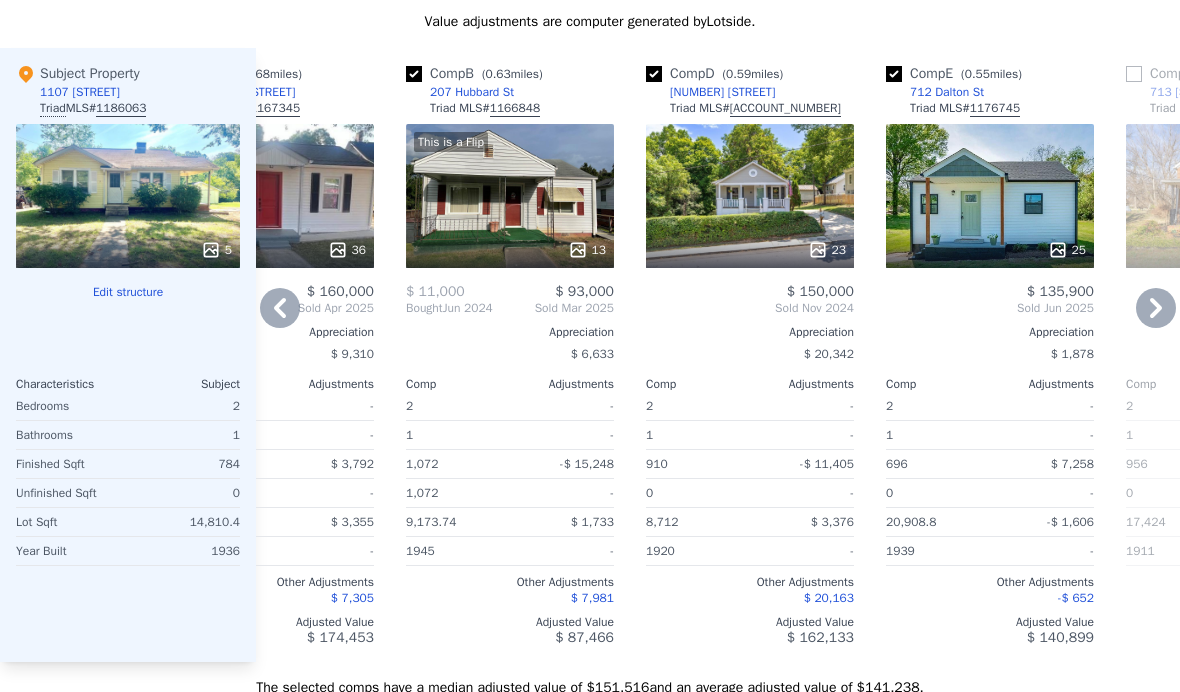 click at bounding box center (414, 74) 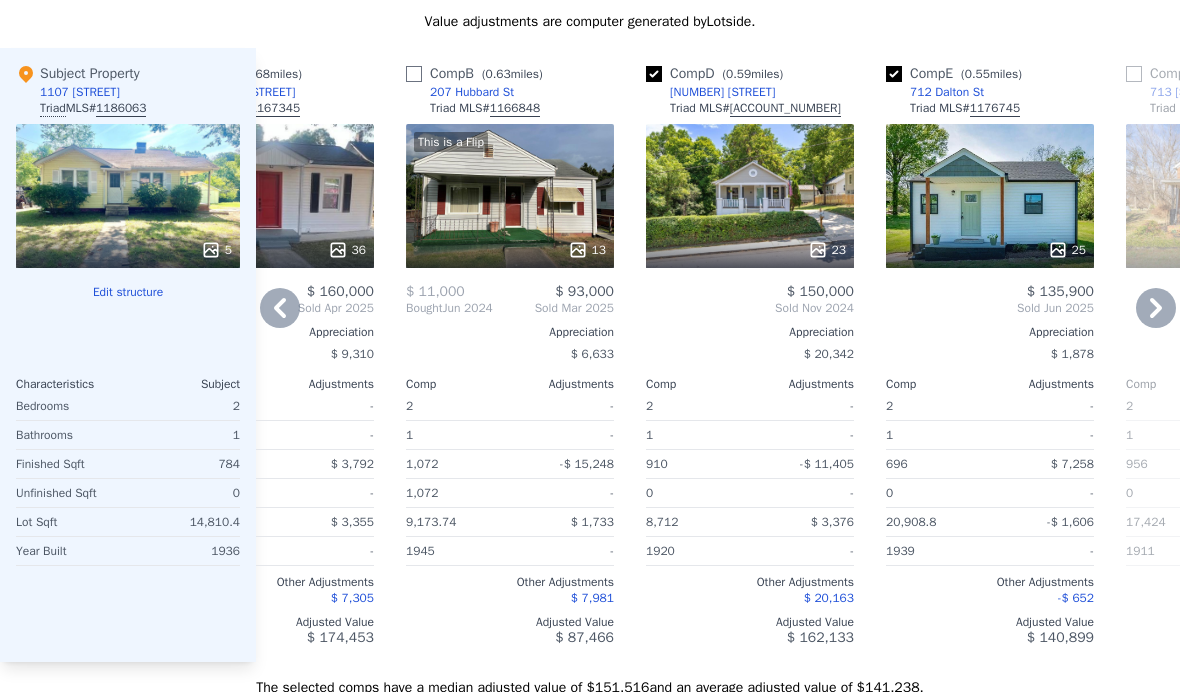 checkbox on "false" 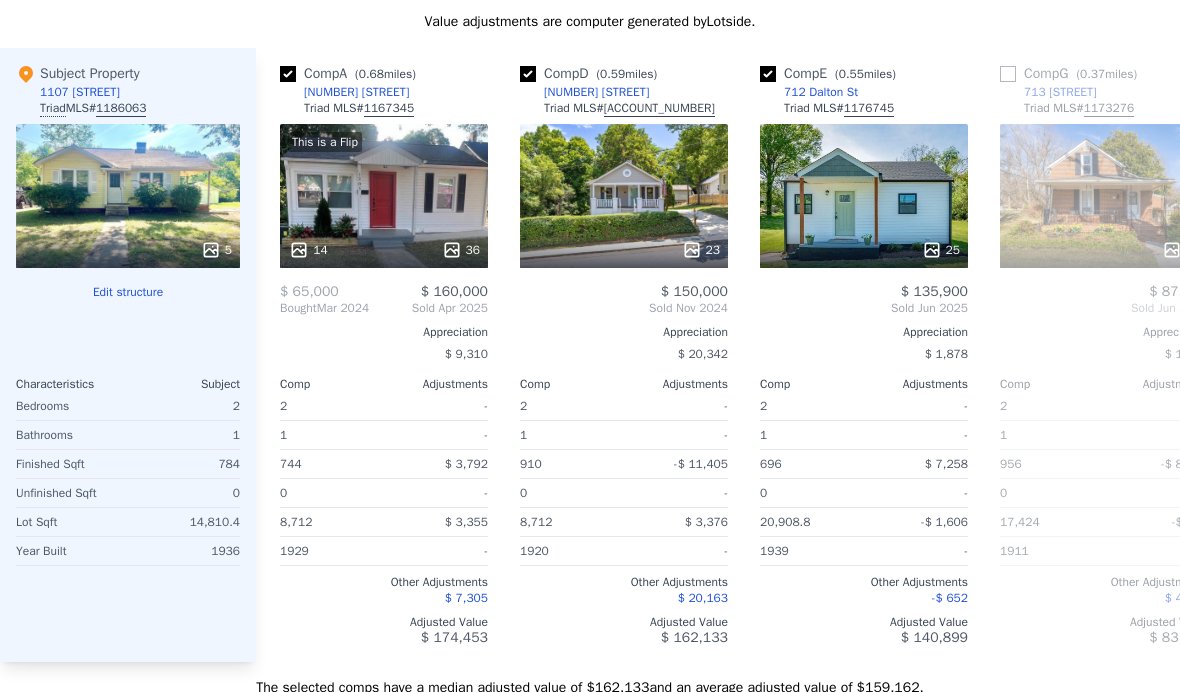 scroll, scrollTop: 0, scrollLeft: 0, axis: both 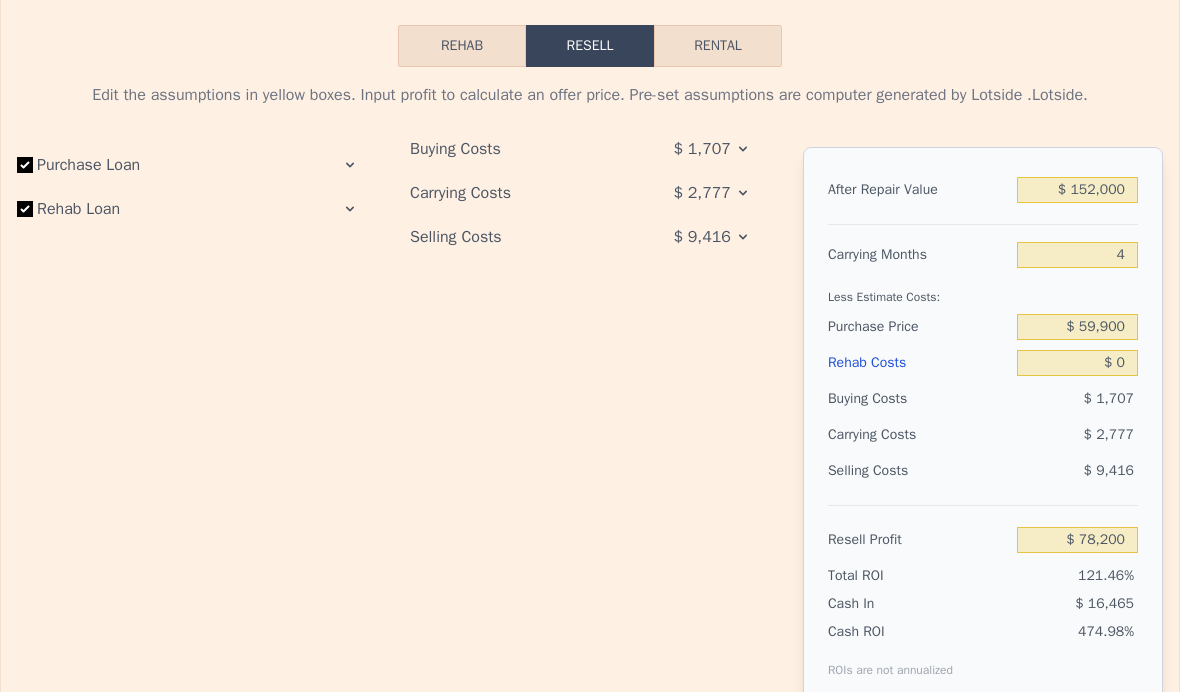 click 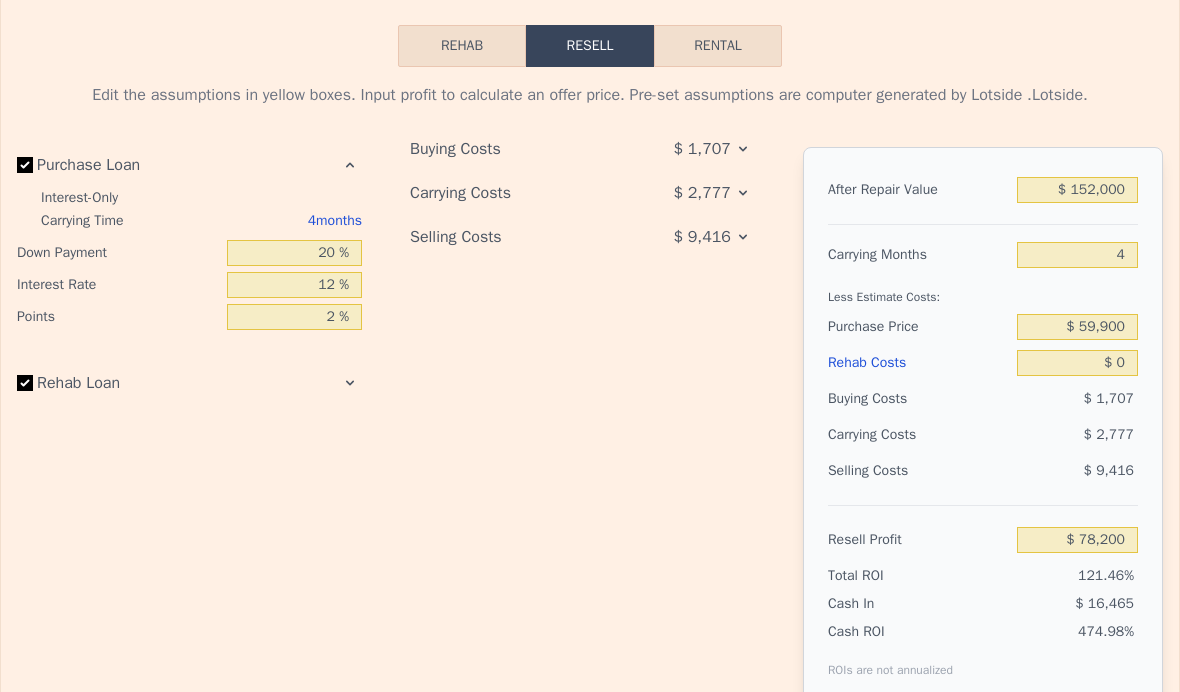 click on "Rehab Loan" at bounding box center (189, 387) 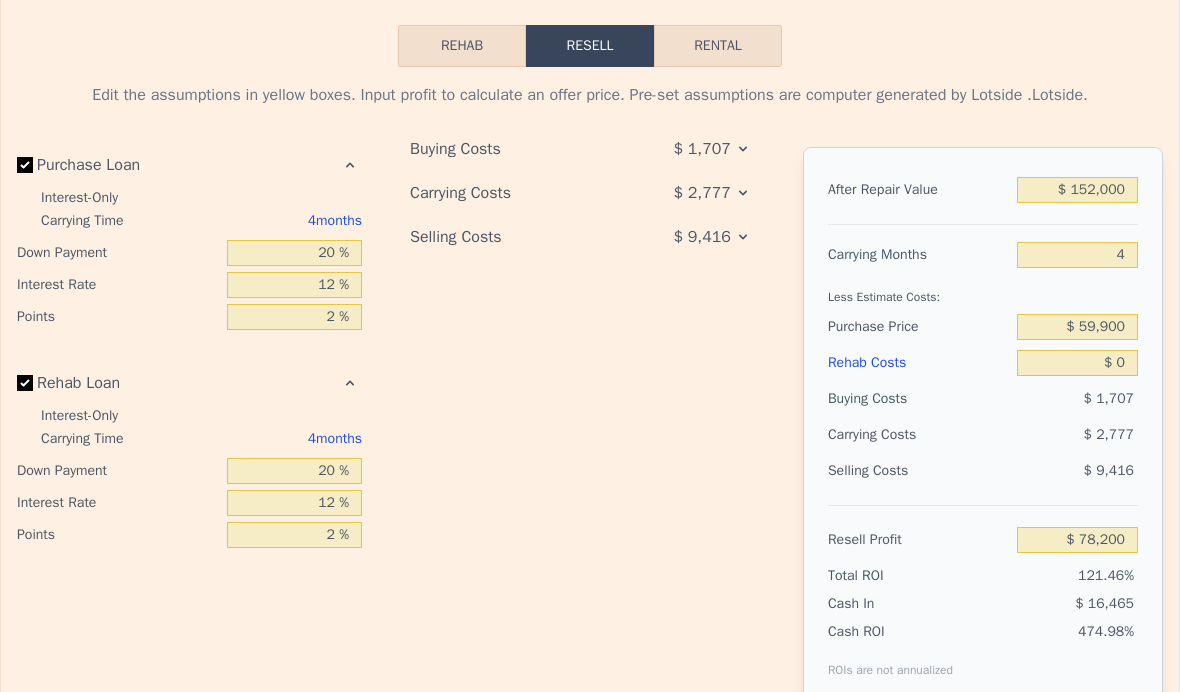 click on "Purchase Loan" at bounding box center (25, 165) 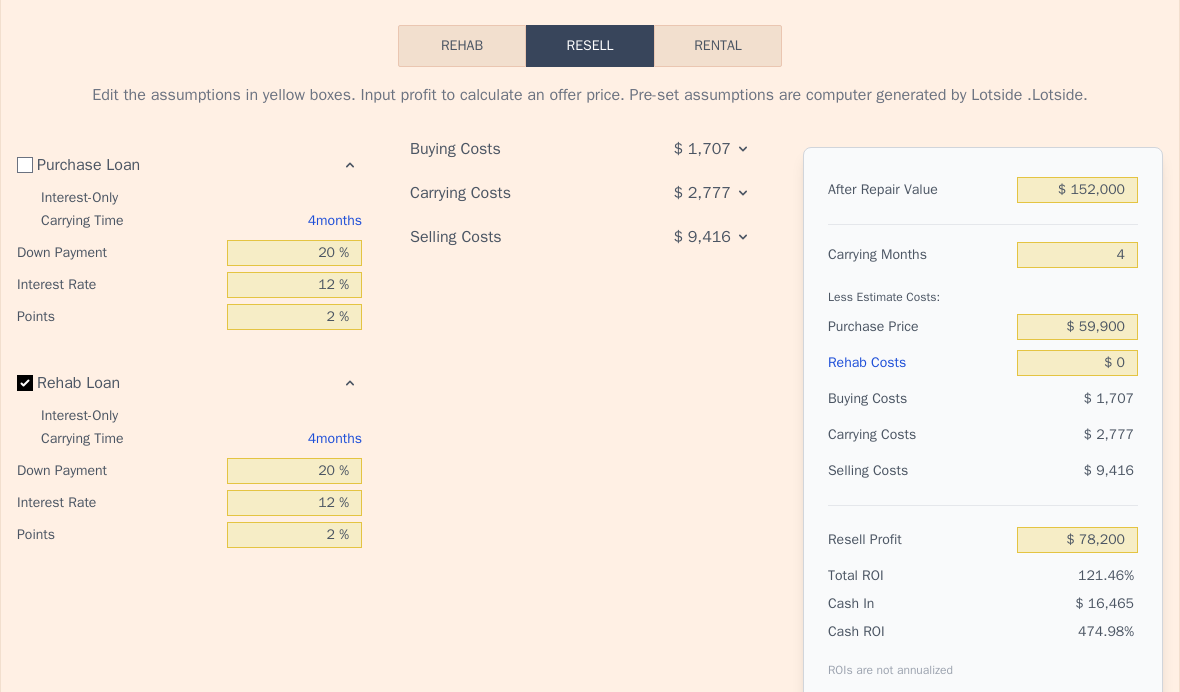 checkbox on "false" 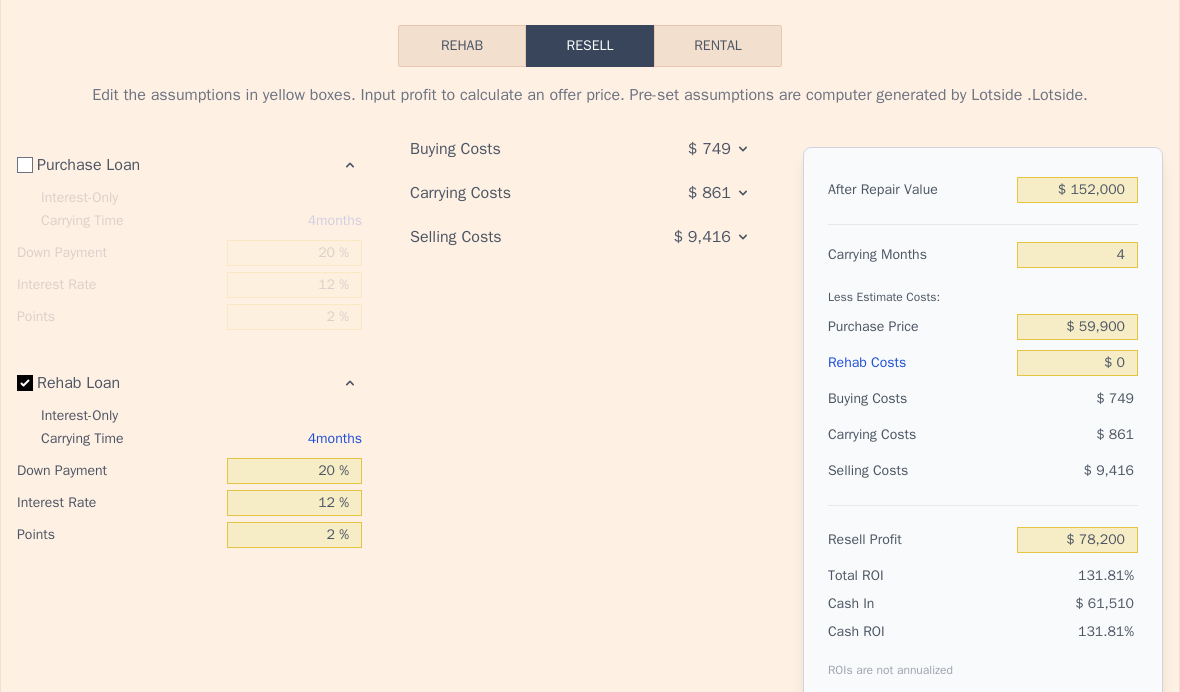 type on "$ 81,074" 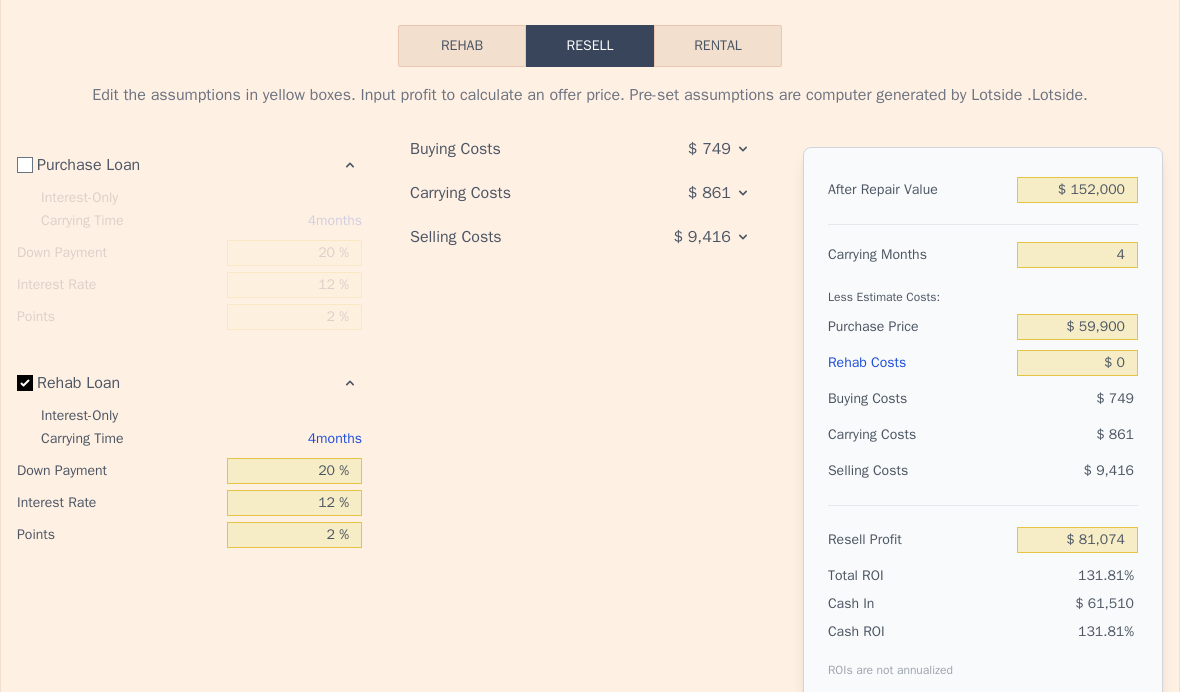 click on "Purchase Loan Interest-Only Carrying Time 4  months Down Payment 20 % Interest Rate 12 % Points 2 % Rehab Loan Interest-Only Carrying Time 4  months Down Payment 20 % Interest Rate 12 % Points 2 %" at bounding box center (197, 441) 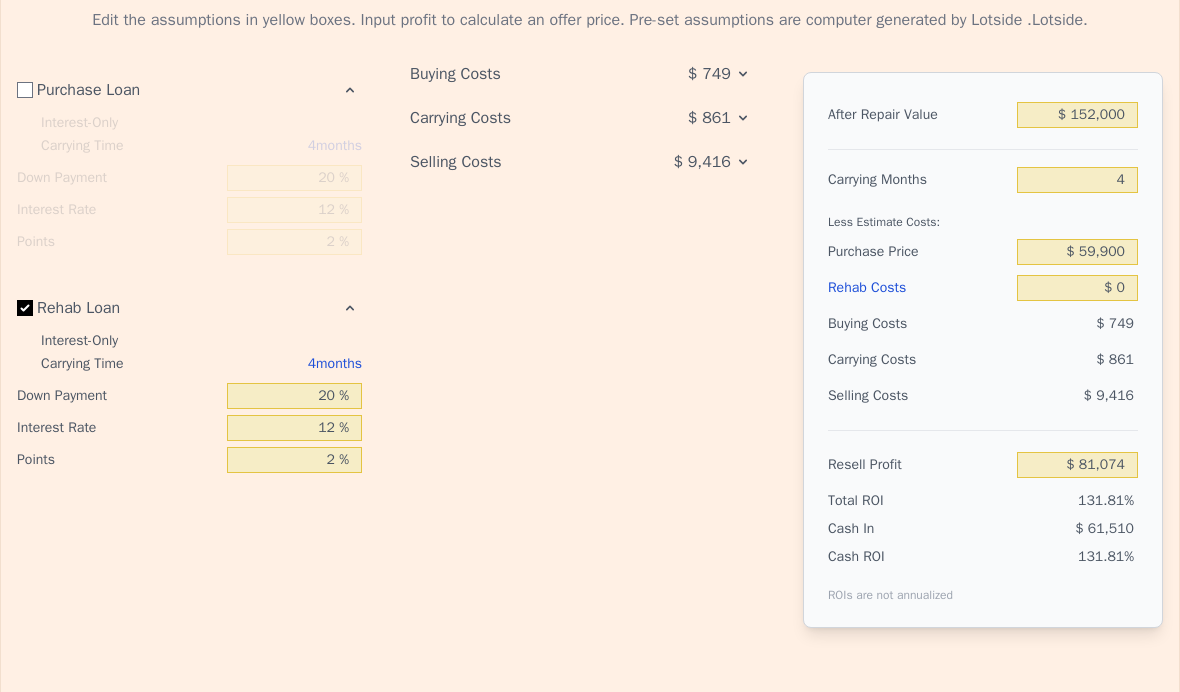 scroll, scrollTop: 3028, scrollLeft: 0, axis: vertical 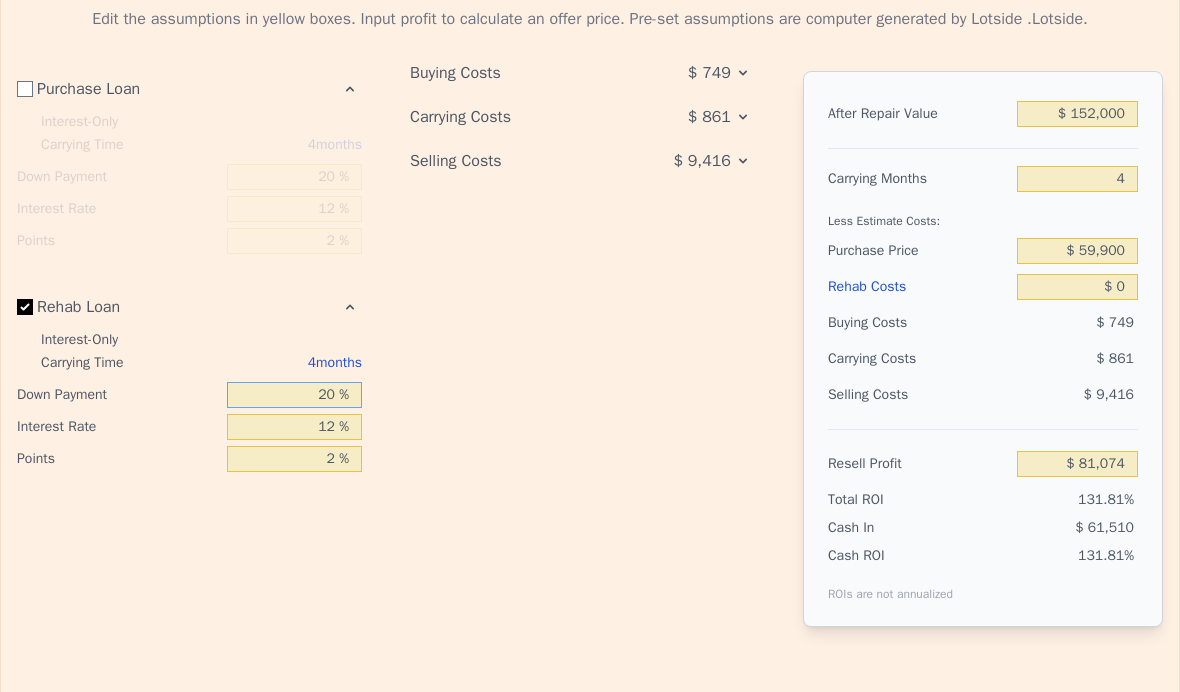 click on "20 %" at bounding box center (294, 395) 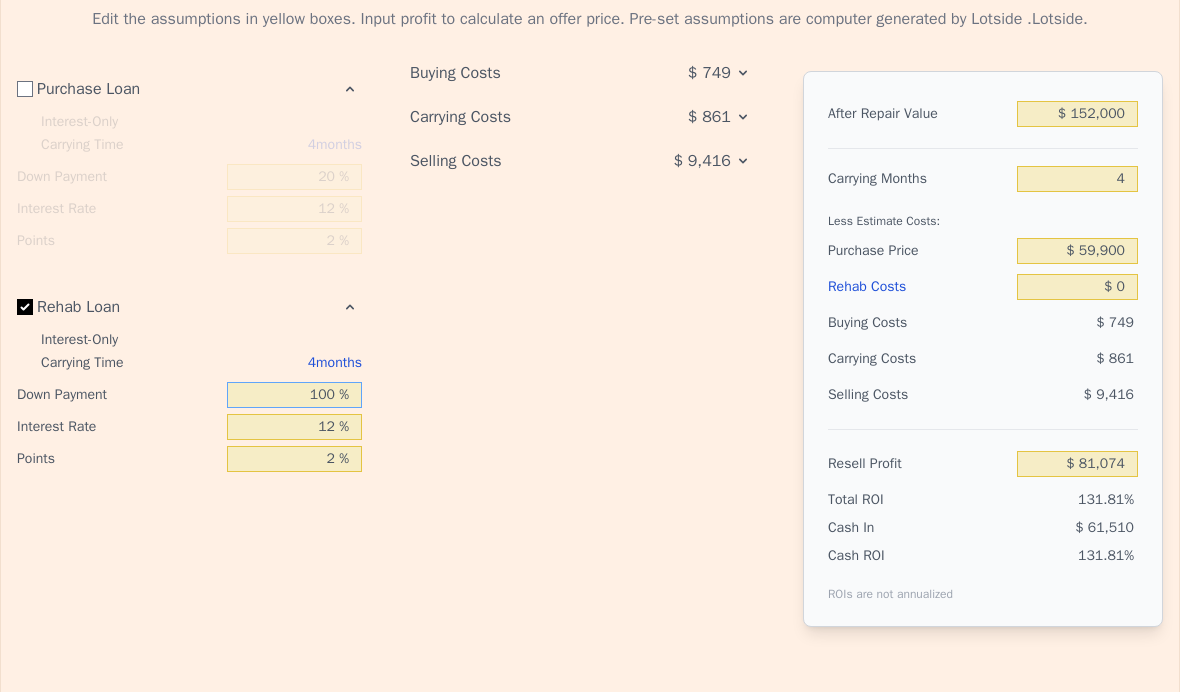 type on "100 %" 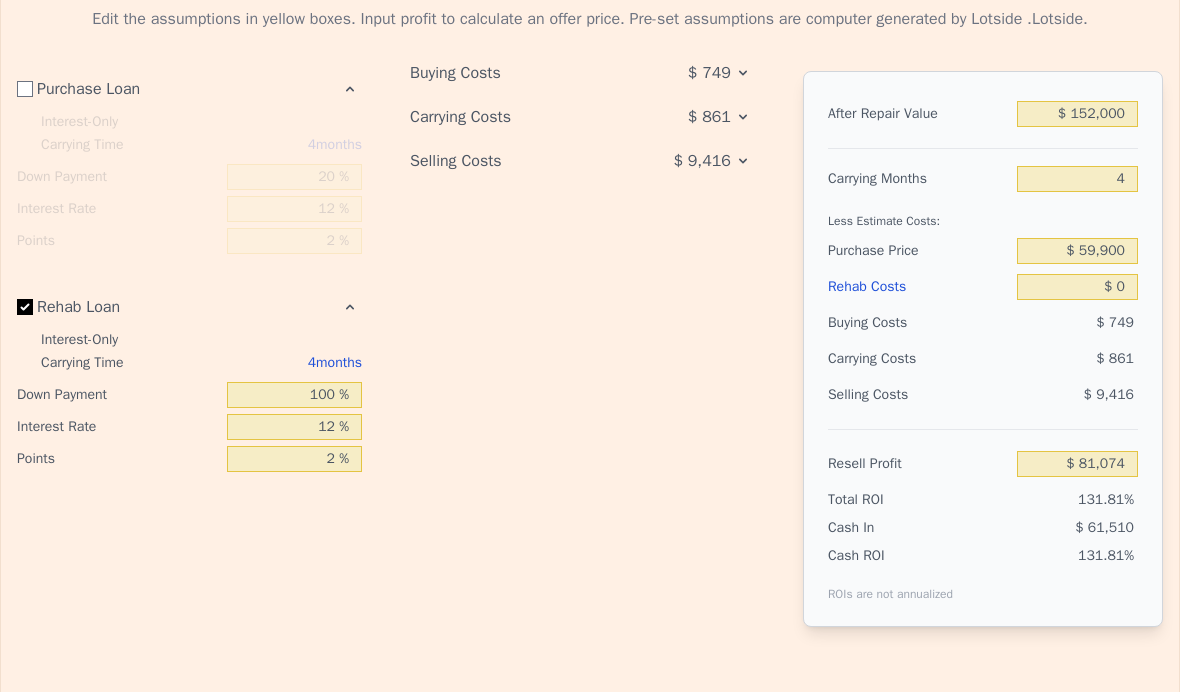 click on "Purchase Loan Interest-Only Carrying Time 4 months Down Payment 20 % Interest Rate 12 % Points 2 % Rehab Loan Interest-Only Carrying Time 4 months Down Payment 100 % Interest Rate 12 % Points 2 %" at bounding box center [197, 365] 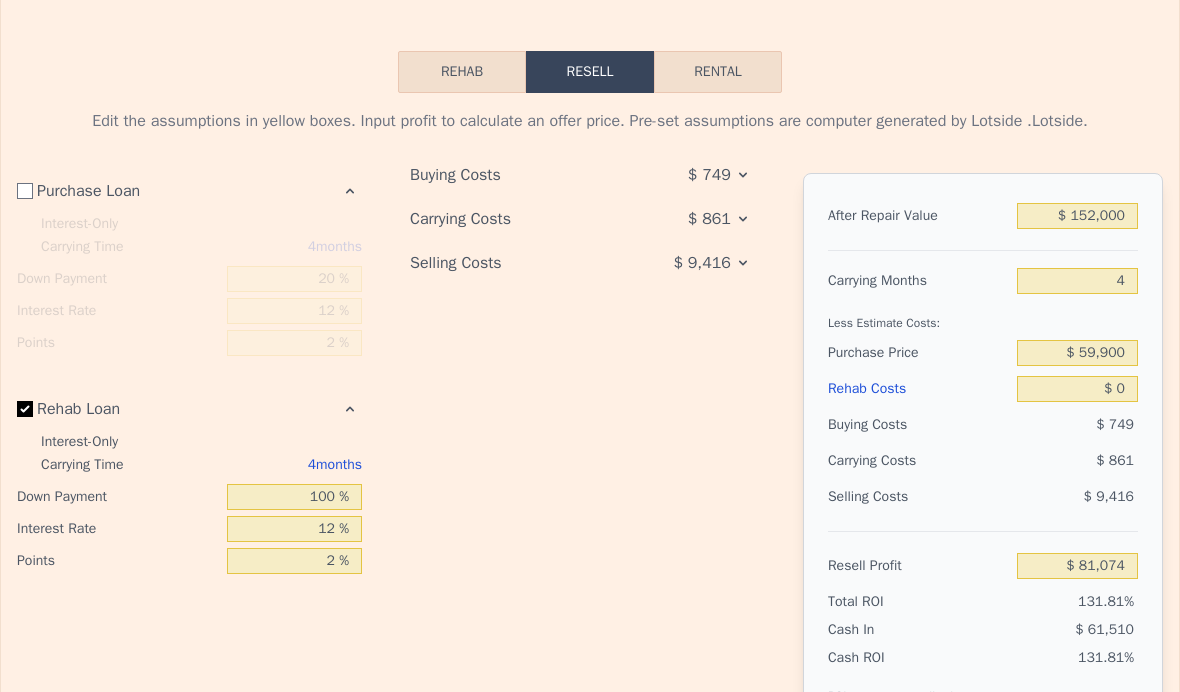scroll, scrollTop: 2925, scrollLeft: 0, axis: vertical 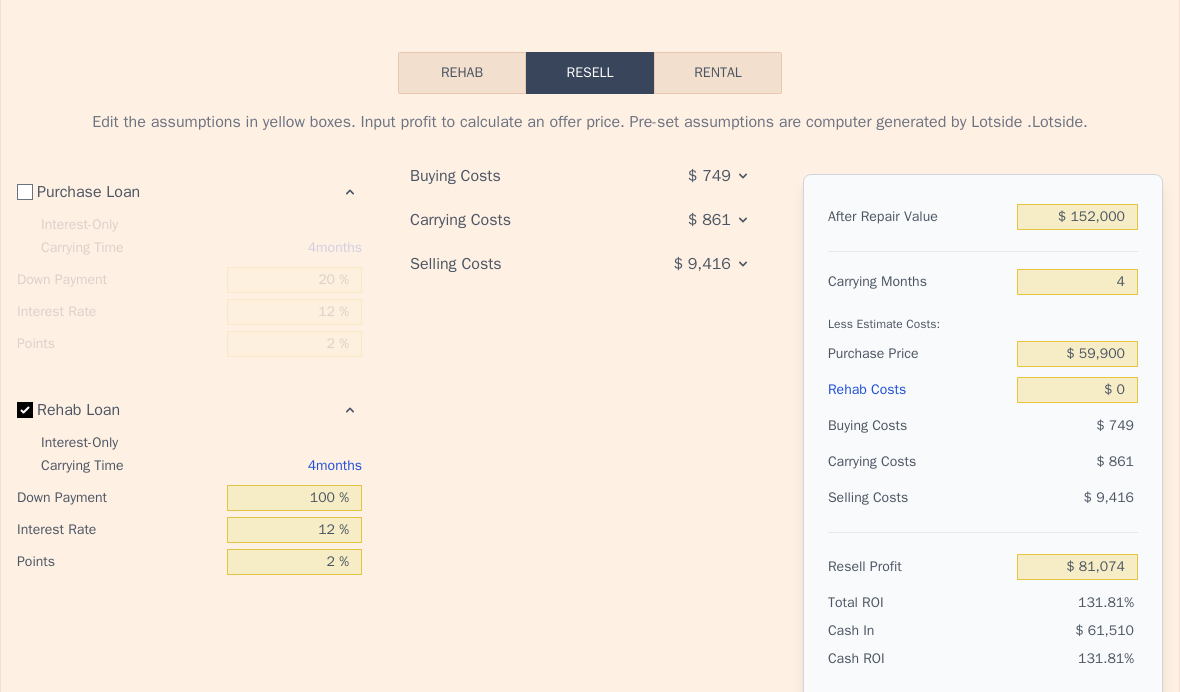 click 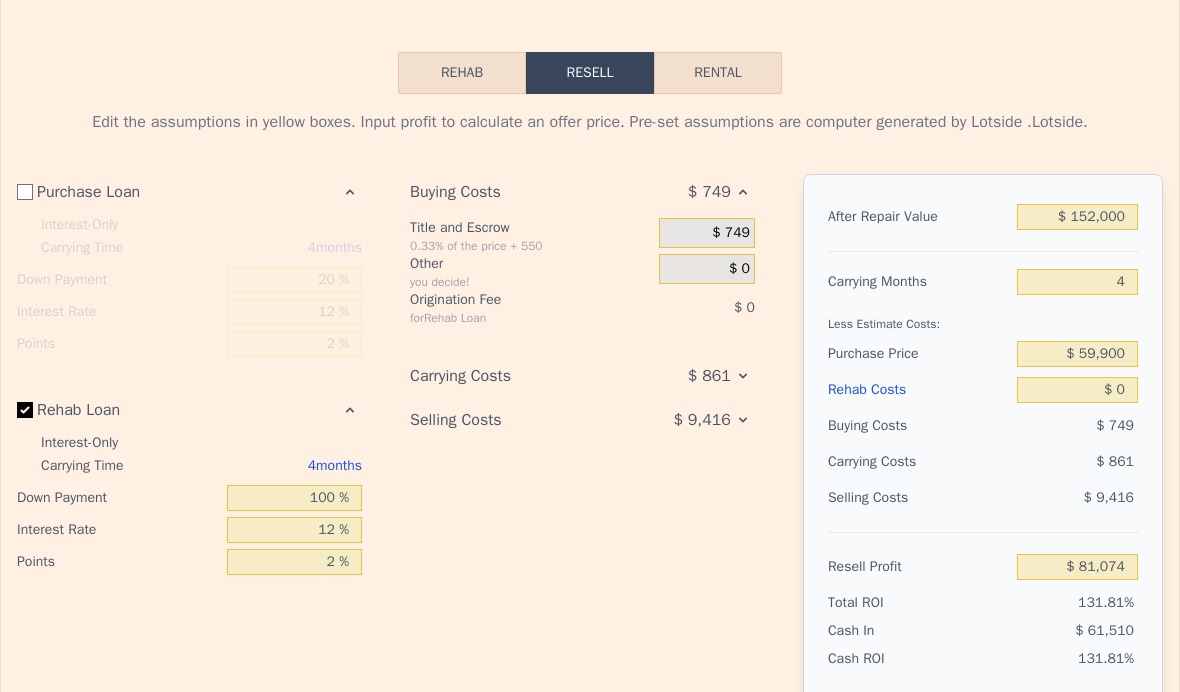 click 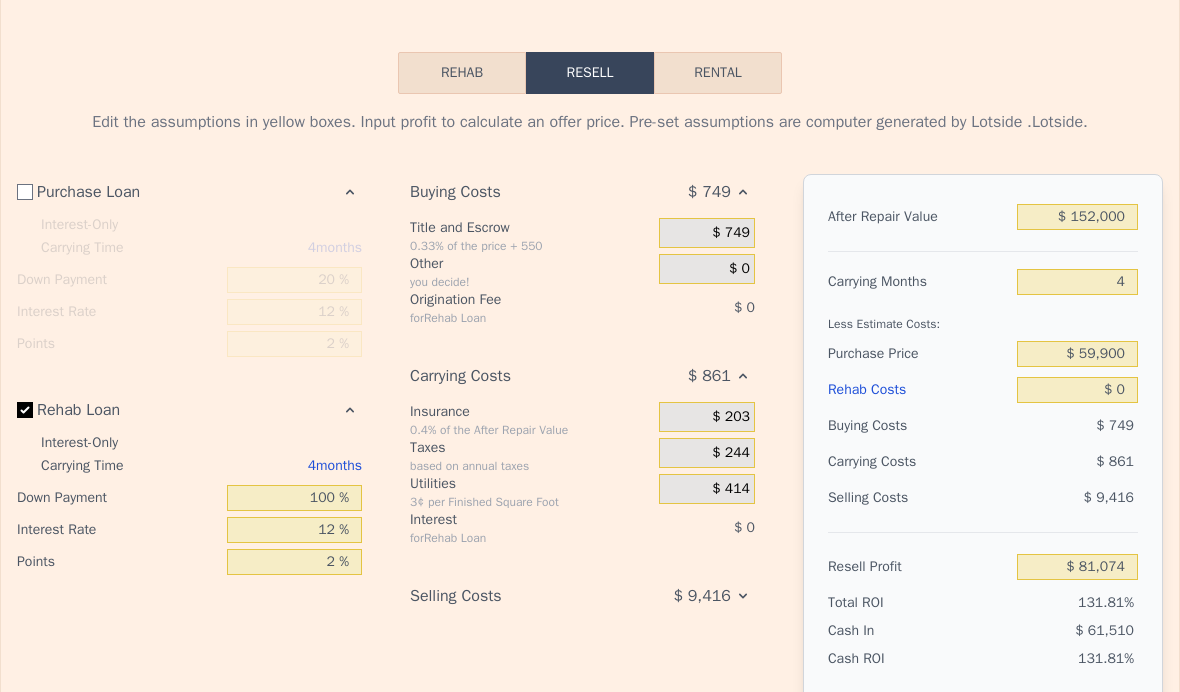 click on "4  months" at bounding box center [264, 466] 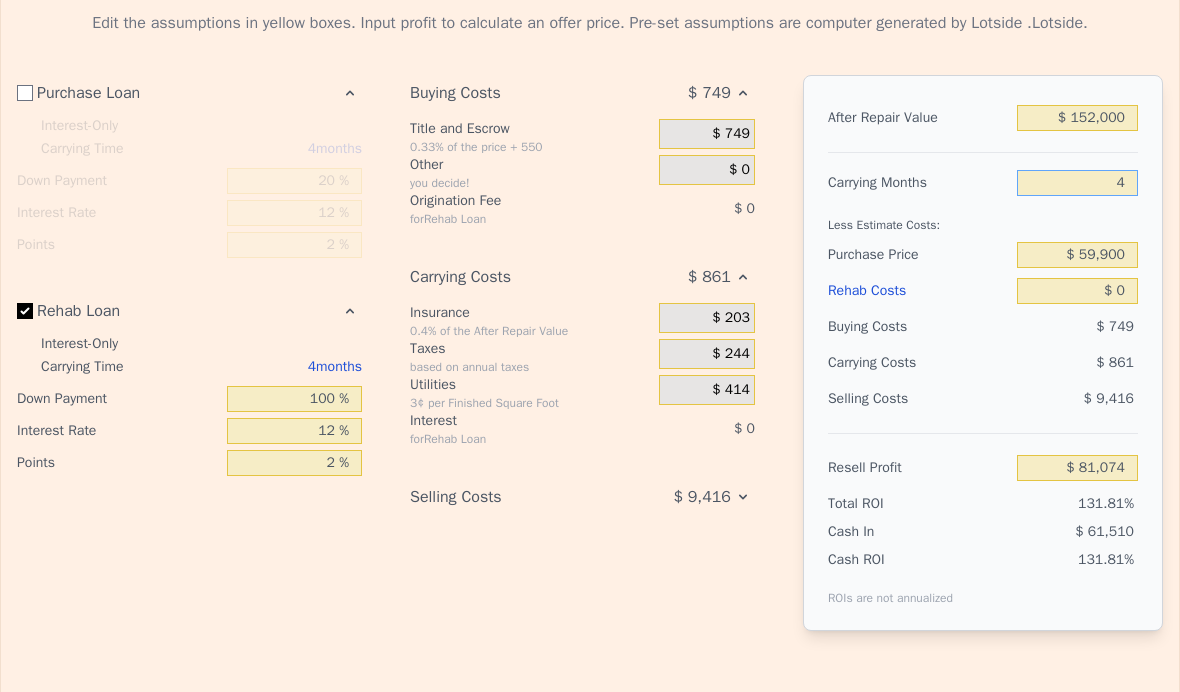 scroll, scrollTop: 3033, scrollLeft: 0, axis: vertical 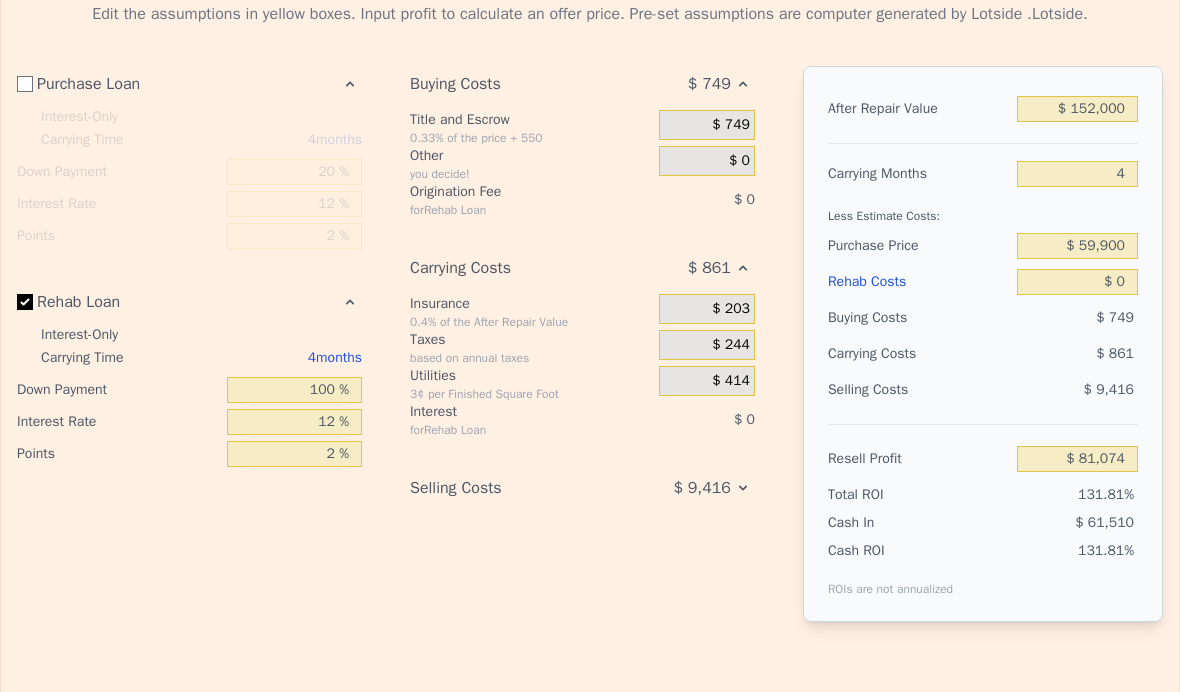 click on "4  months" at bounding box center (264, 358) 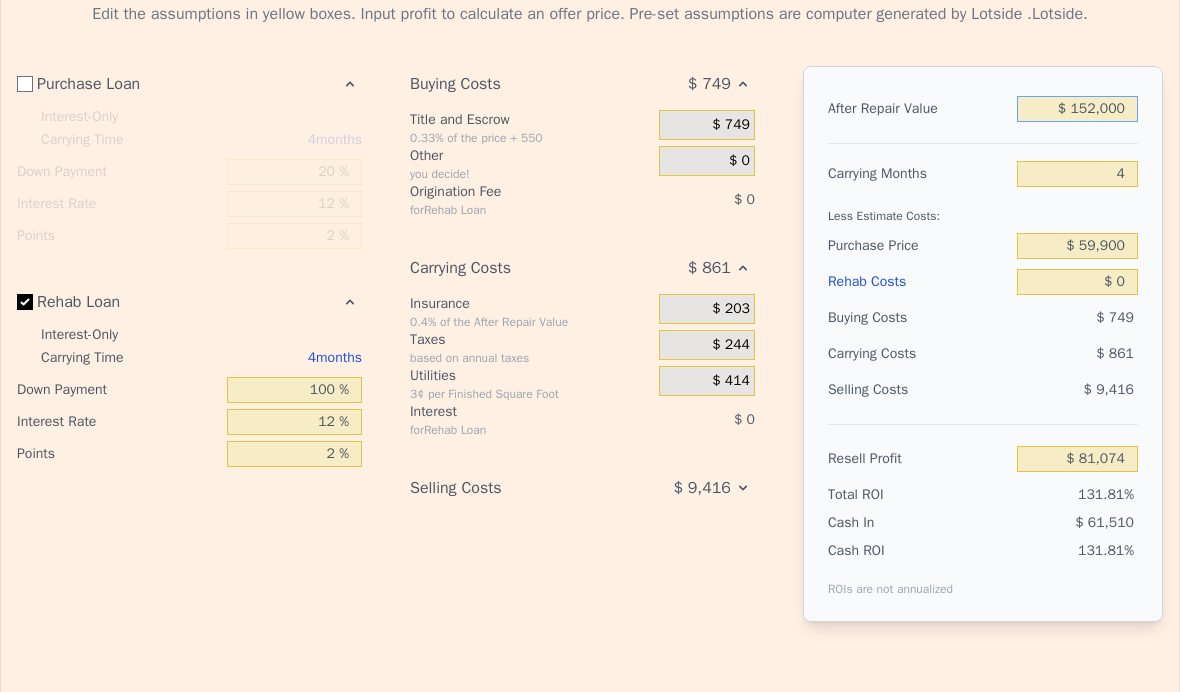 click on "$ 152,000" at bounding box center (1077, 109) 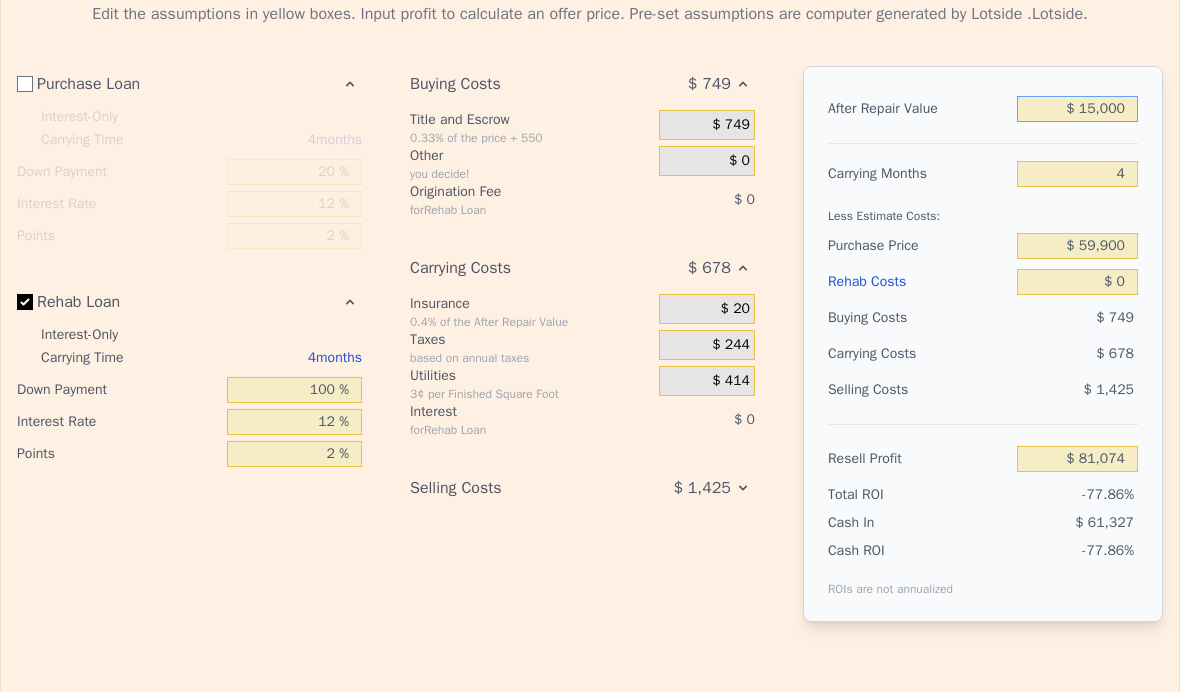 type on "$ 1,000" 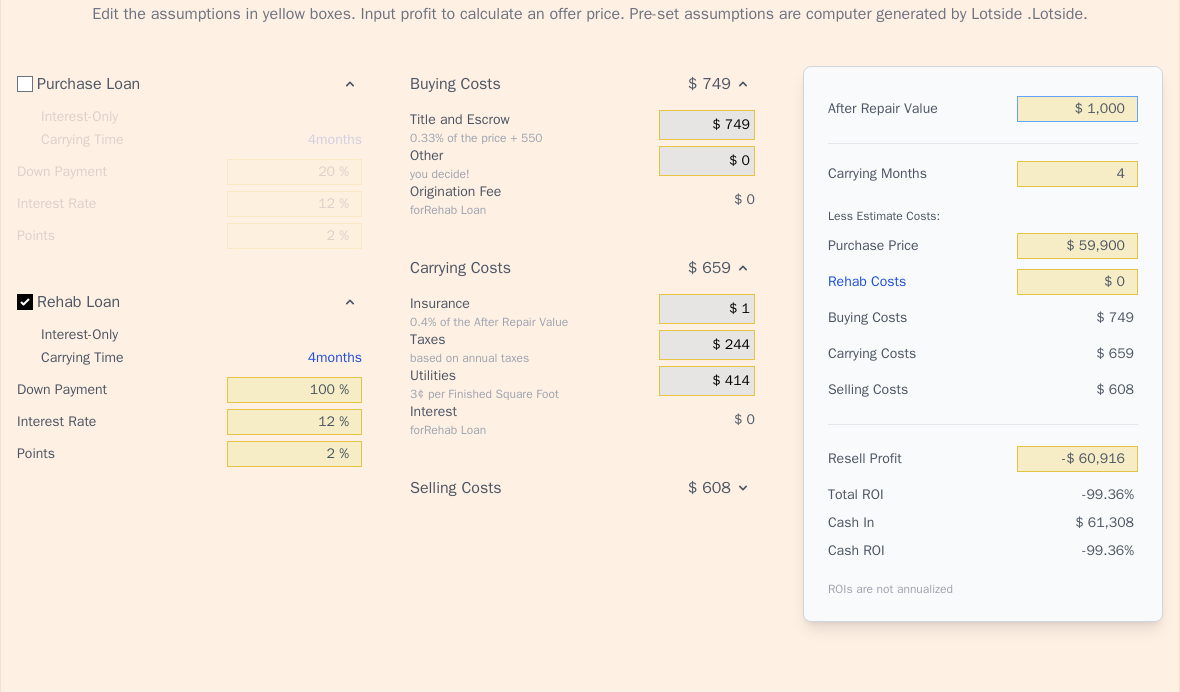 type on "$ 14,000" 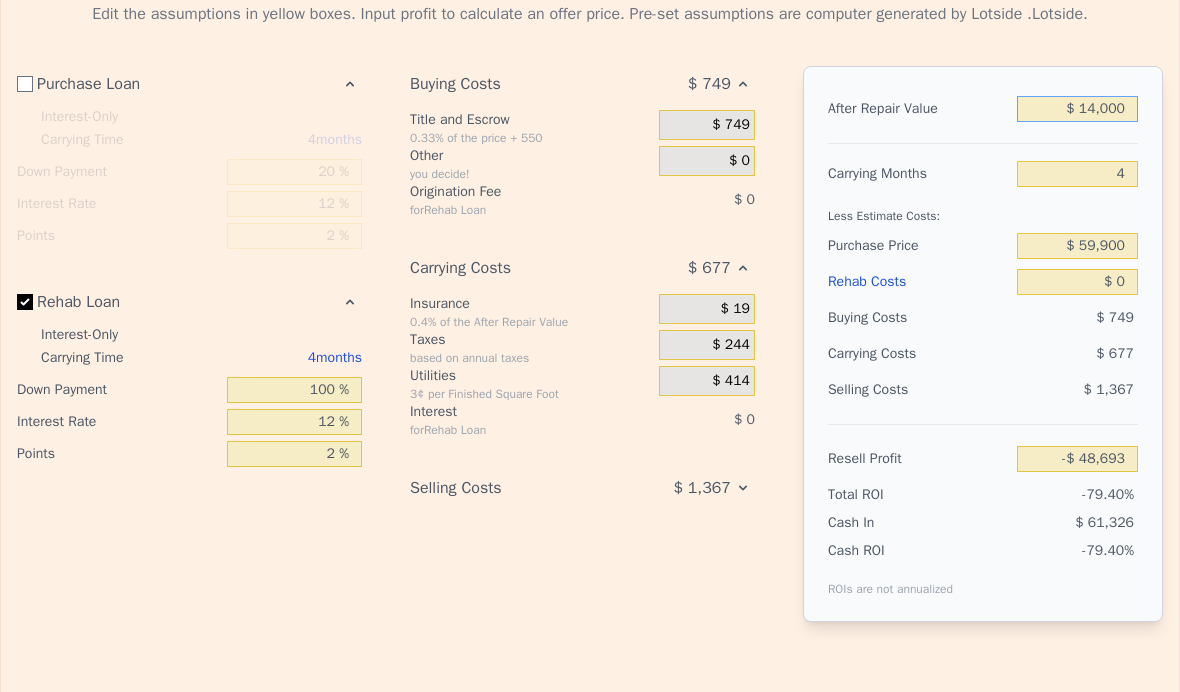 type on "$ 140,000" 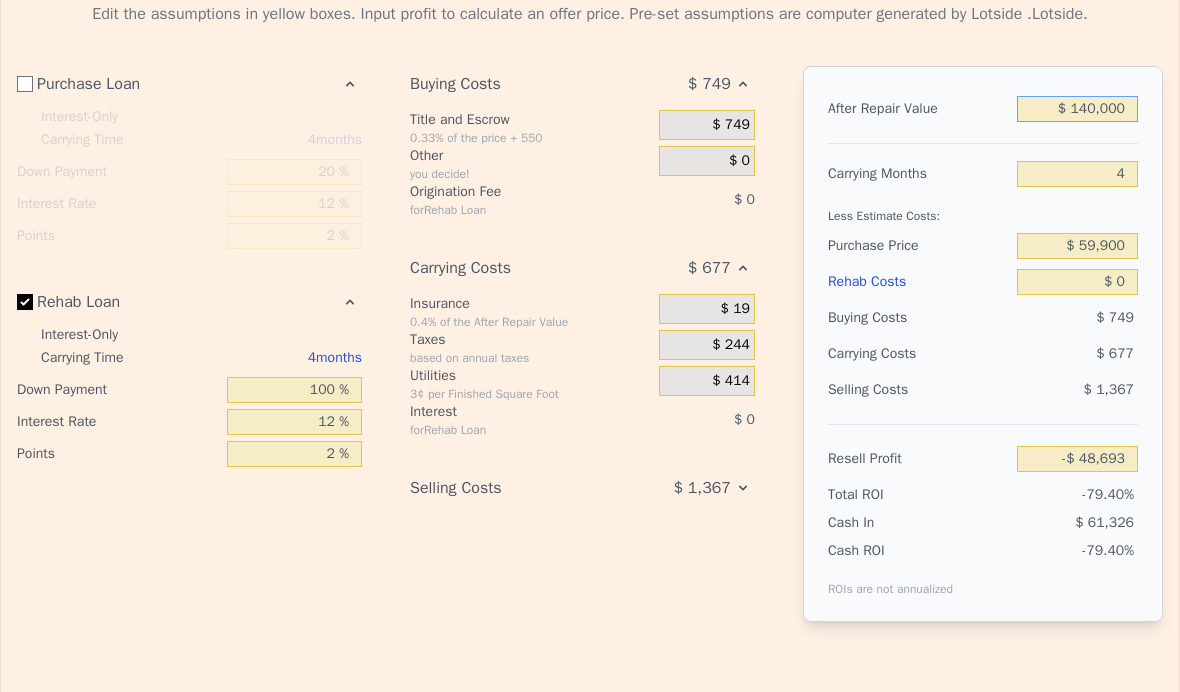 type on "$ 69,790" 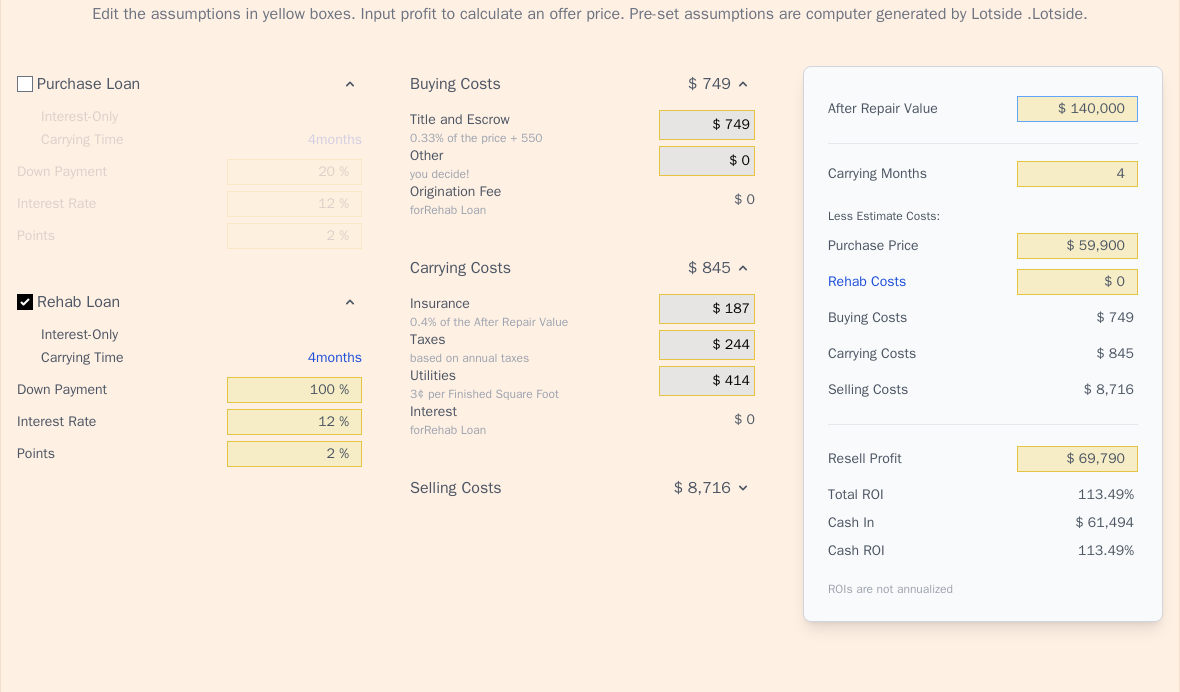type on "$ 140,000" 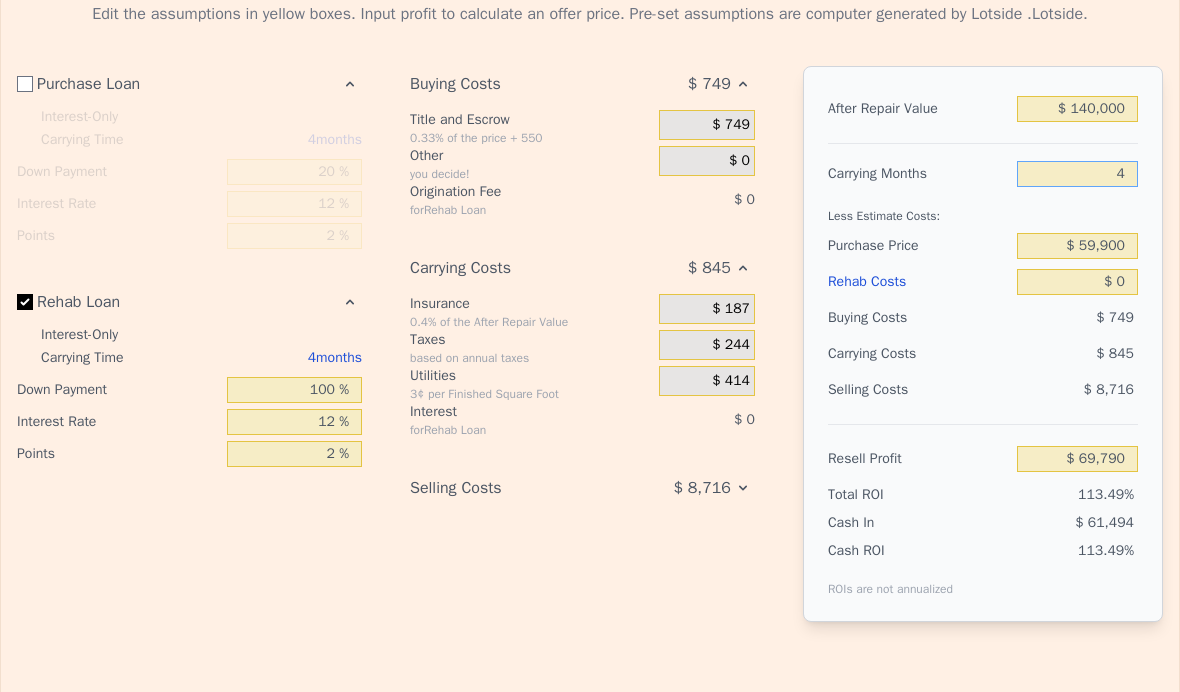 click on "4" at bounding box center [1077, 174] 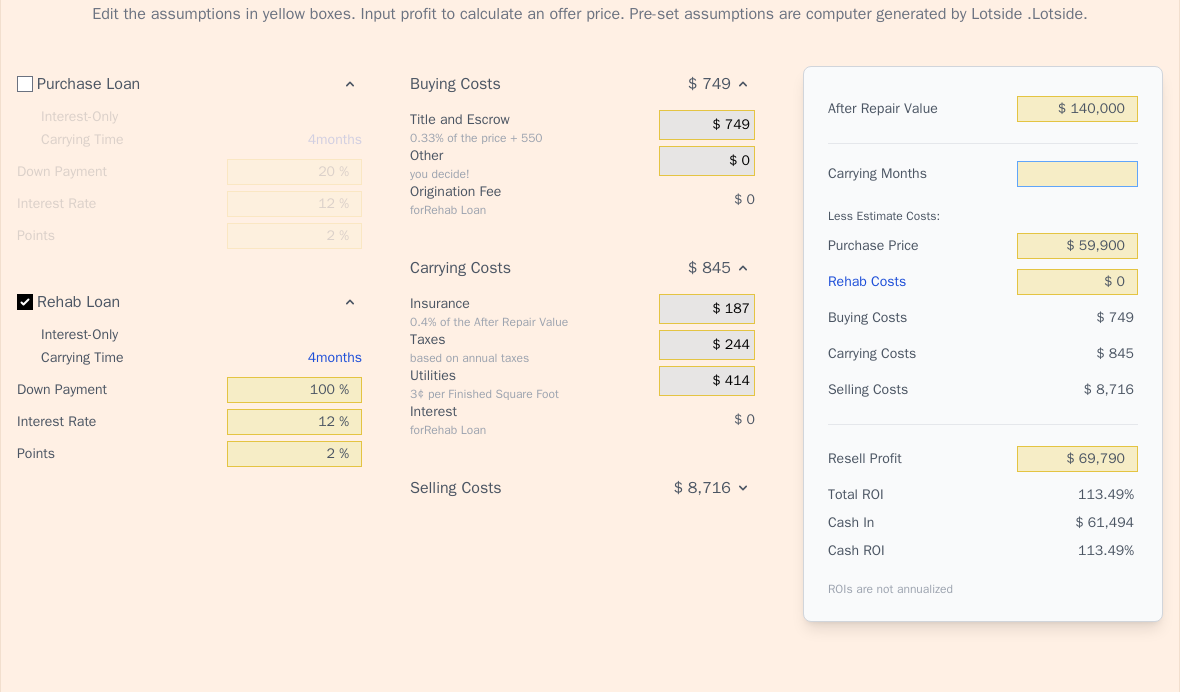 type on "5" 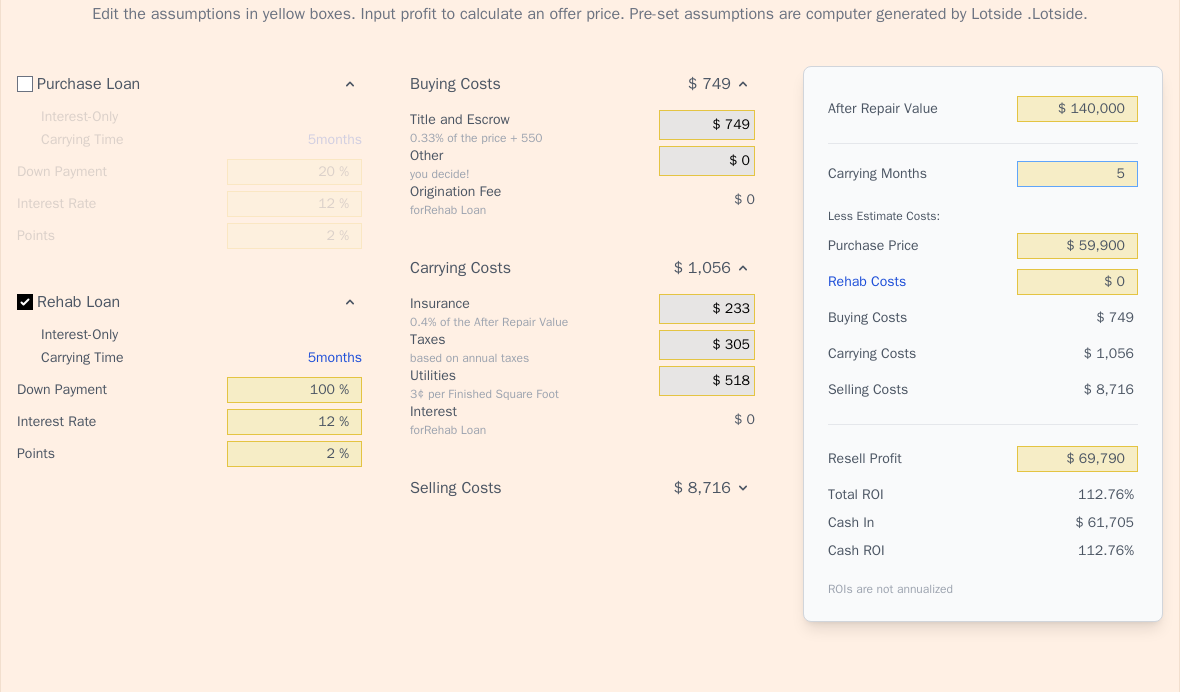 type on "$ 69,579" 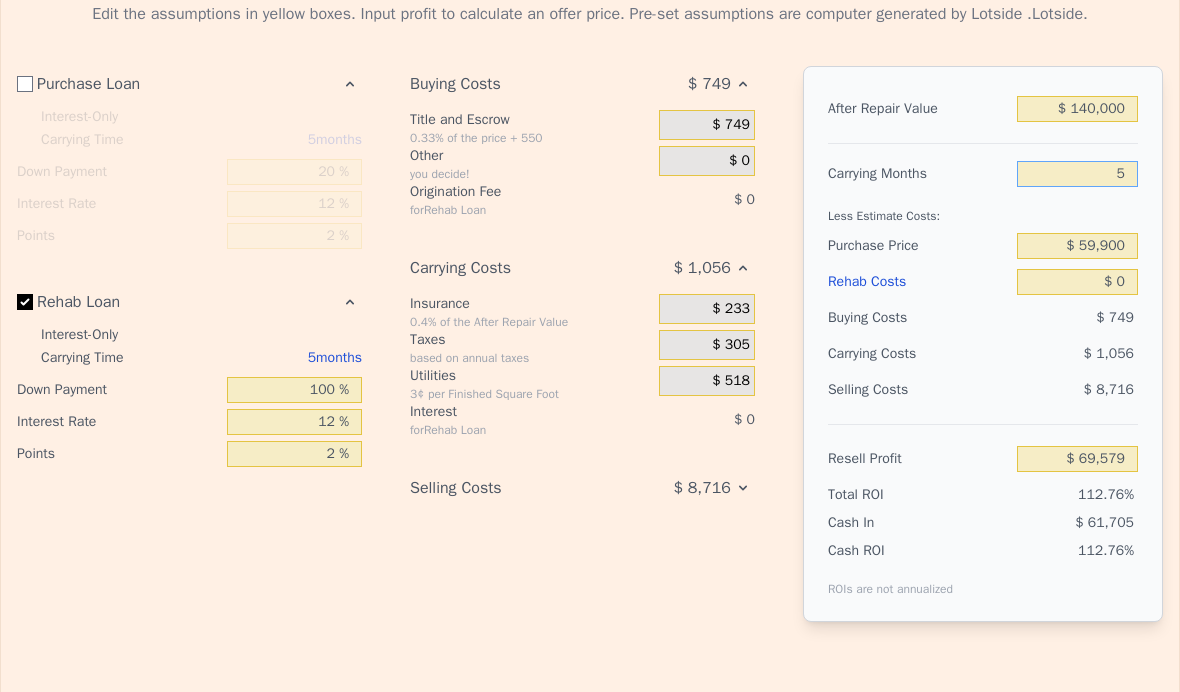 type on "5" 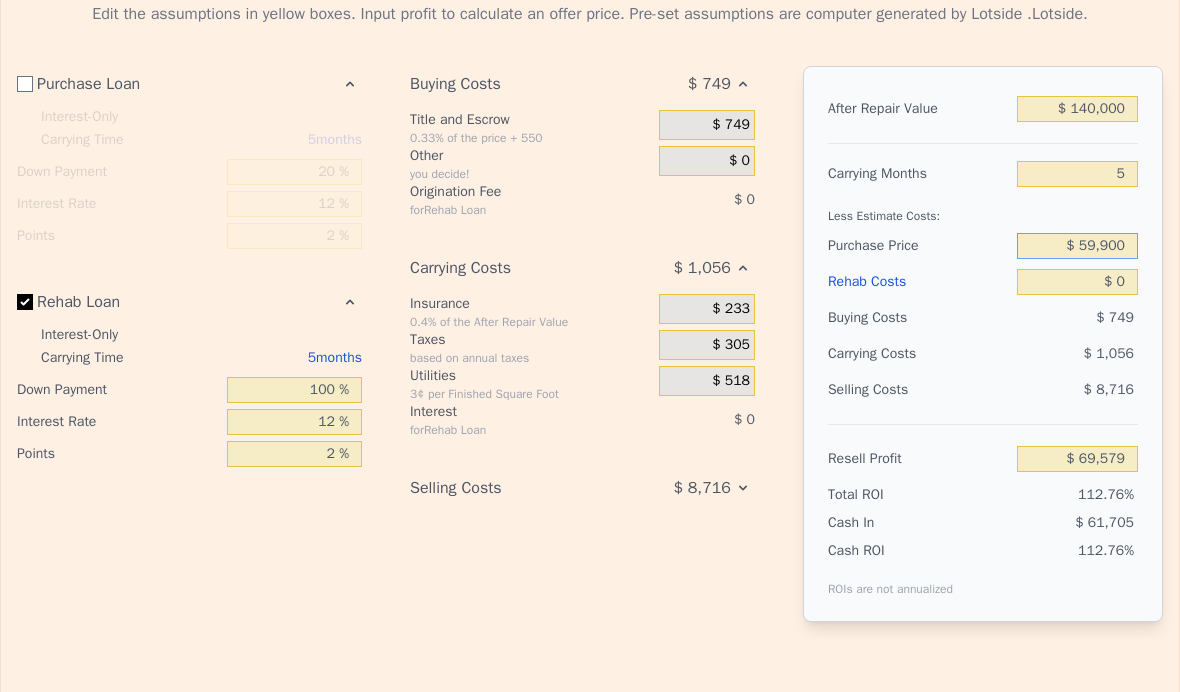 click on "$ 59,900" at bounding box center [1077, 246] 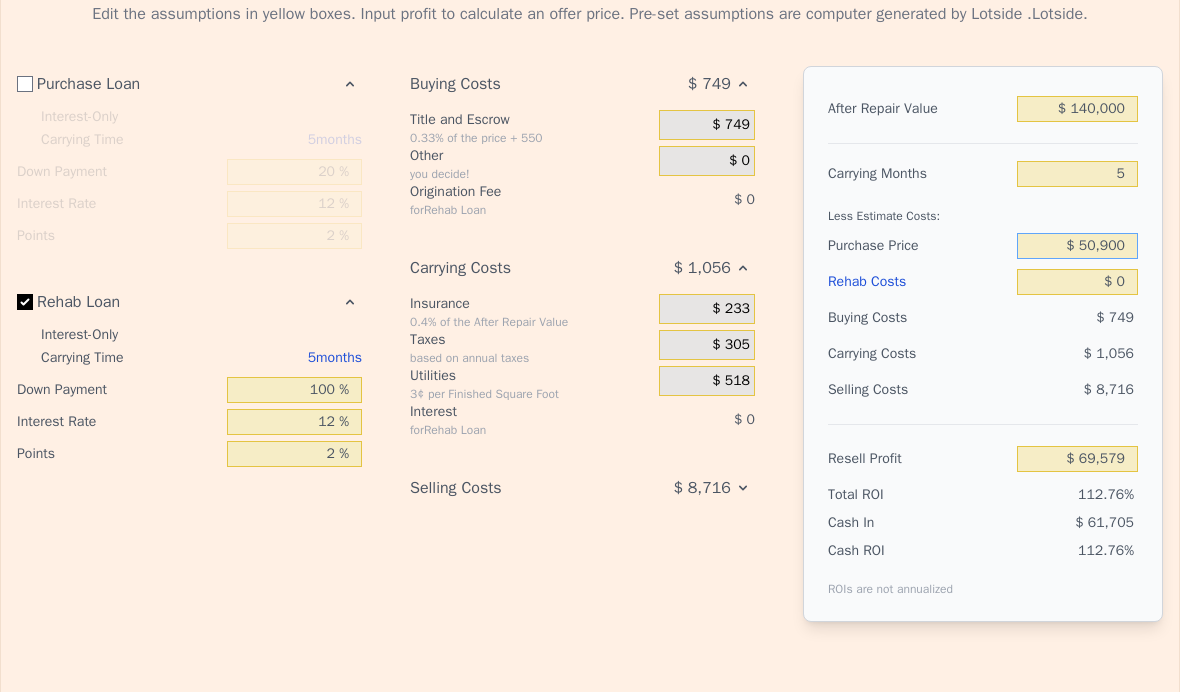 type on "$ 50,900" 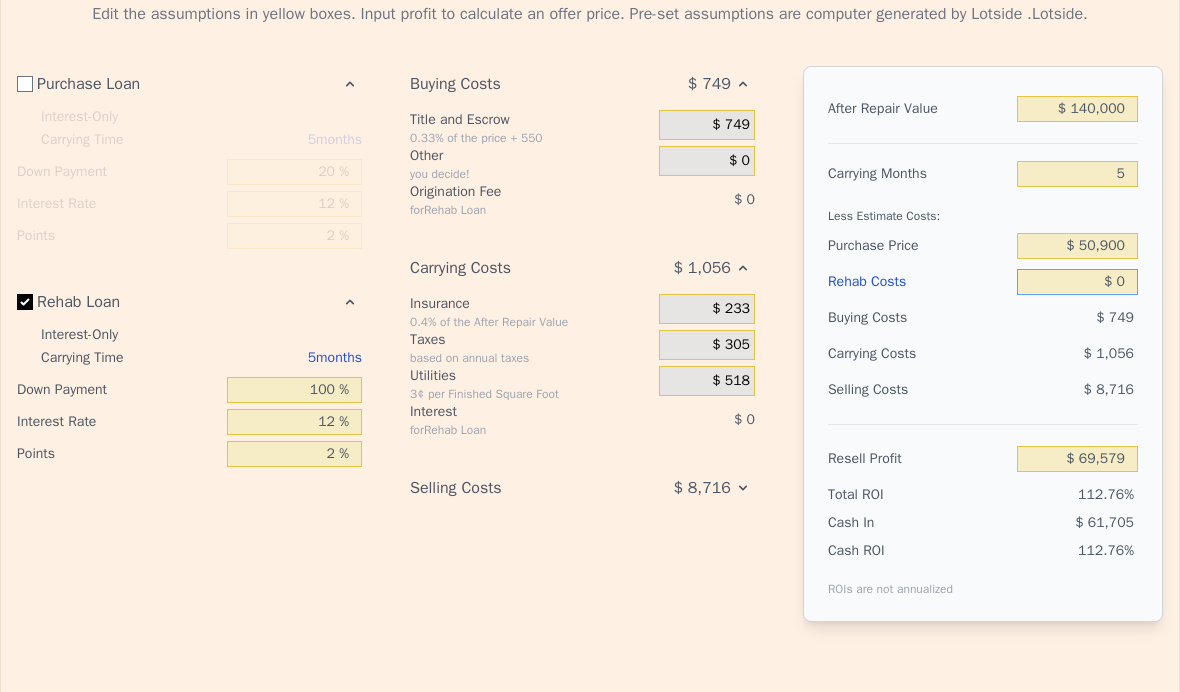 click on "$ 0" at bounding box center (1077, 282) 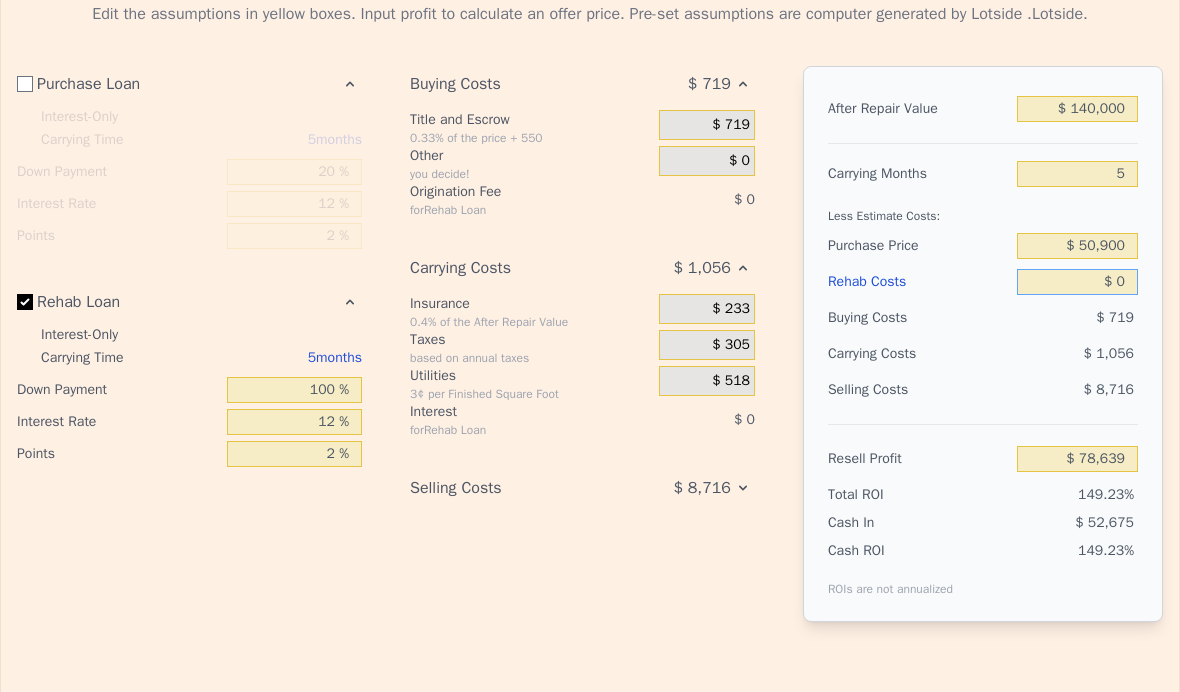 type on "$ 78,609" 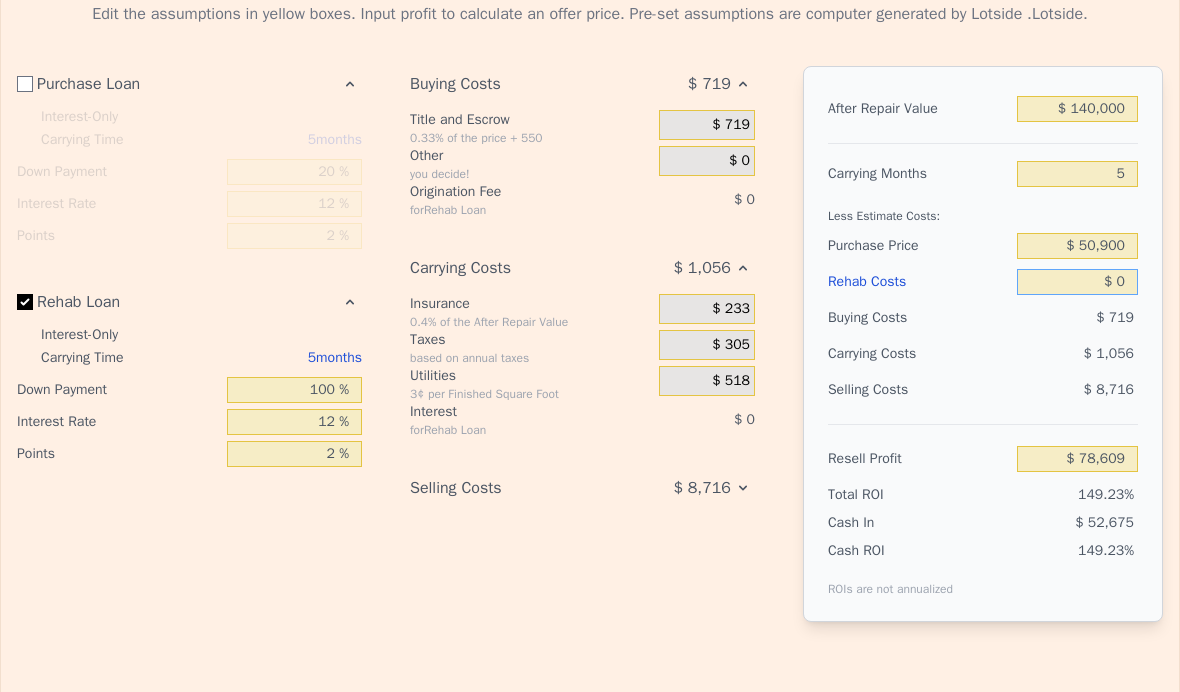 type on "$ 70" 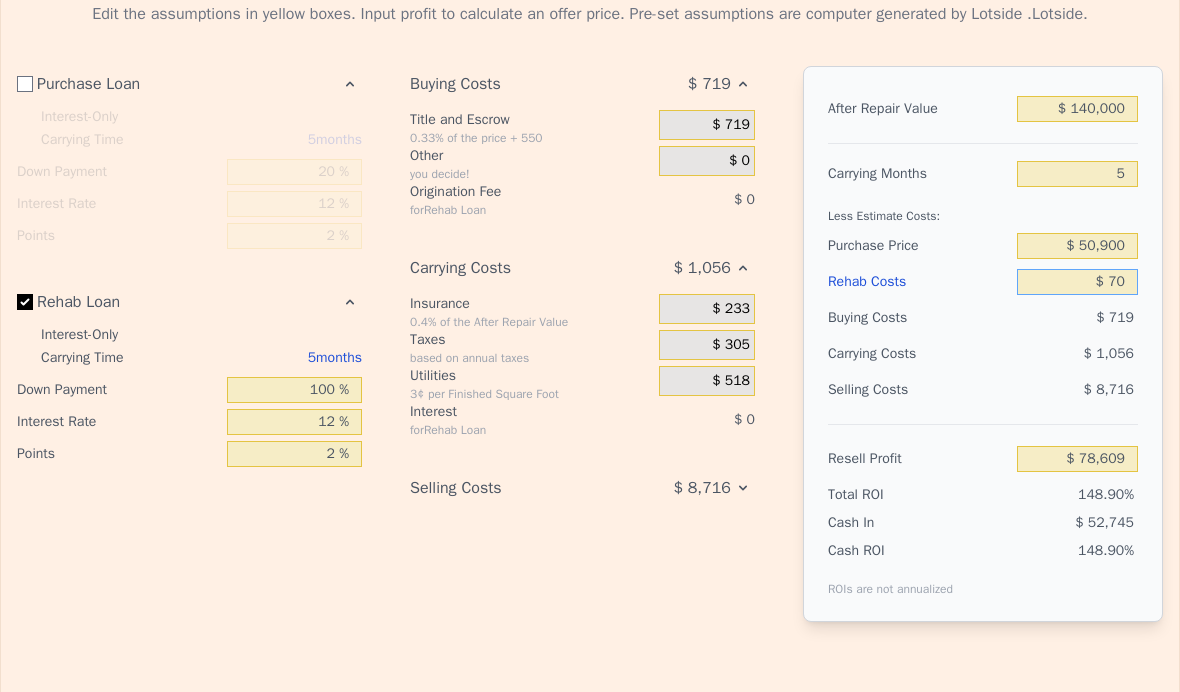 type on "$ 78,539" 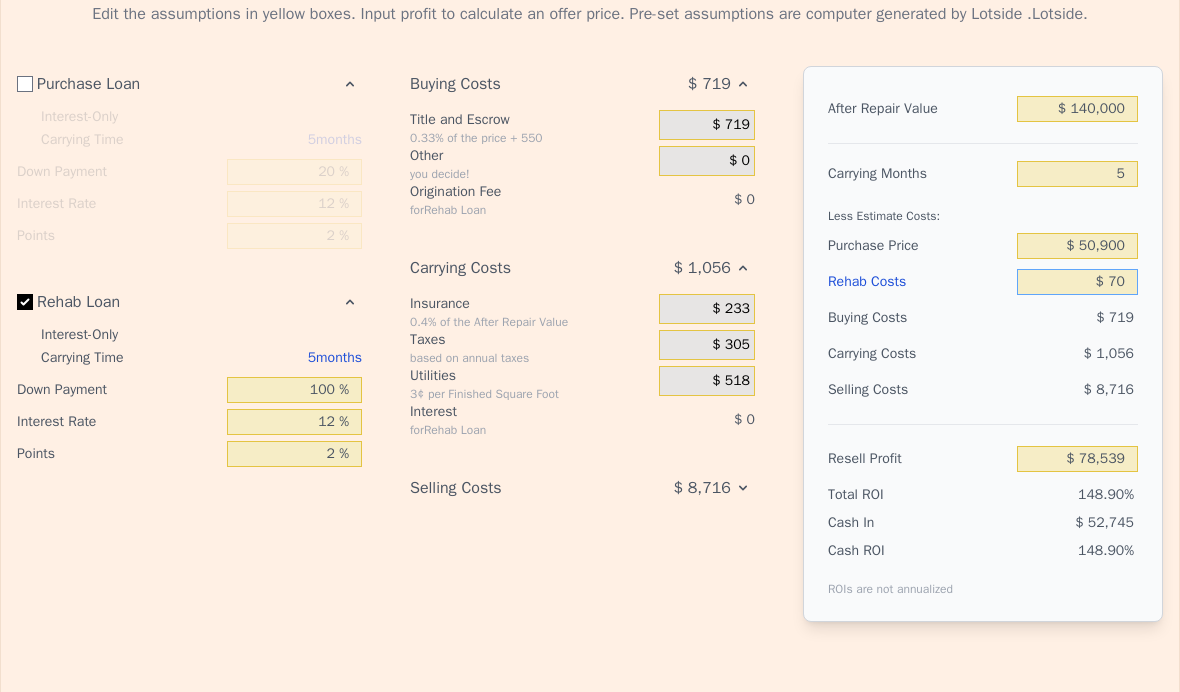 type on "$ 700" 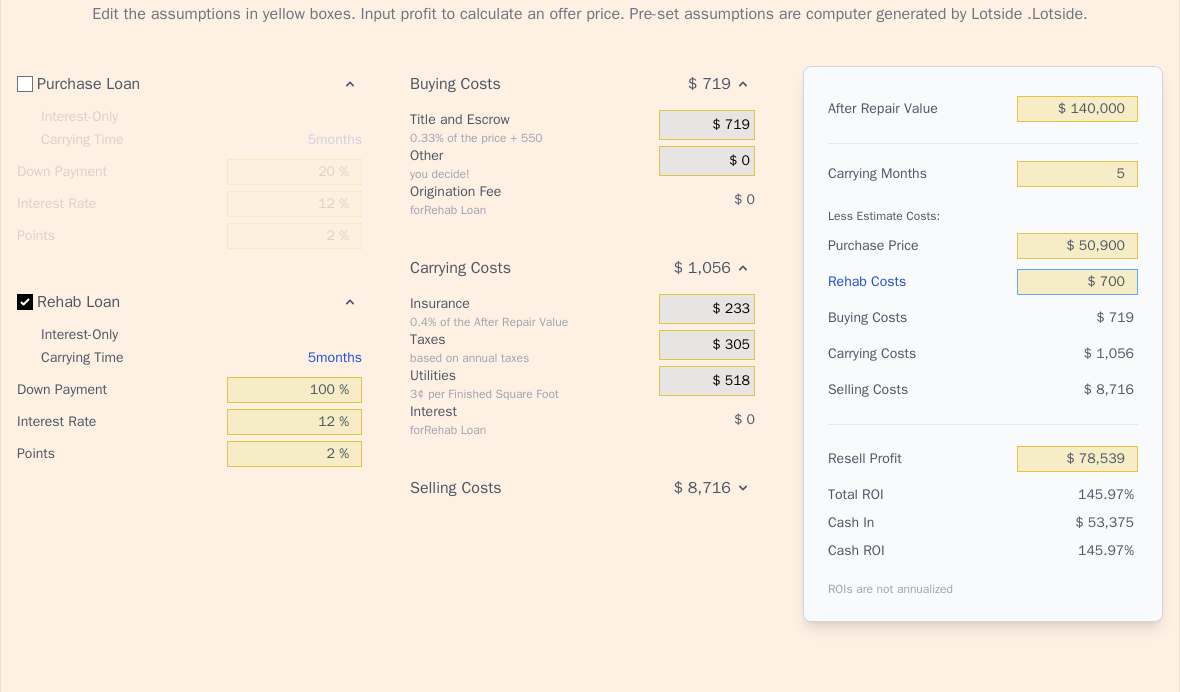 type on "$ 77,909" 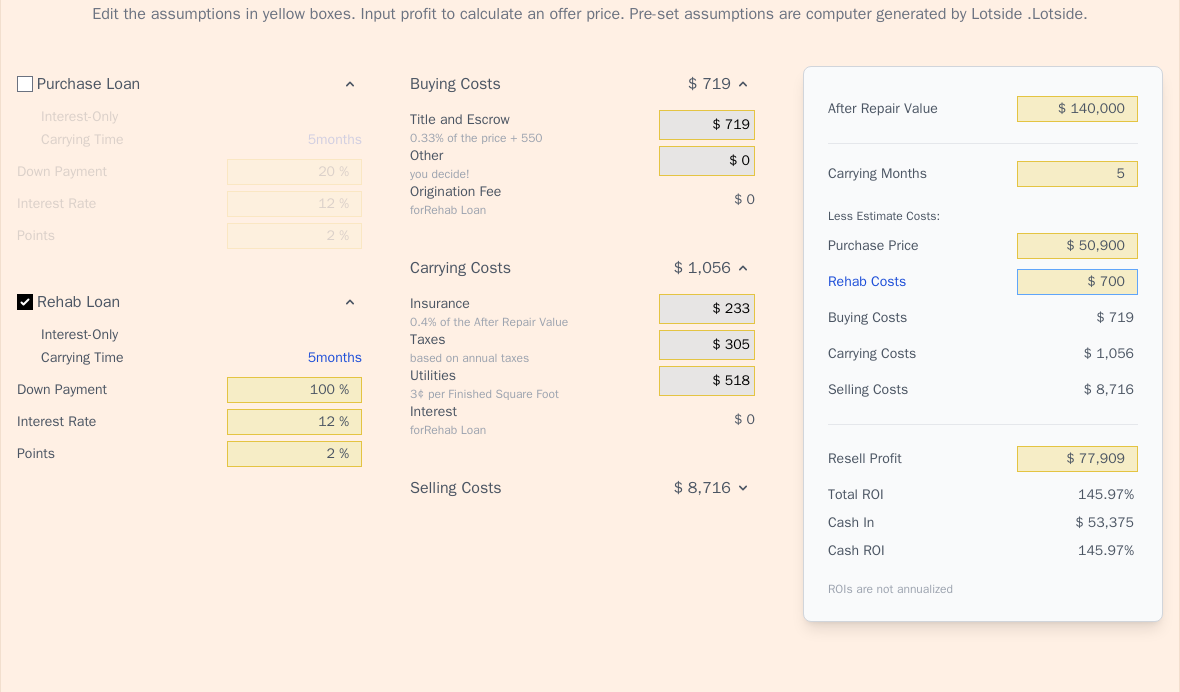 type on "$ 7,000" 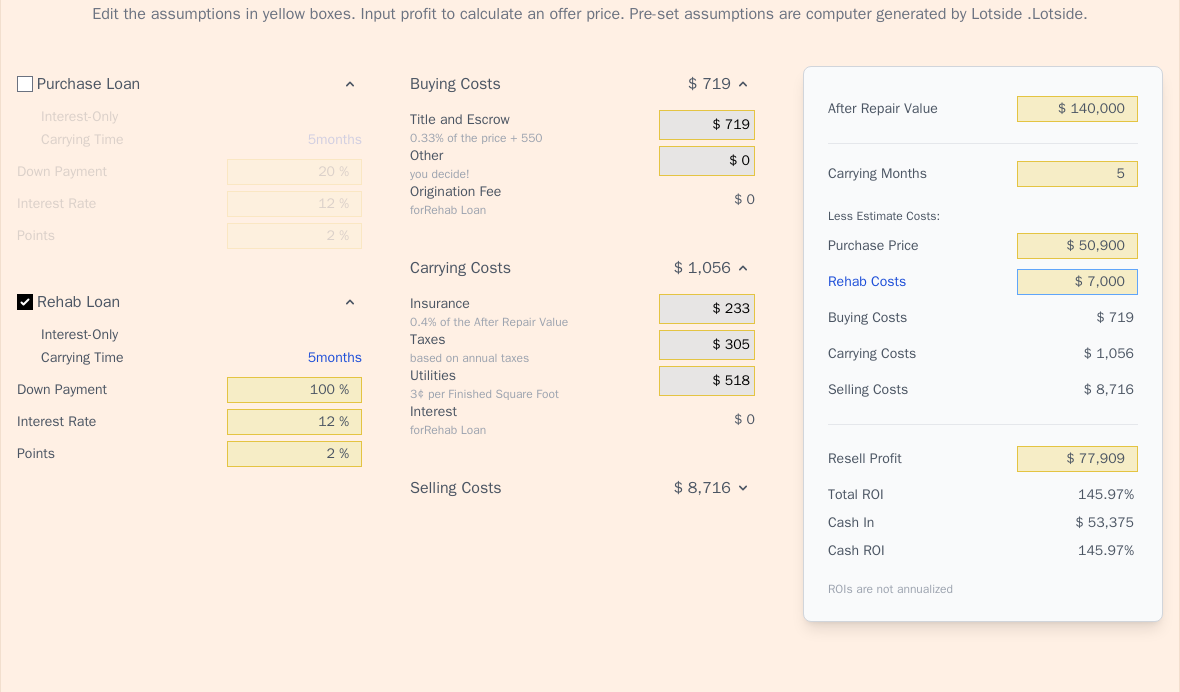 type on "$ 71,609" 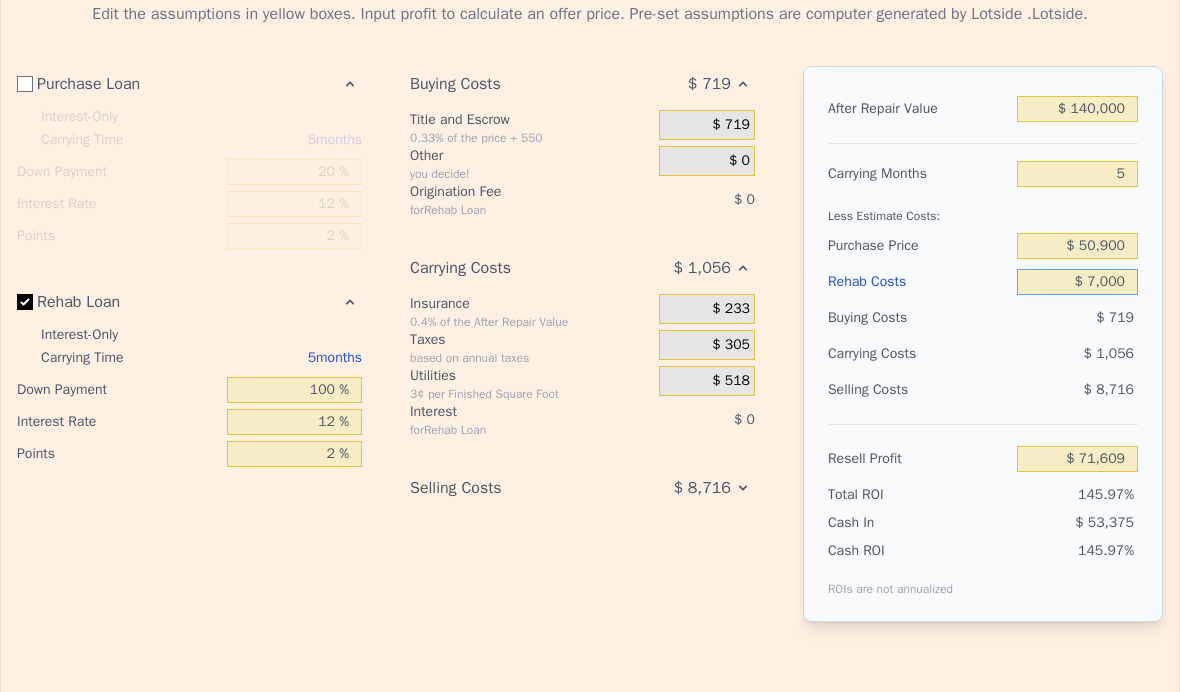 type on "$ 70,000" 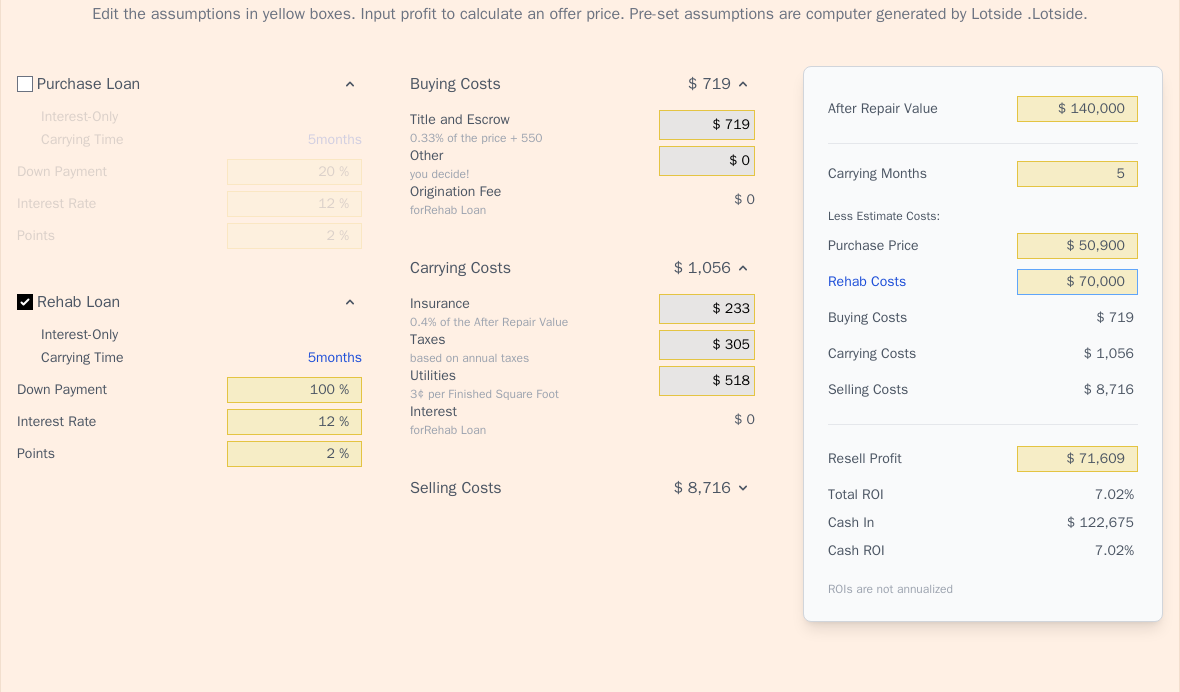 type on "$ 8,609" 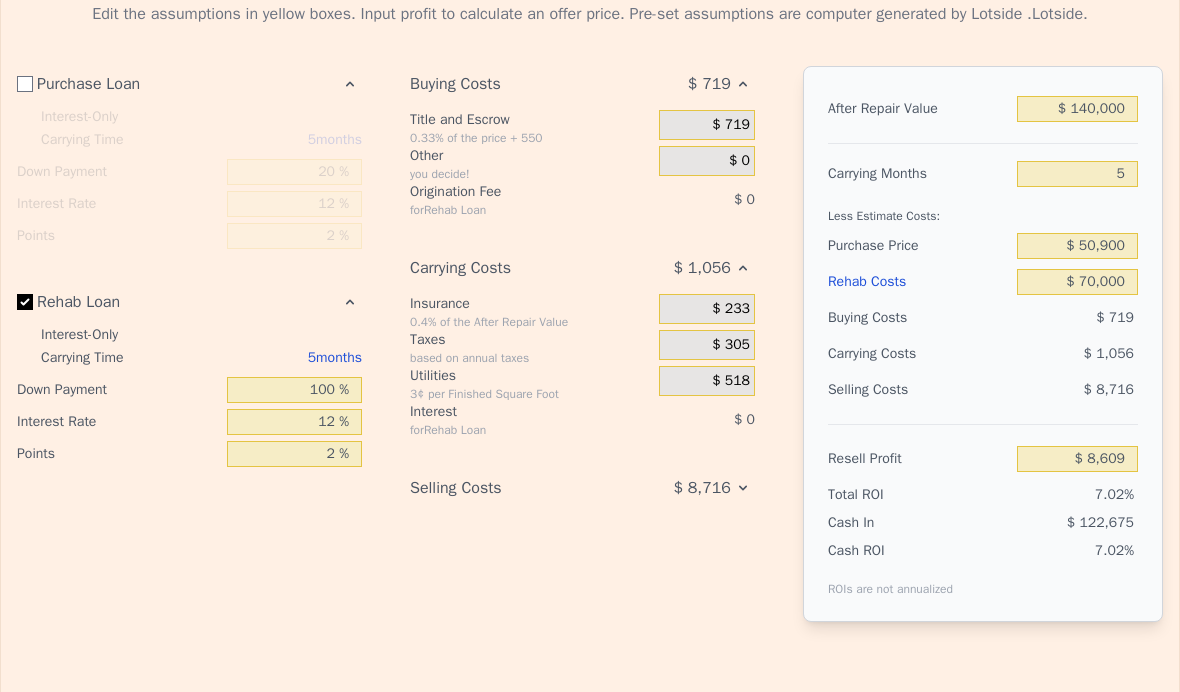 click on "7.02%" at bounding box center (1049, 569) 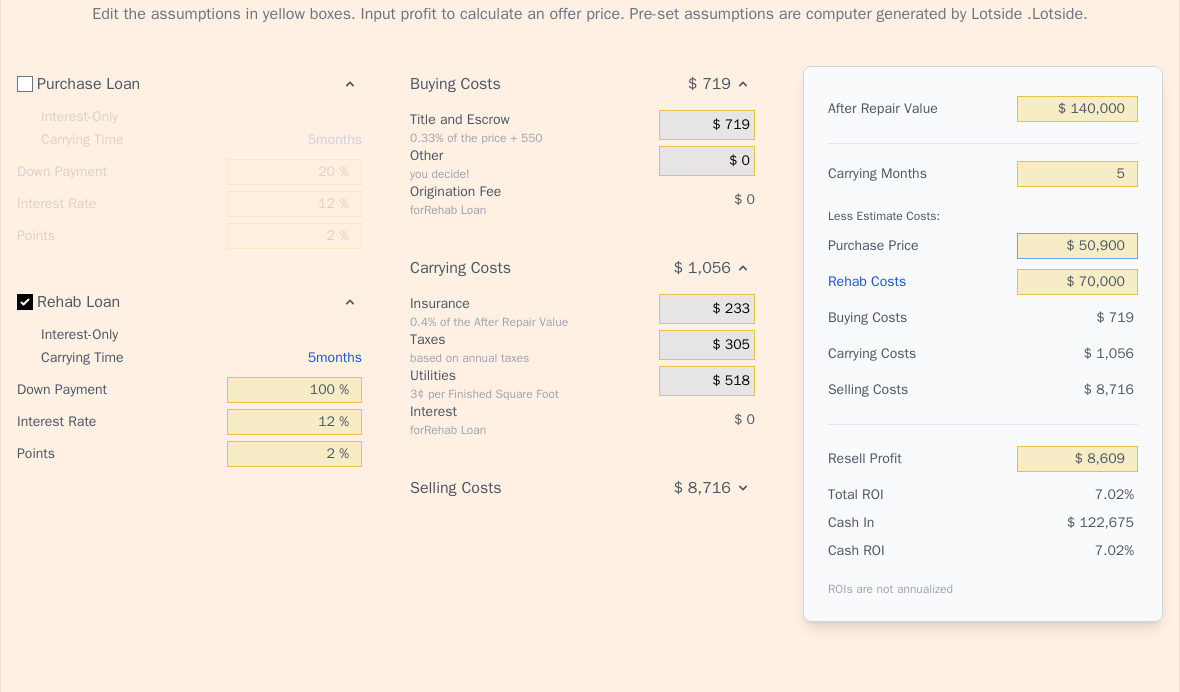 click on "$ 50,900" at bounding box center [1077, 246] 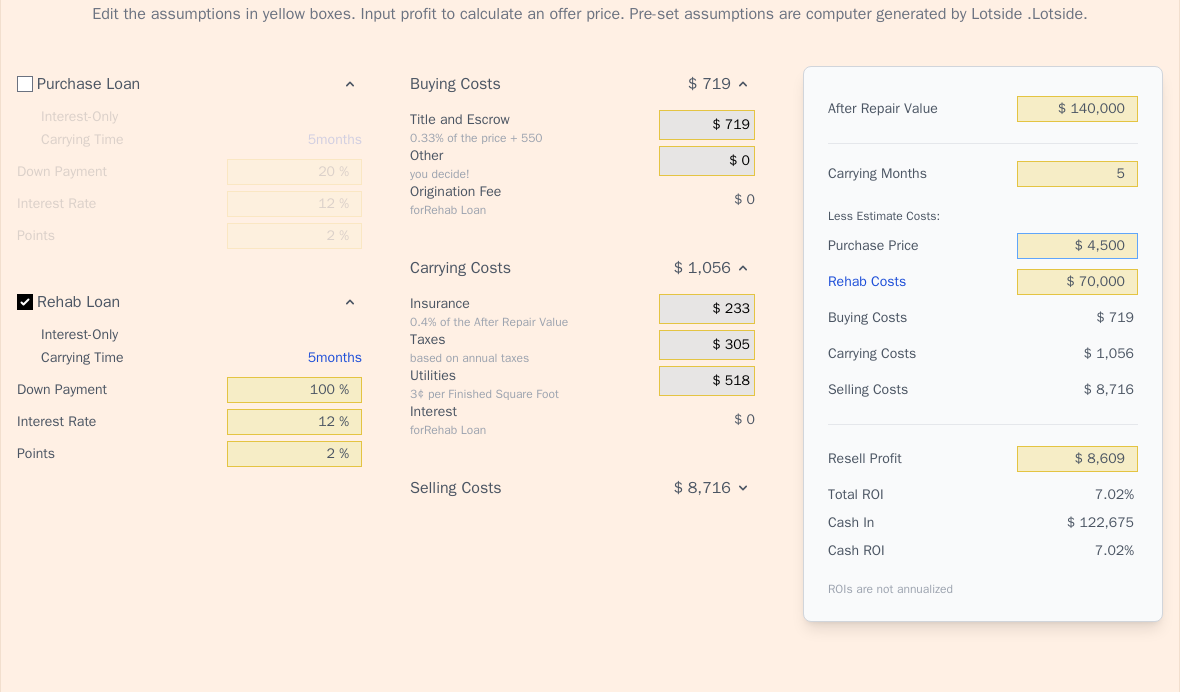 type on "$ 45,000" 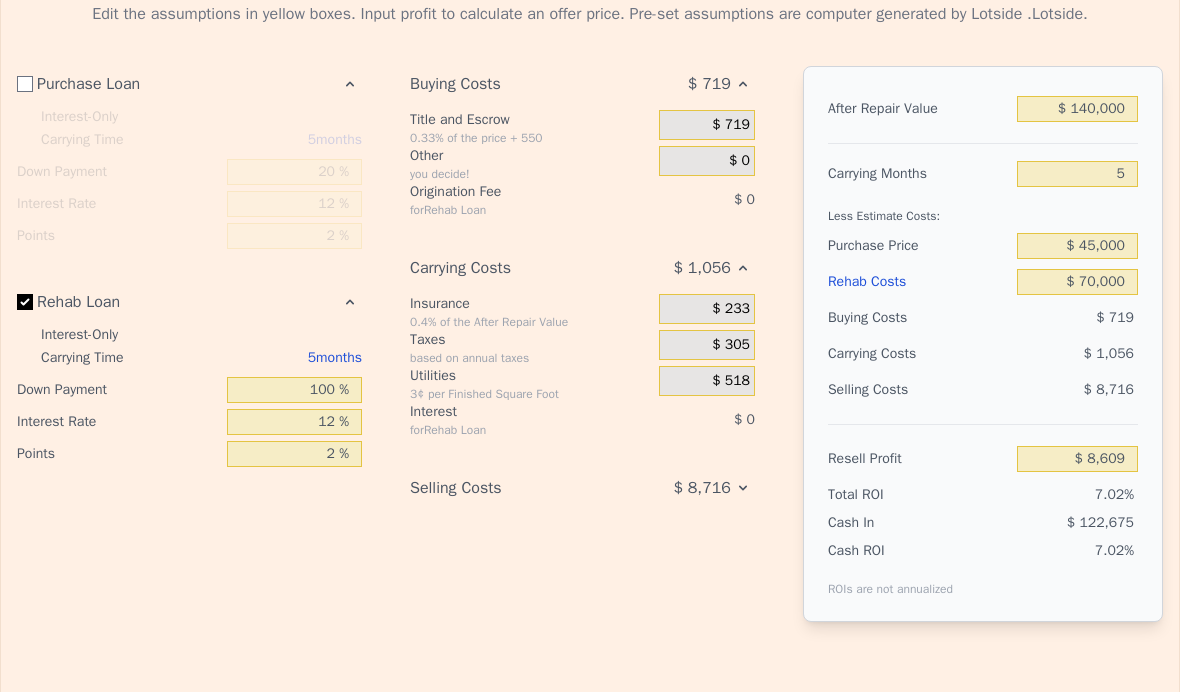 click on "$ 8,716" at bounding box center [1077, 390] 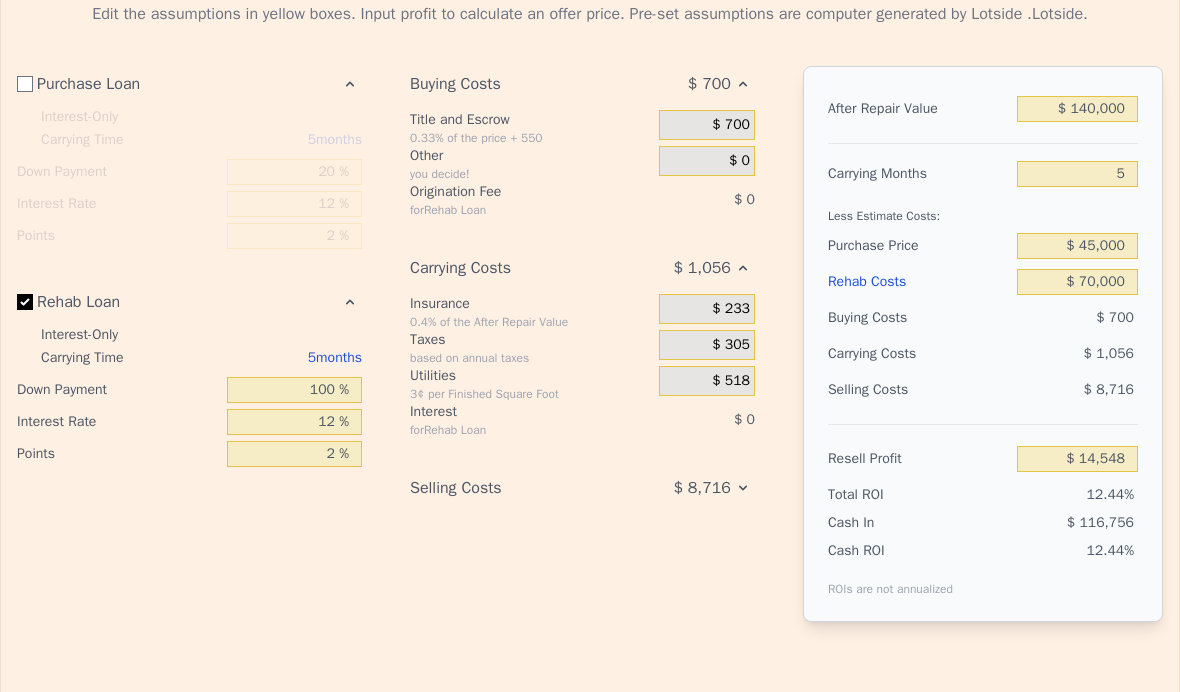 type on "$ 14,528" 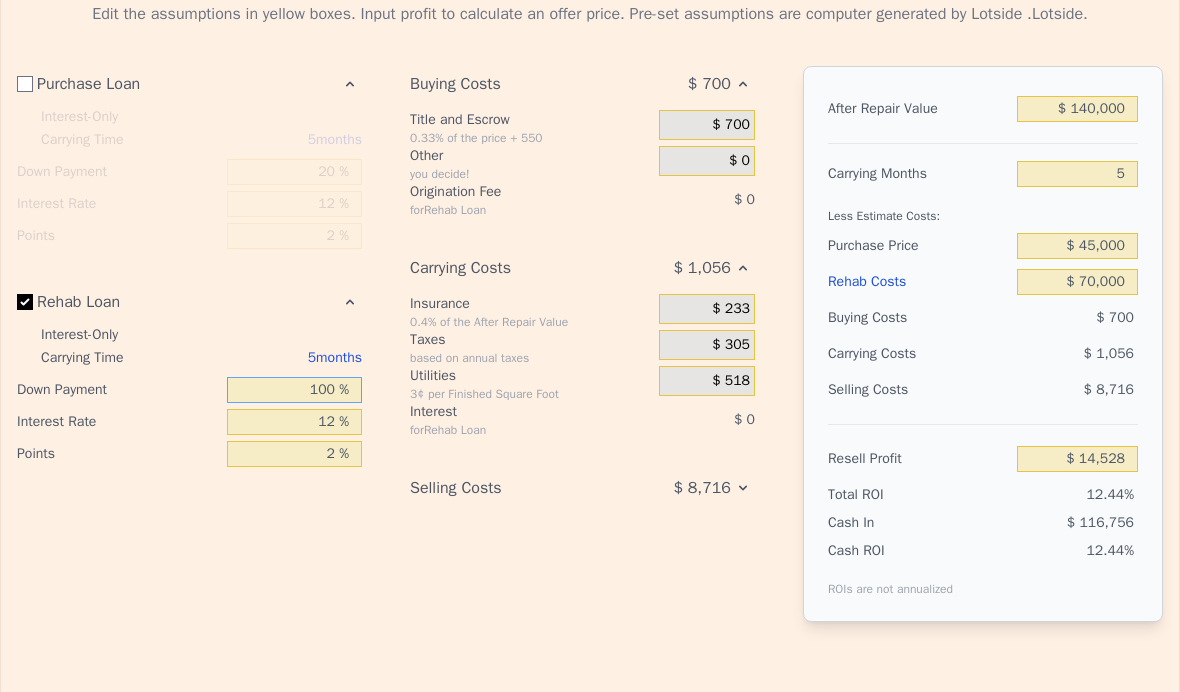 click on "100 %" at bounding box center (294, 390) 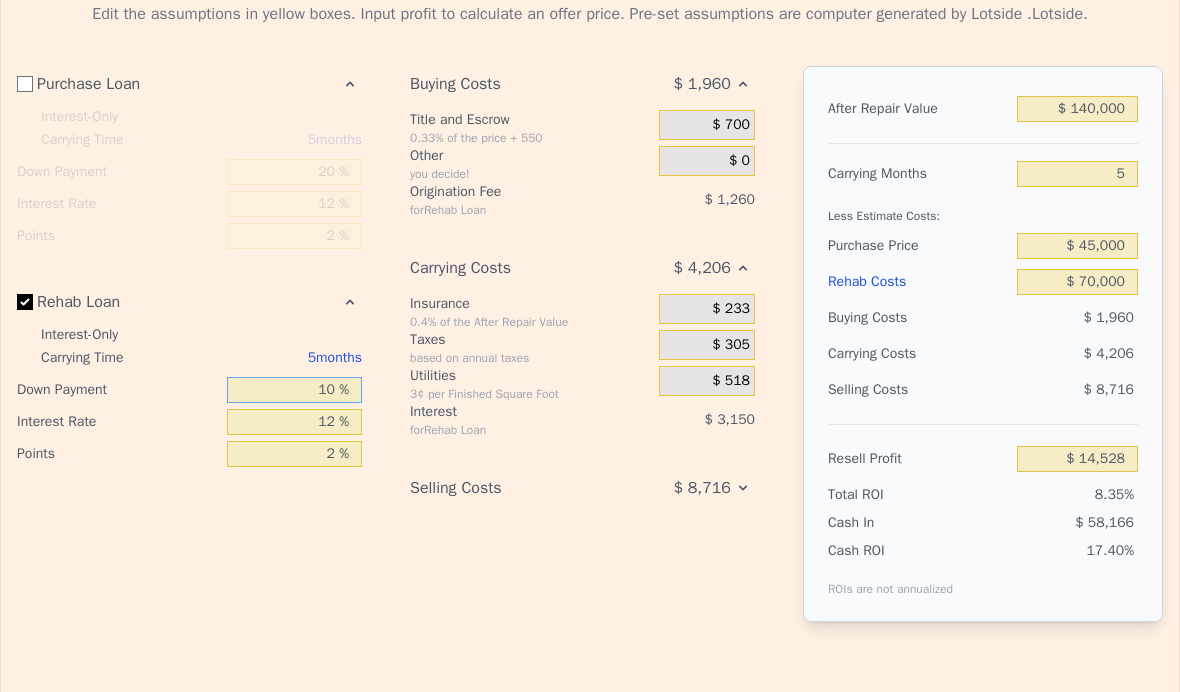 type on "$ 10,118" 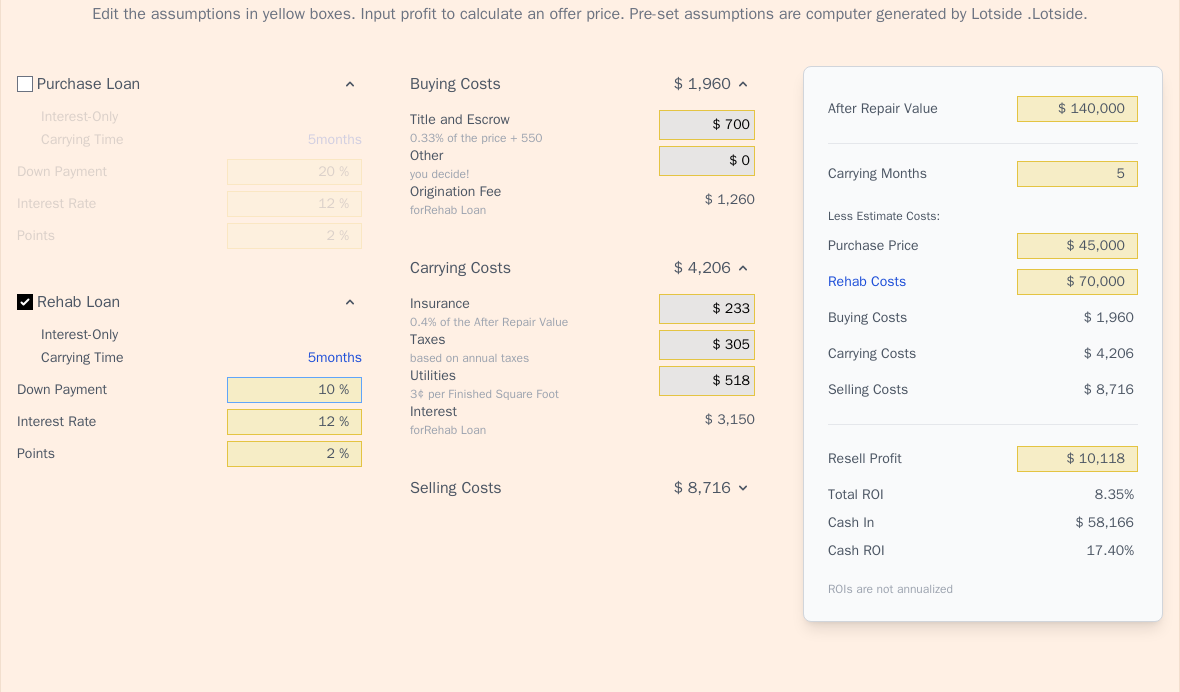 type on "1 %" 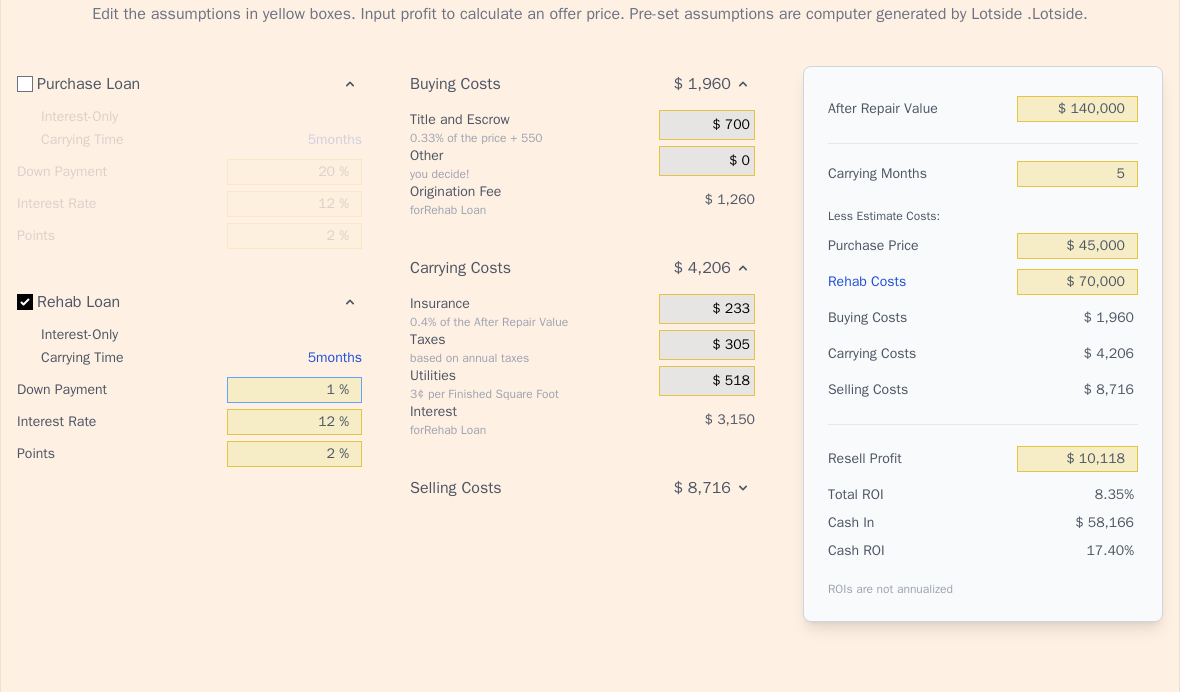 type on "$ 9,677" 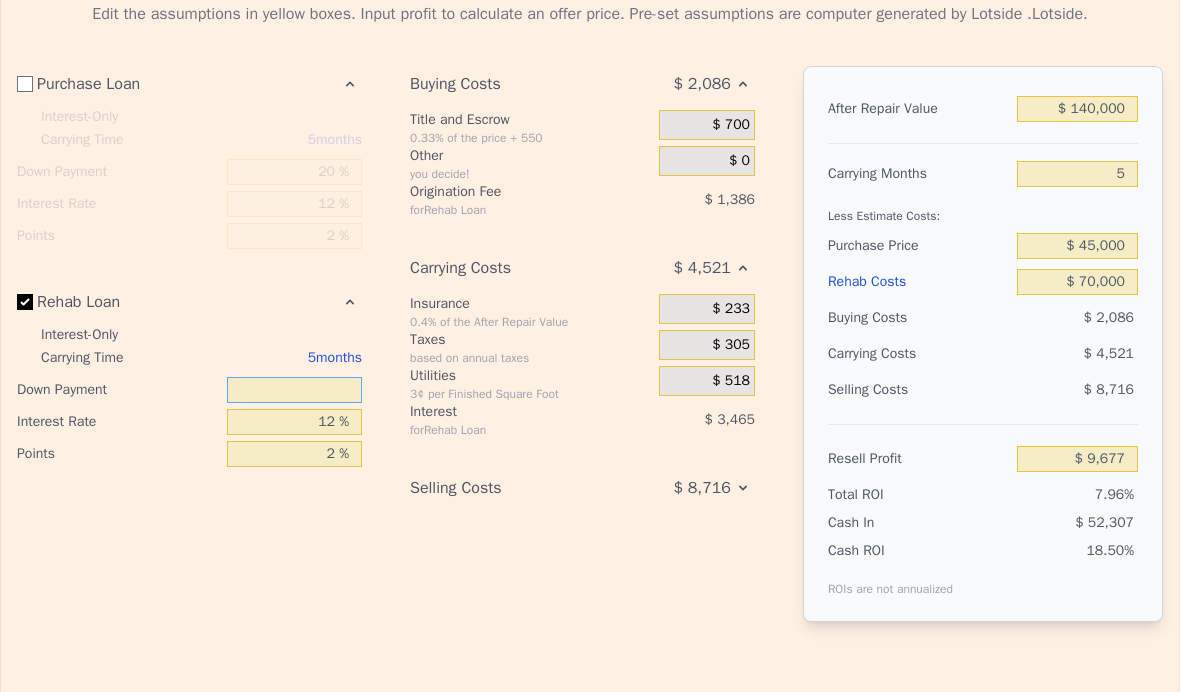 type on "2 %" 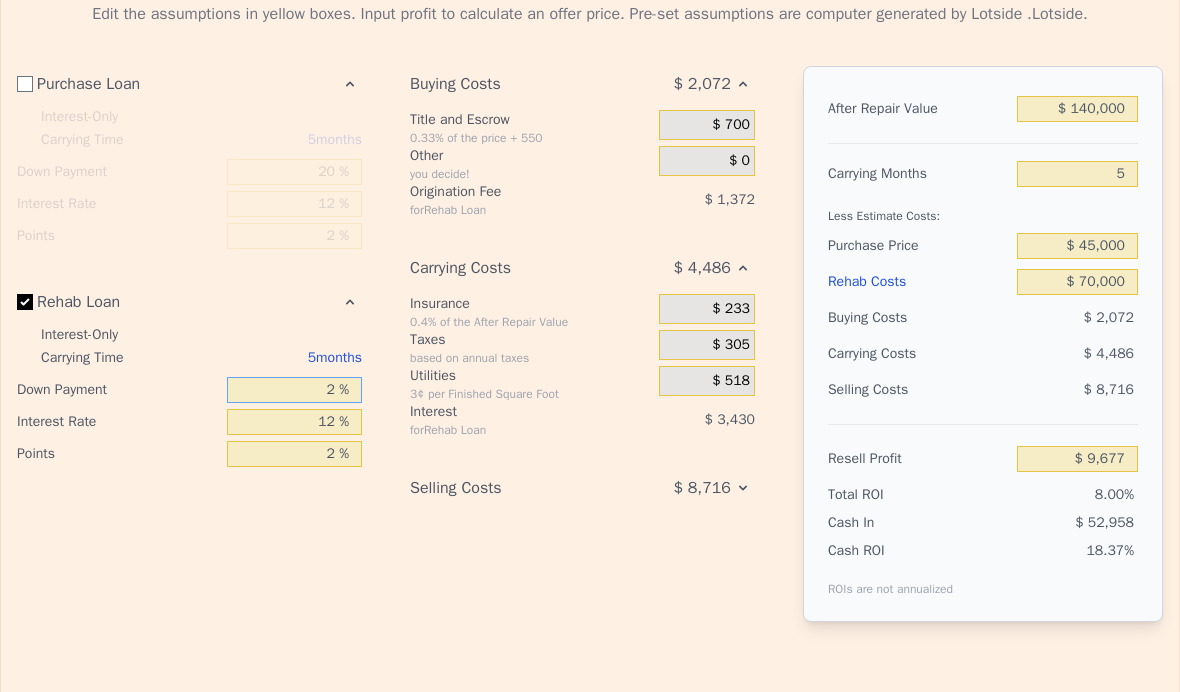 type on "$ 9,726" 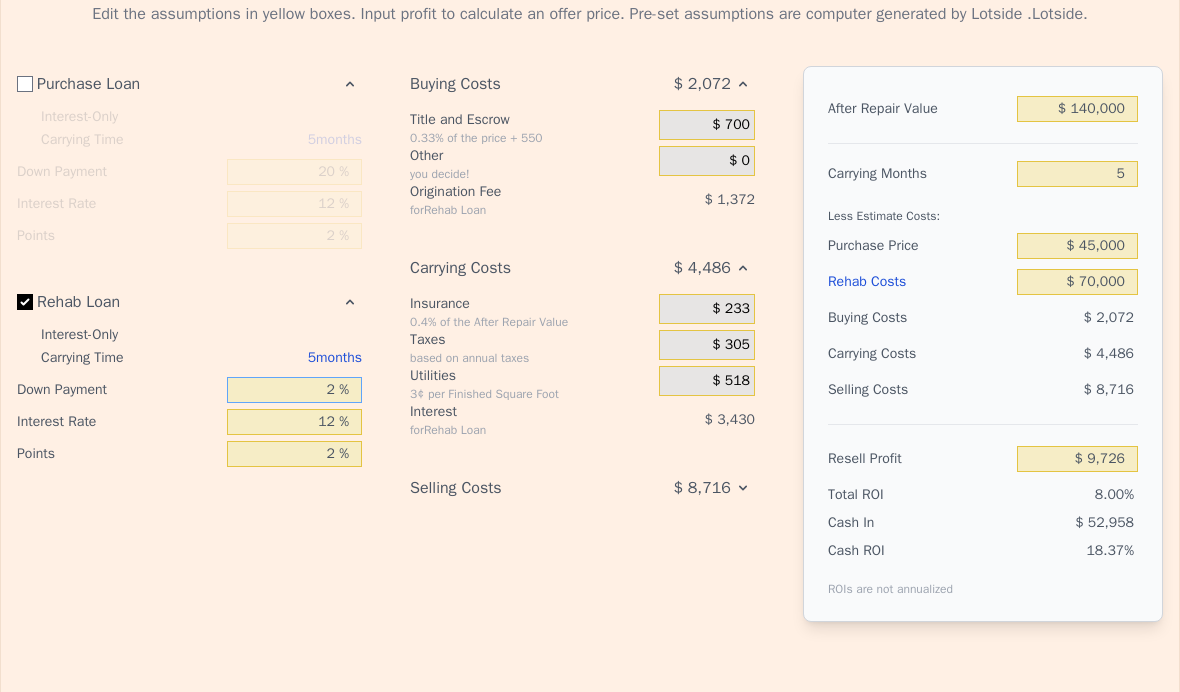 type on "20 %" 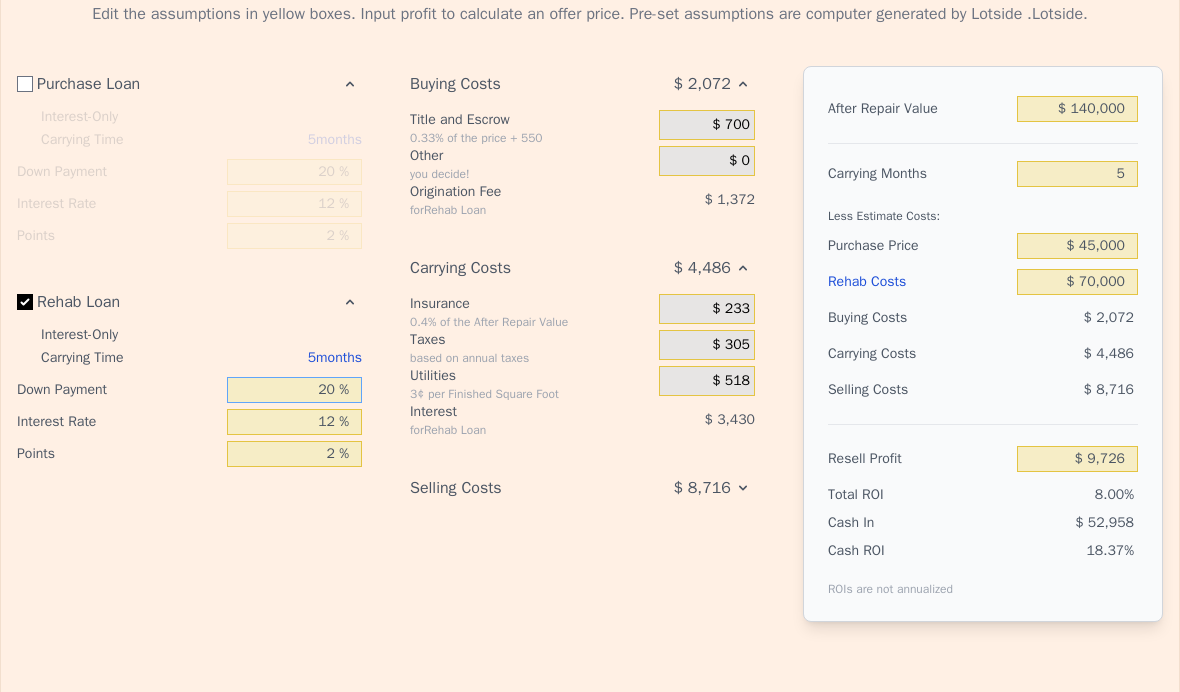 type on "$ 10,608" 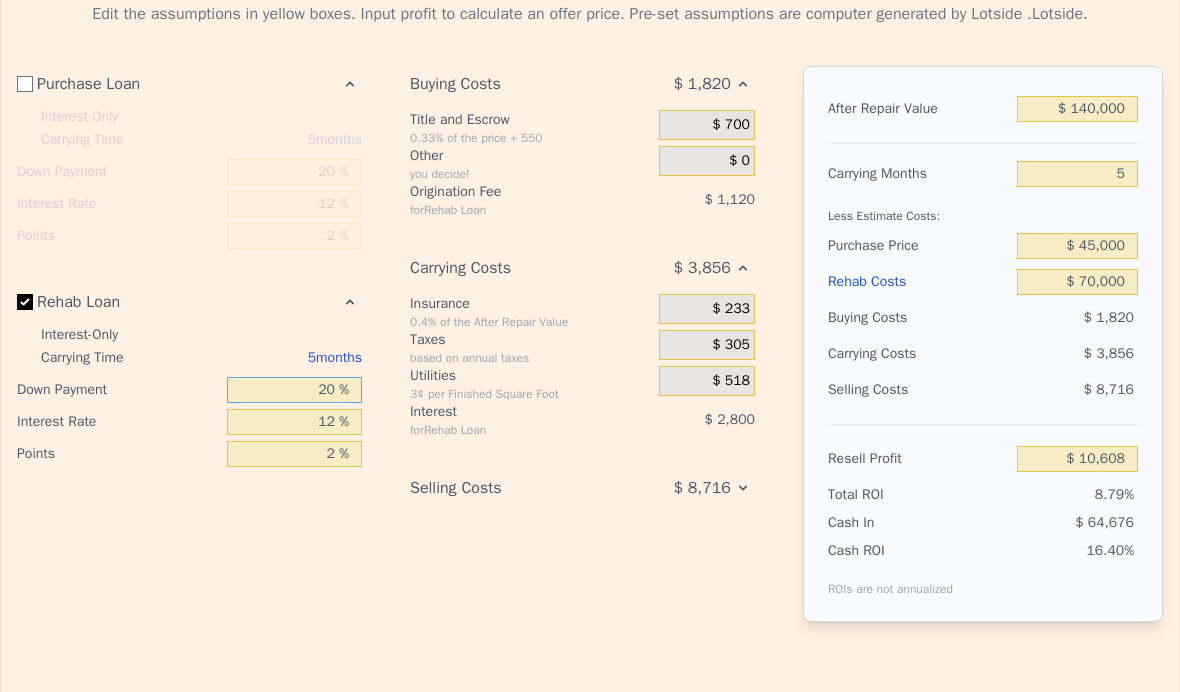 type on "20 %" 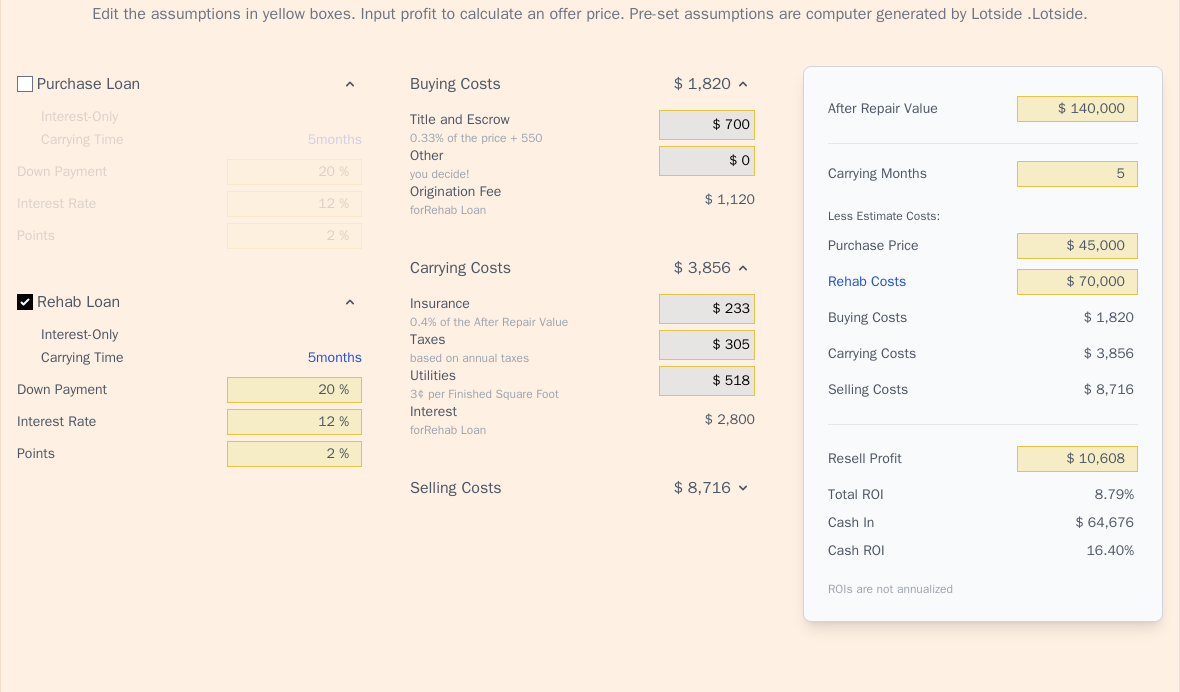 click 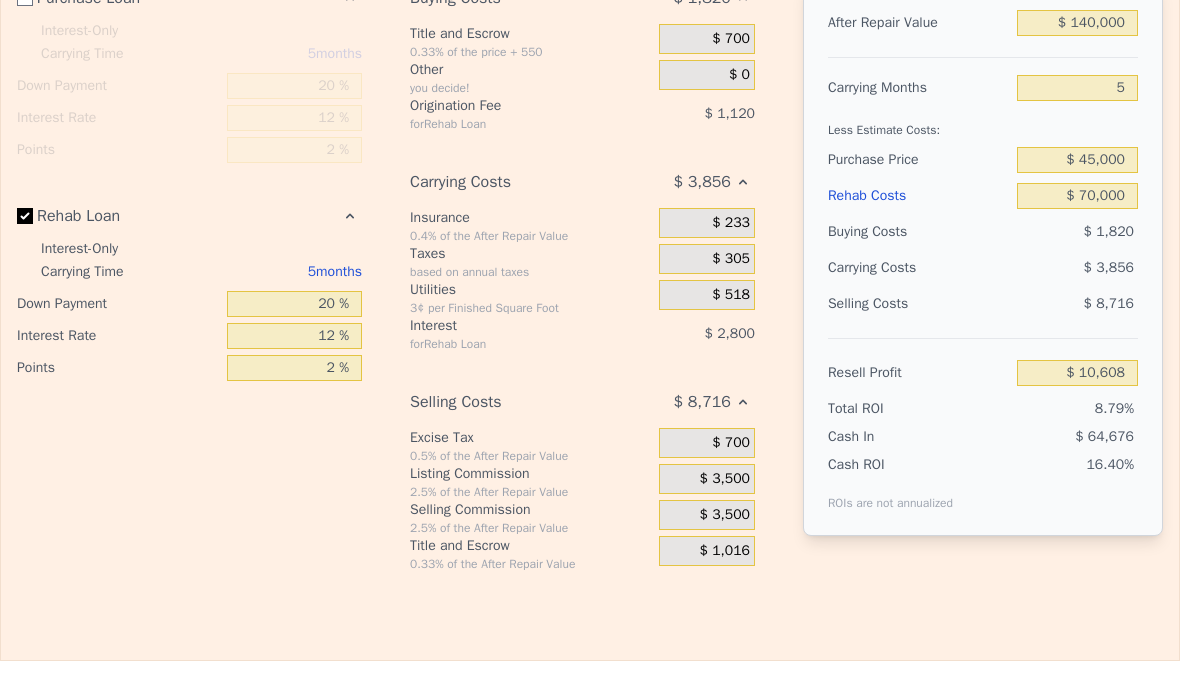 scroll, scrollTop: 3122, scrollLeft: 0, axis: vertical 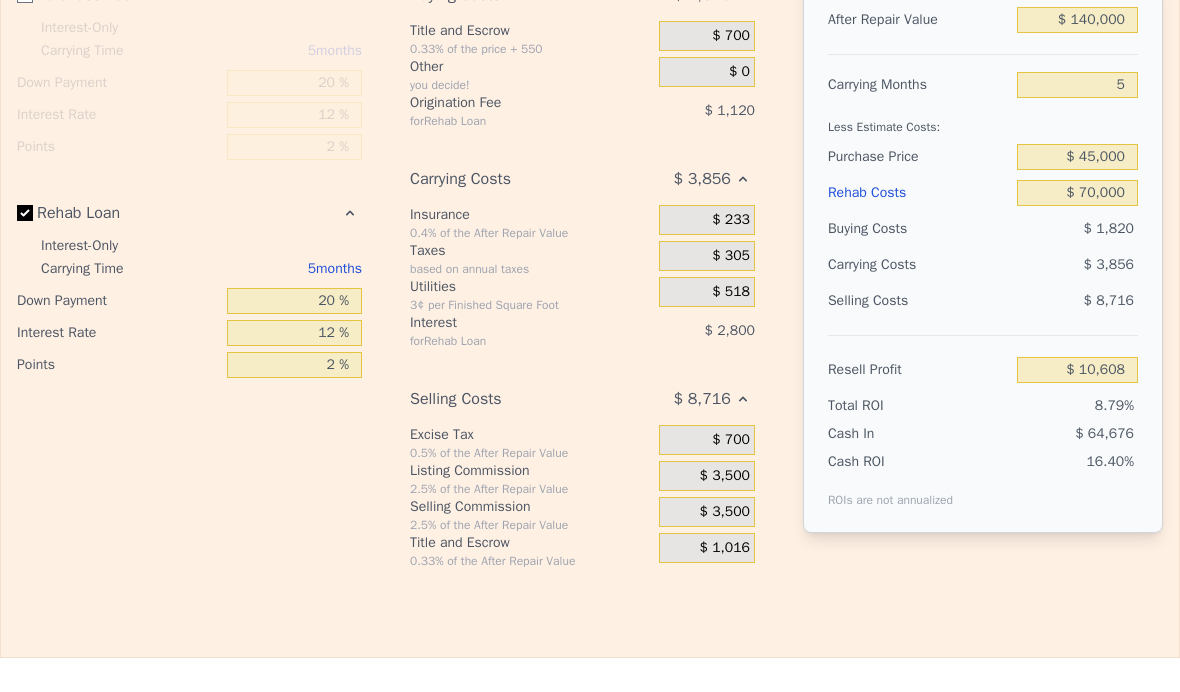 click on "$ 3,500" at bounding box center (725, 512) 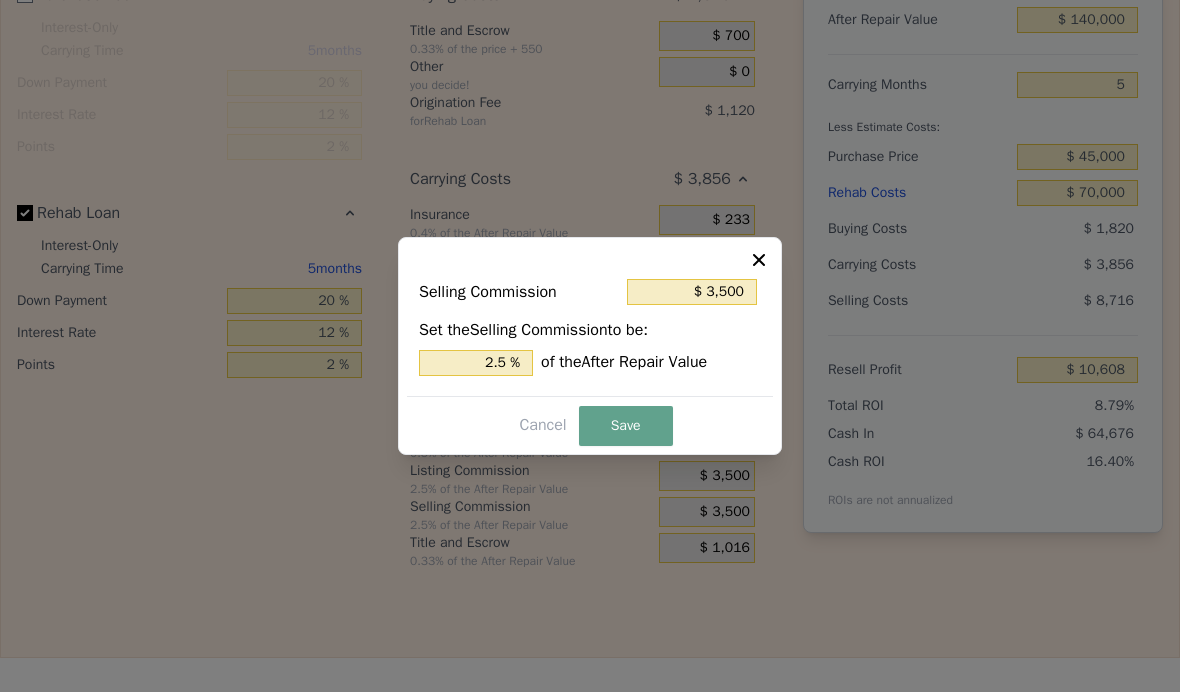 click 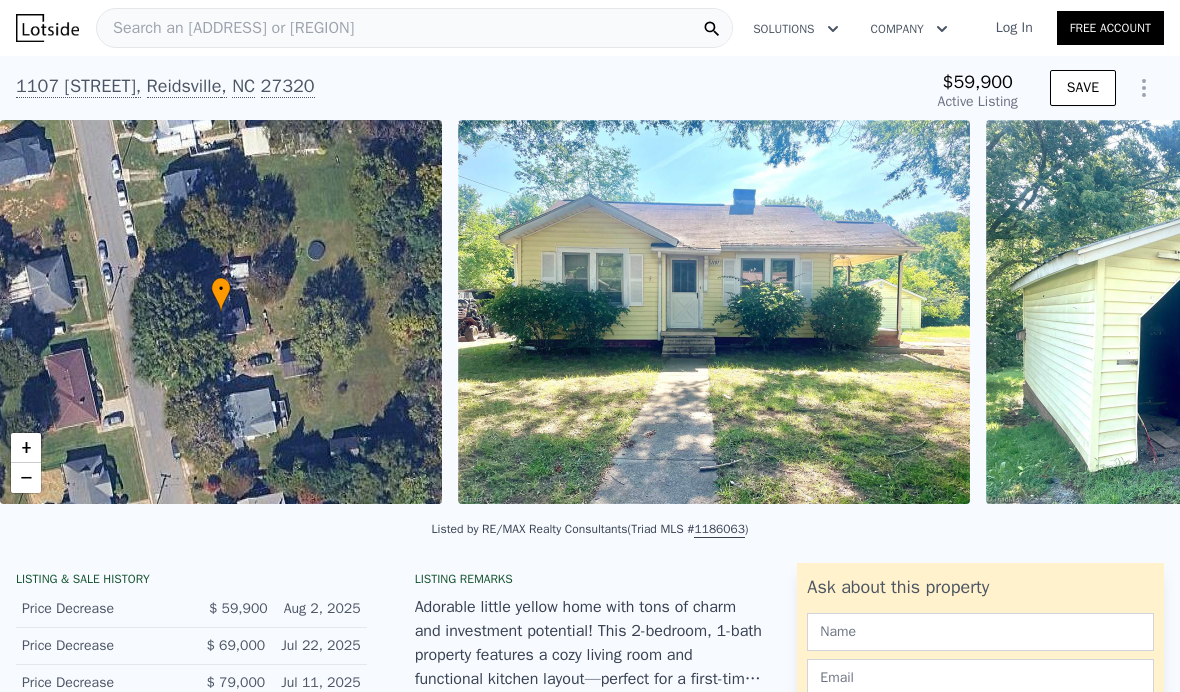 scroll, scrollTop: 0, scrollLeft: 0, axis: both 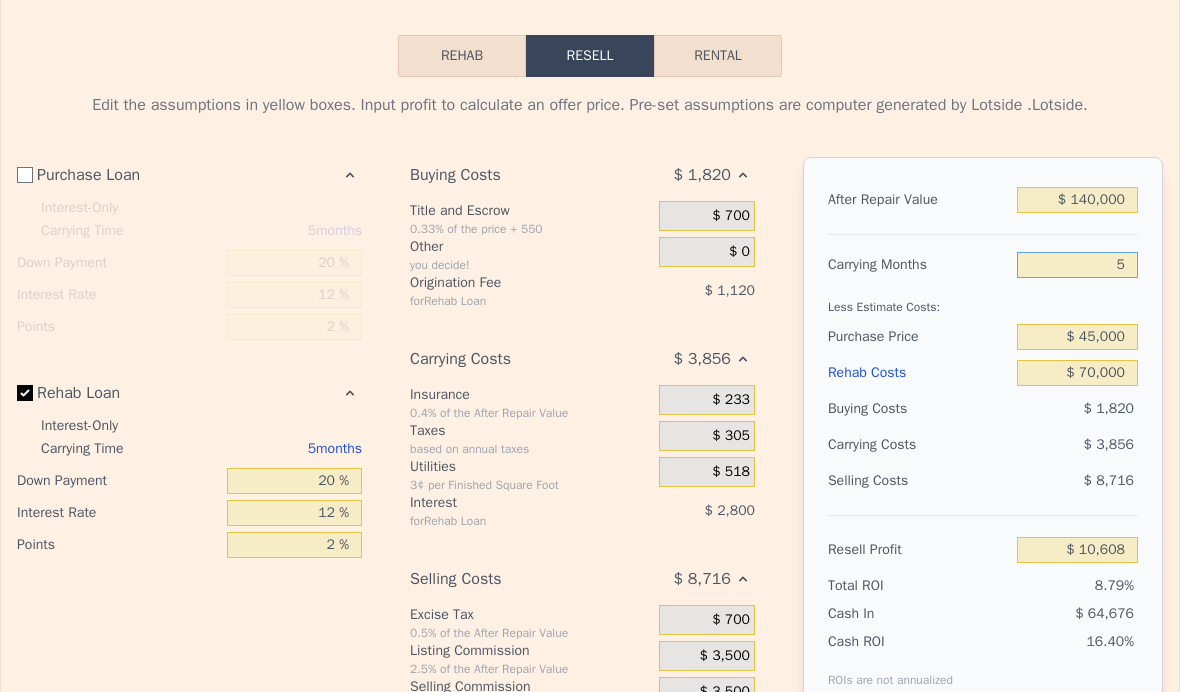 click on "5" at bounding box center [1077, 265] 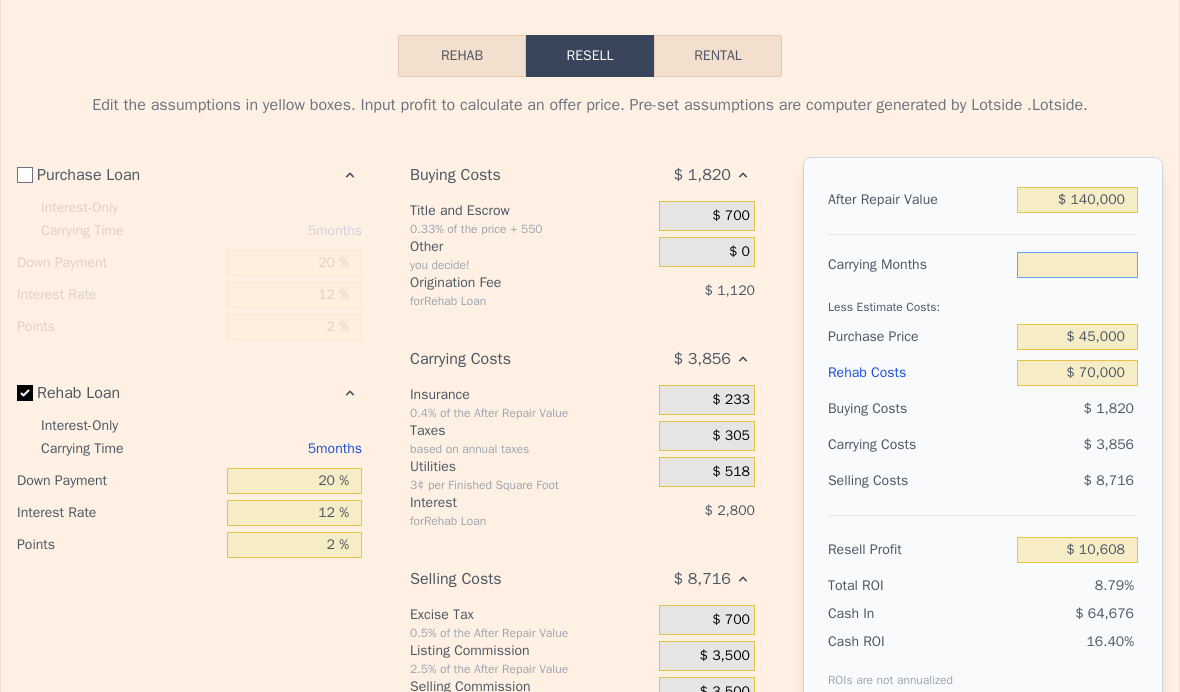 type on "4" 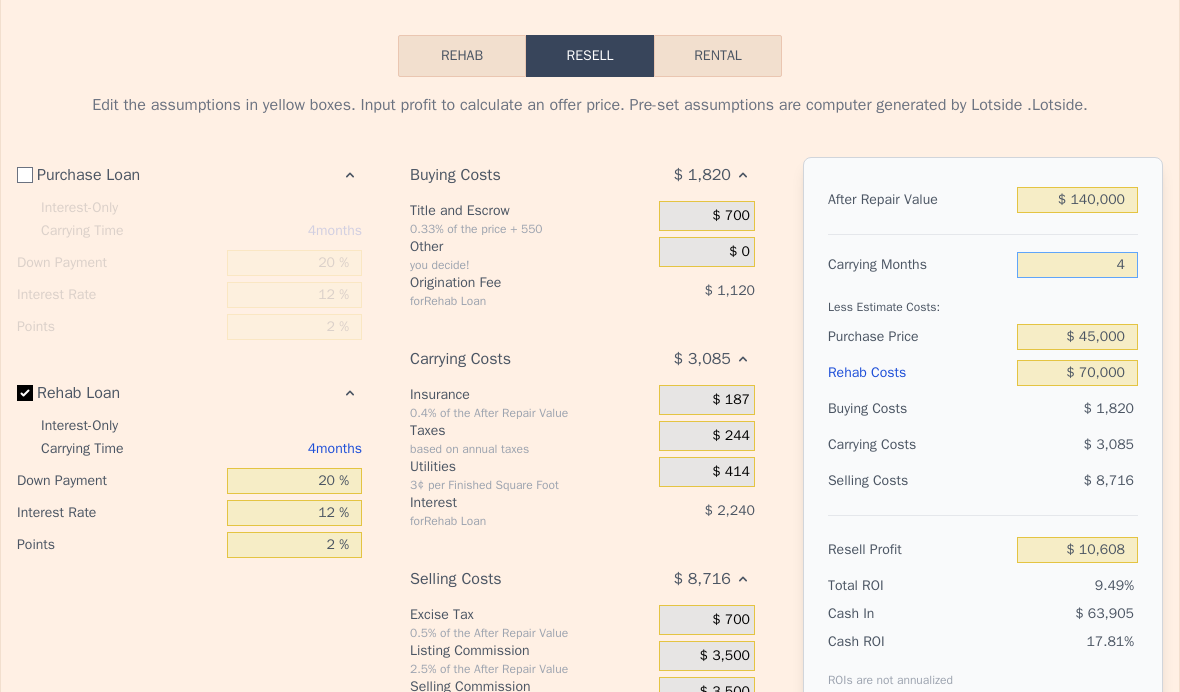type on "$ 11,379" 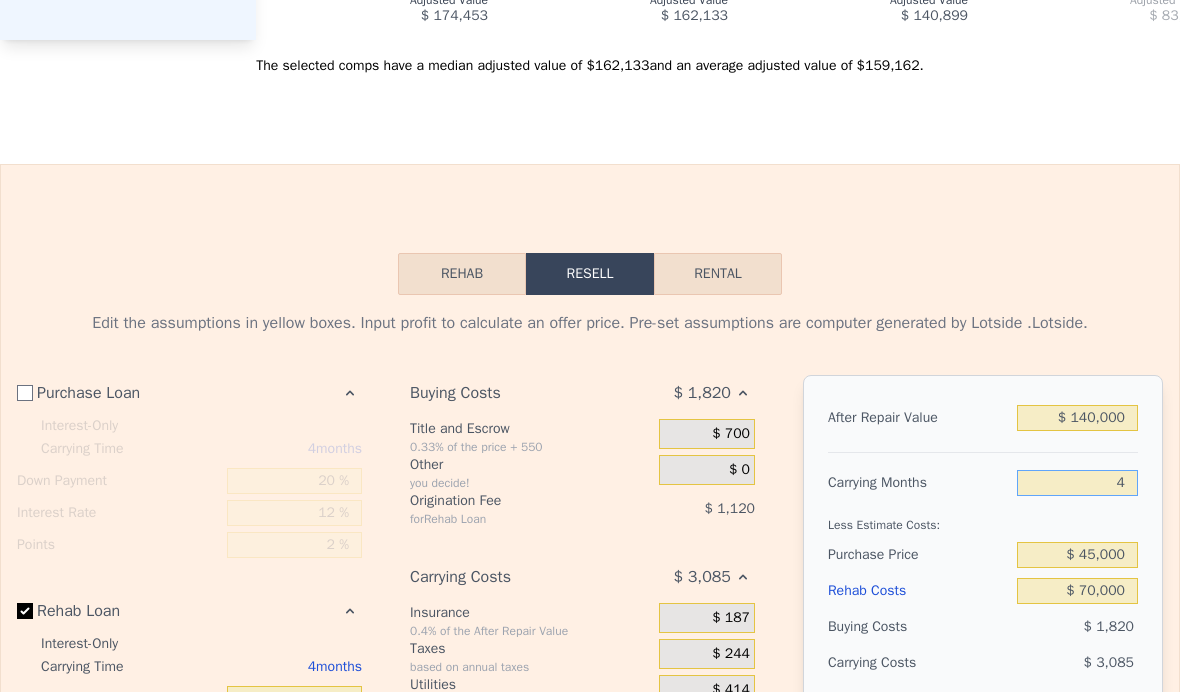 scroll, scrollTop: 2717, scrollLeft: 0, axis: vertical 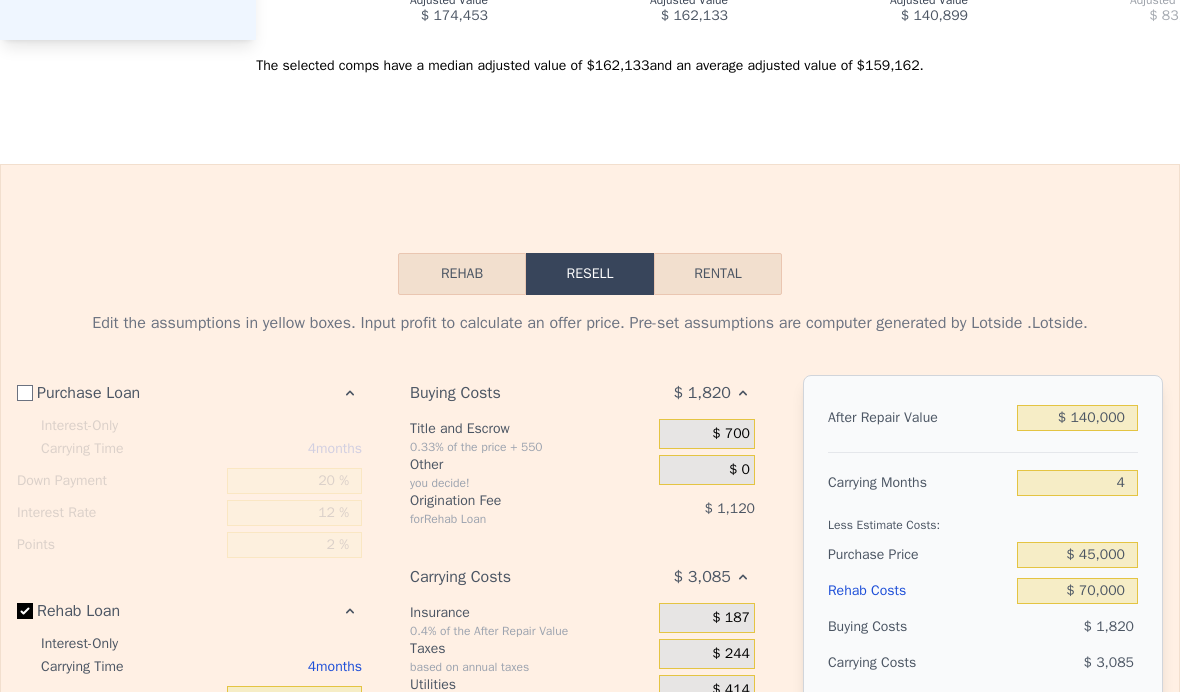 select on "30" 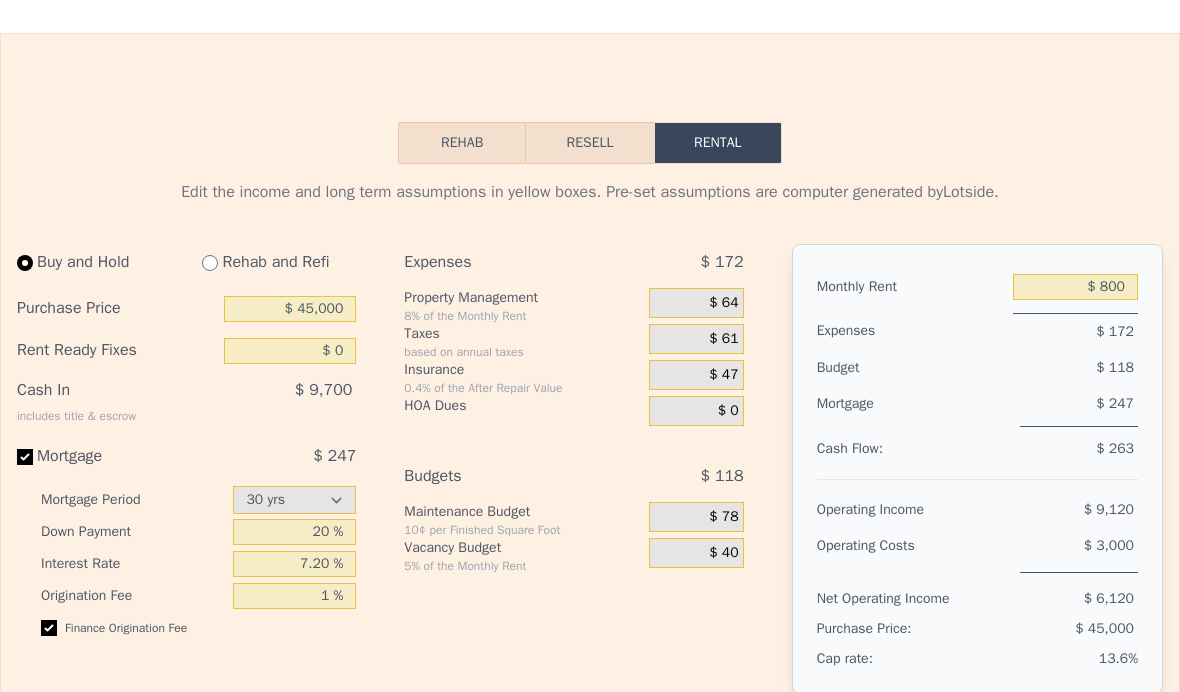 scroll, scrollTop: 2848, scrollLeft: 0, axis: vertical 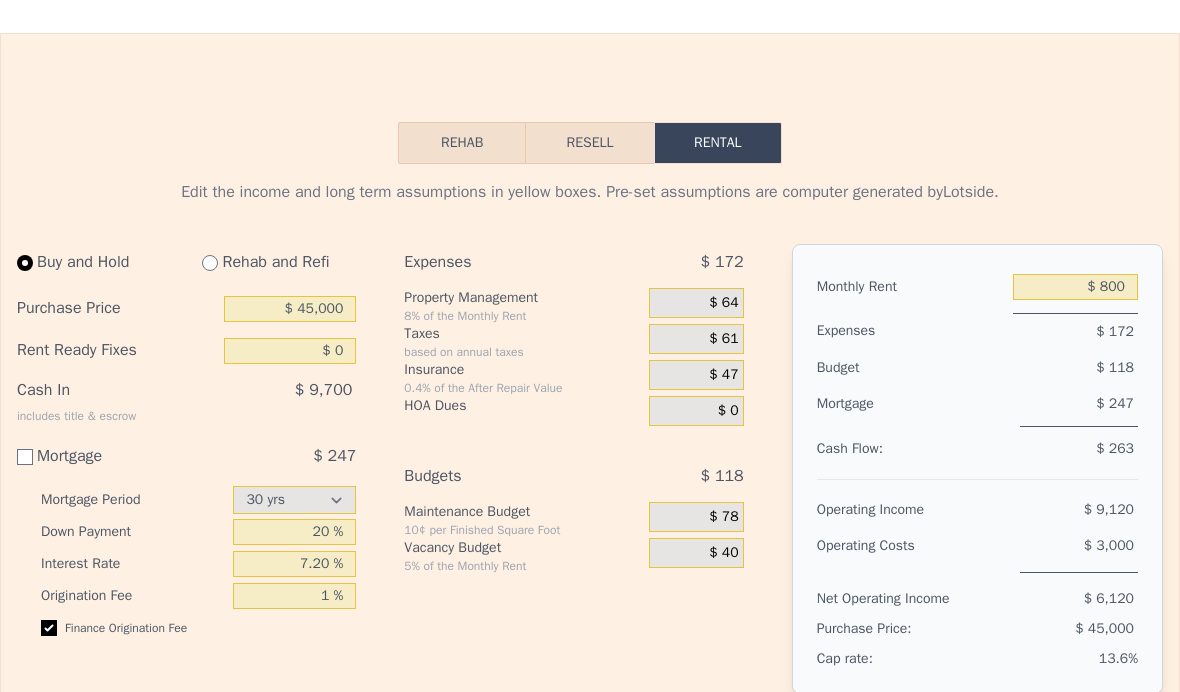 checkbox on "false" 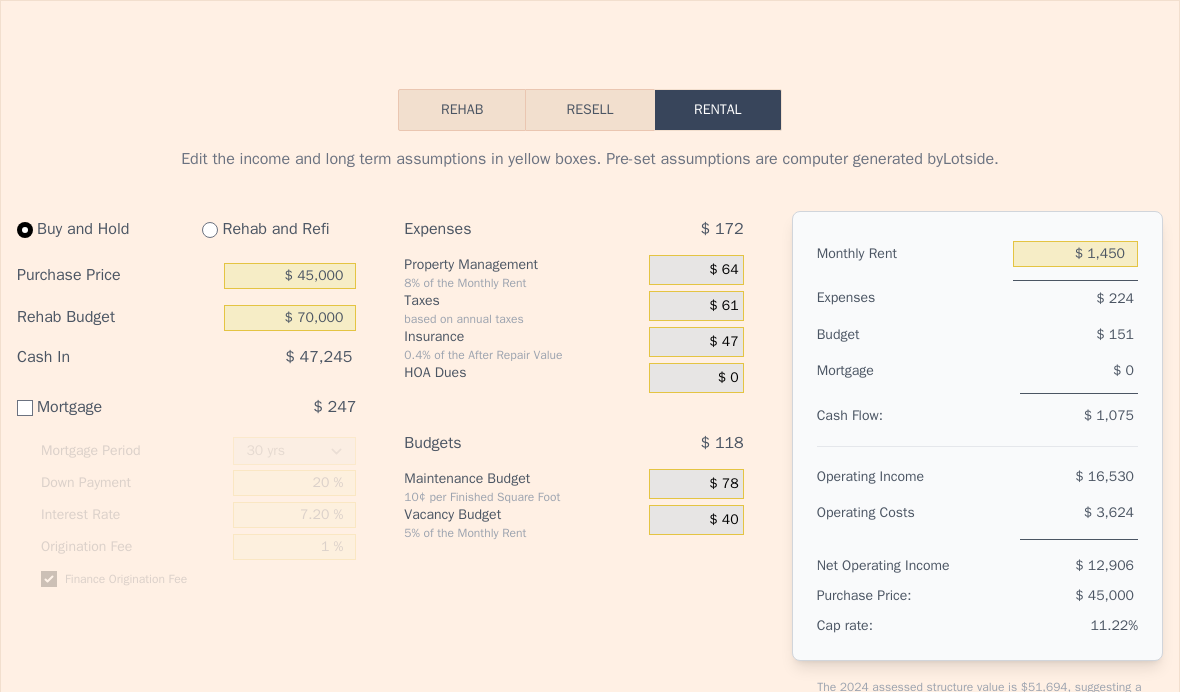 scroll, scrollTop: 2881, scrollLeft: 0, axis: vertical 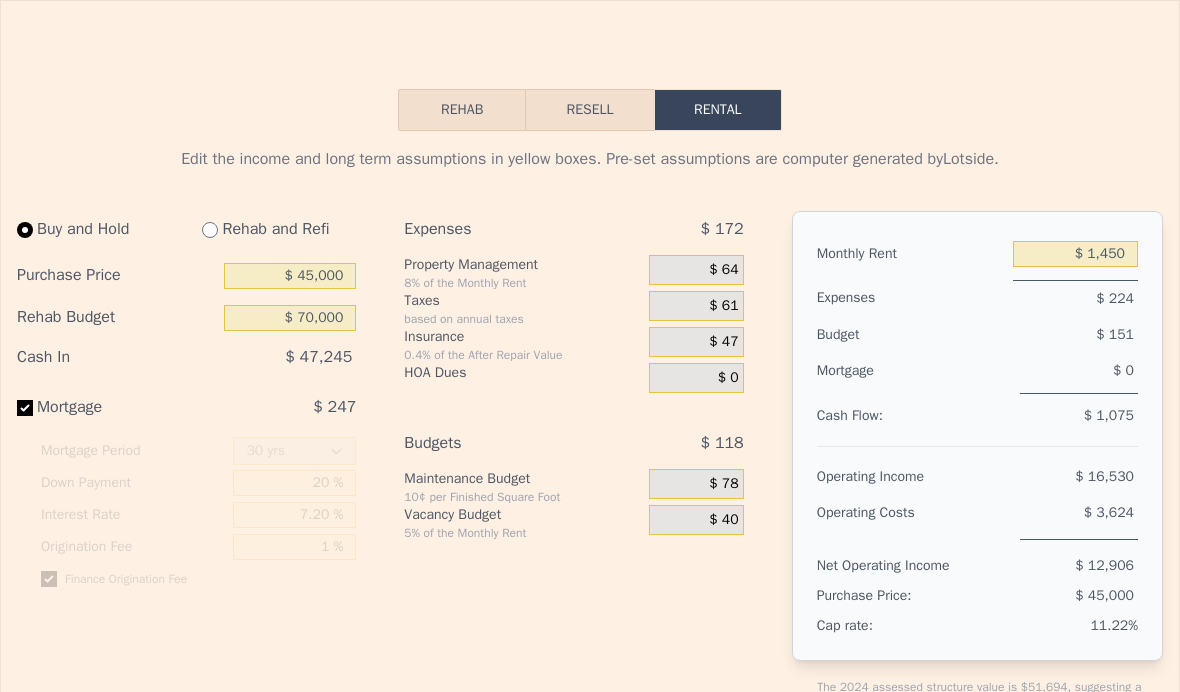 checkbox on "true" 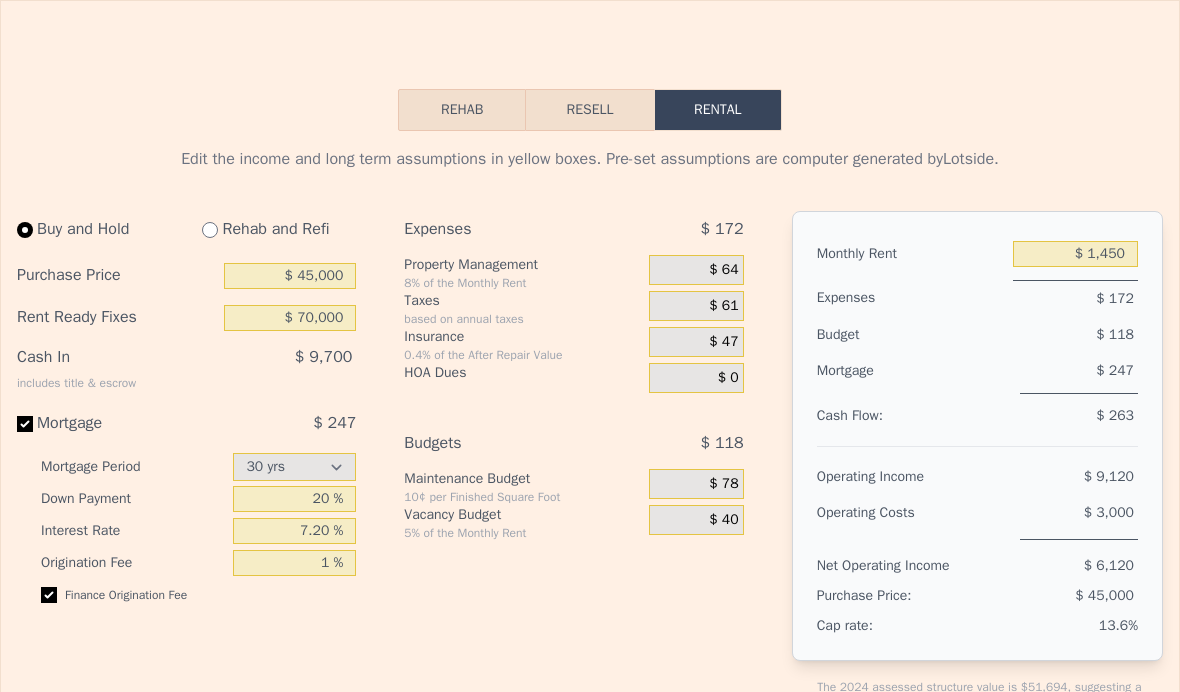 type on "$ 0" 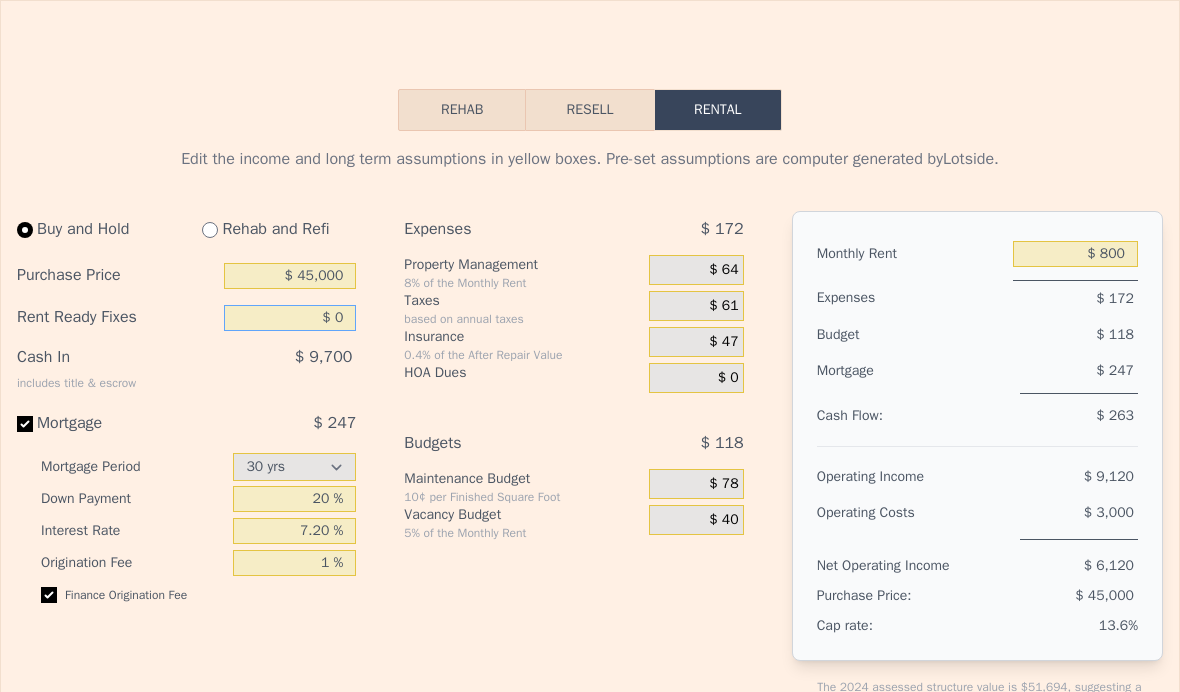 click on "$ 0" at bounding box center (290, 318) 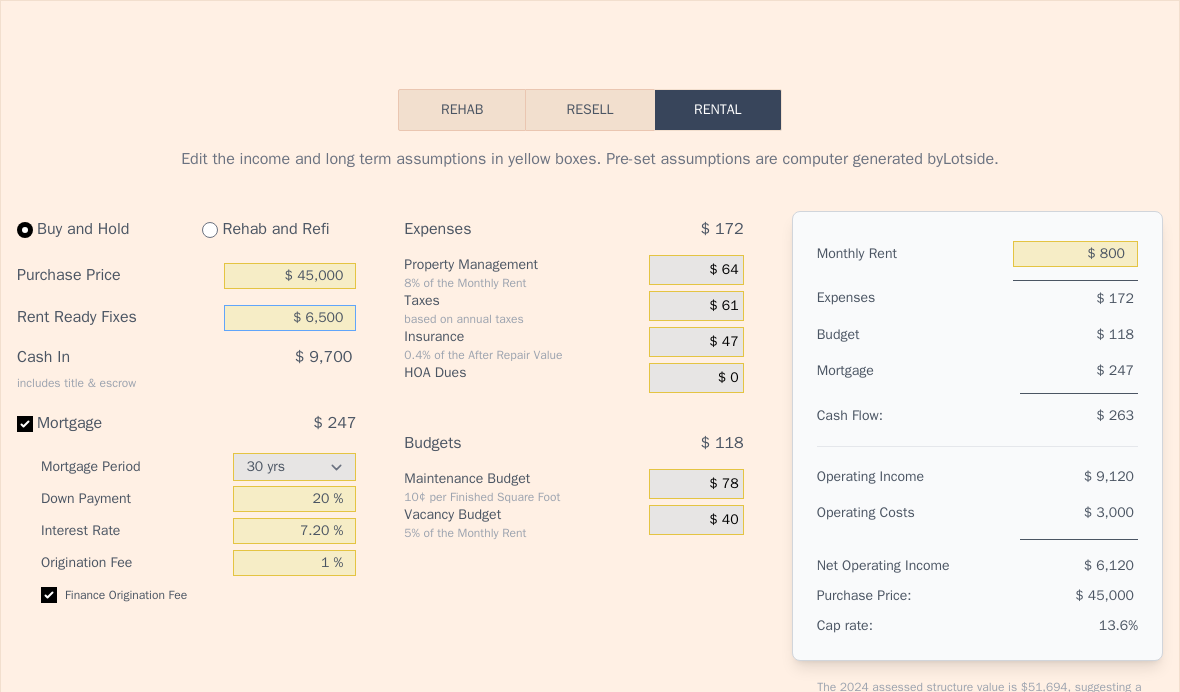 type on "$ 65,000" 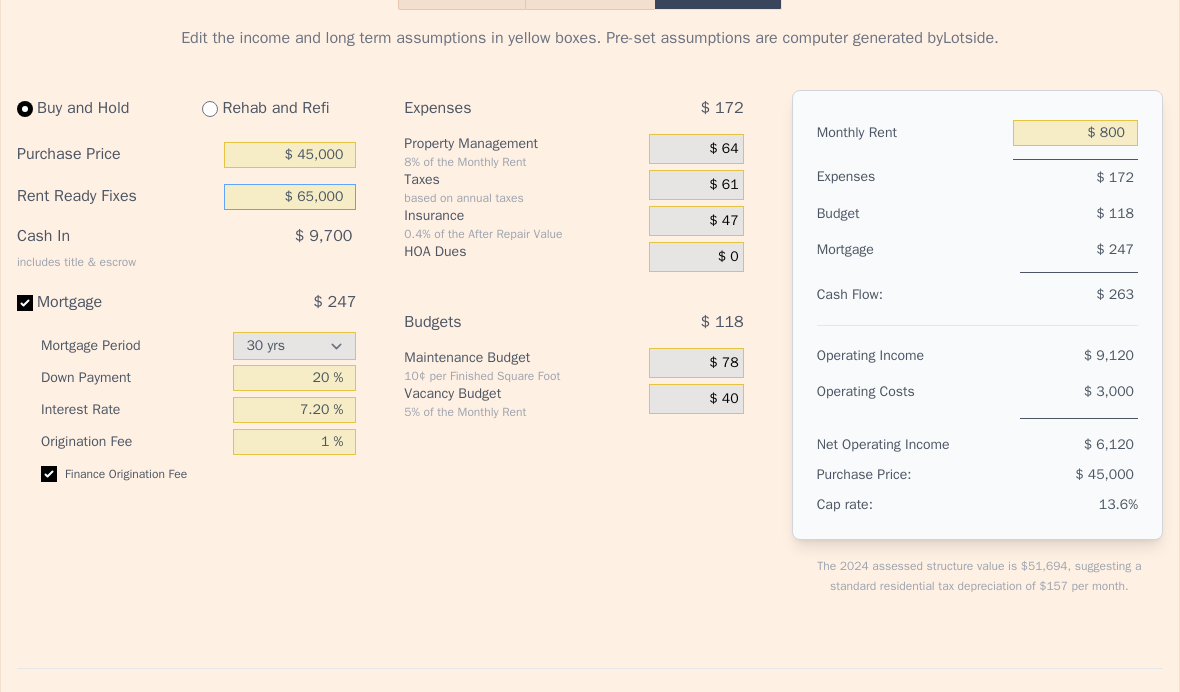 scroll, scrollTop: 3004, scrollLeft: 0, axis: vertical 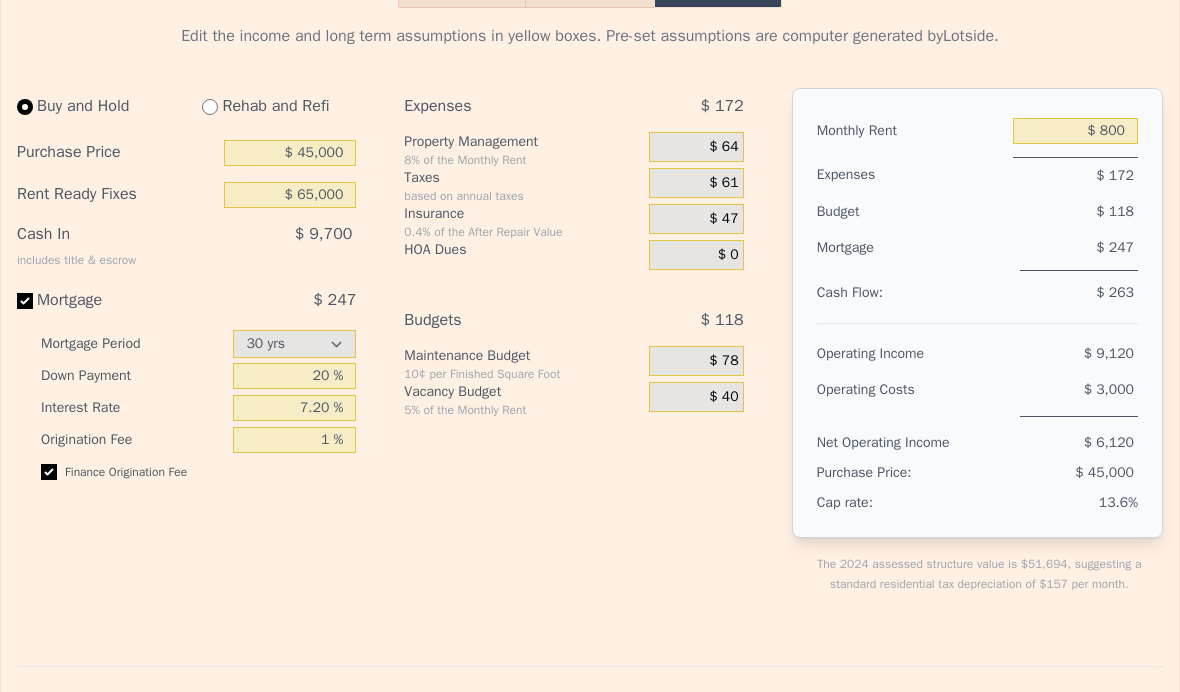 click on "Buy and Hold Rehab and Refi Purchase Price $ 45,000 Rent Ready Fixes $ 65,000 Cash In includes title & escrow $ 9,700 Mortgage $ 247 Mortgage Period 15 yrs 30 yrs Down Payment 20 % Interest Rate 7.20 % Origination Fee 1 % Finance Origination Fee" at bounding box center [194, 357] 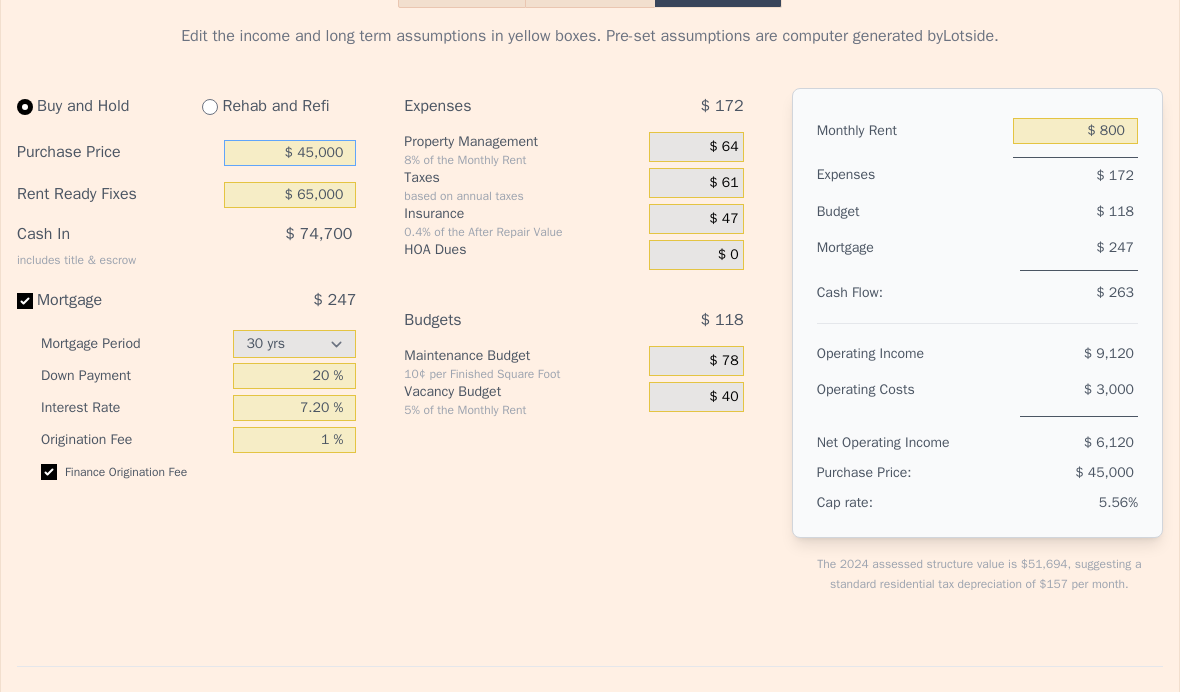 click on "$ 45,000" at bounding box center (290, 153) 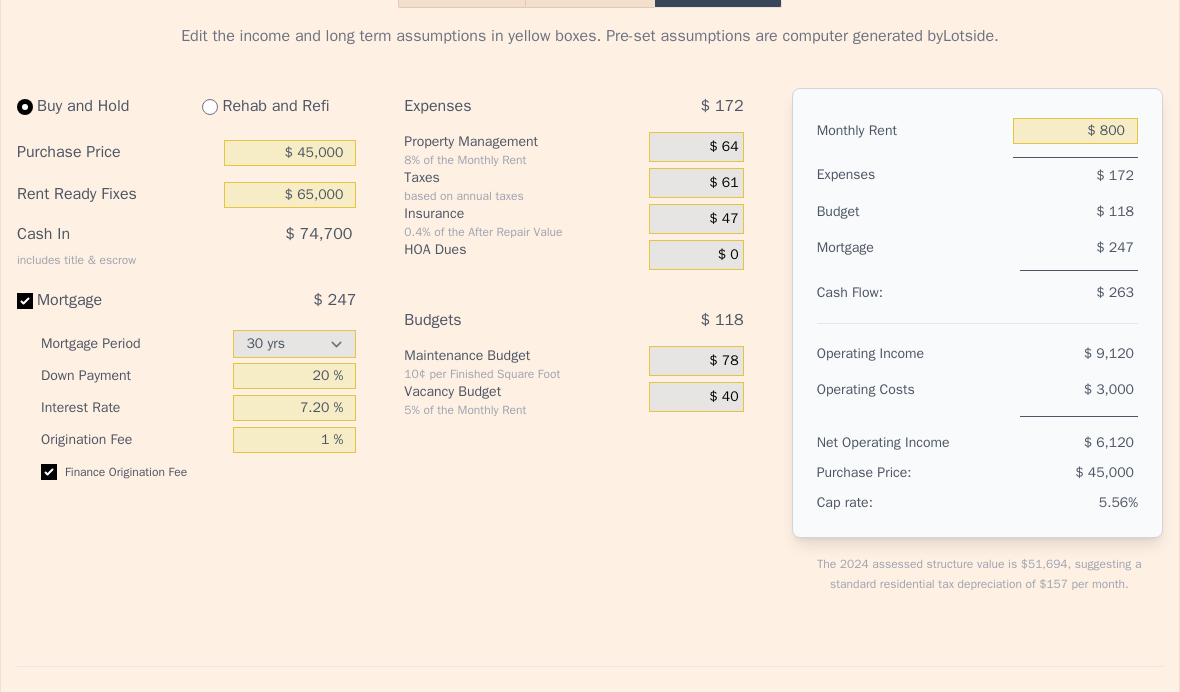 click at bounding box center [210, 107] 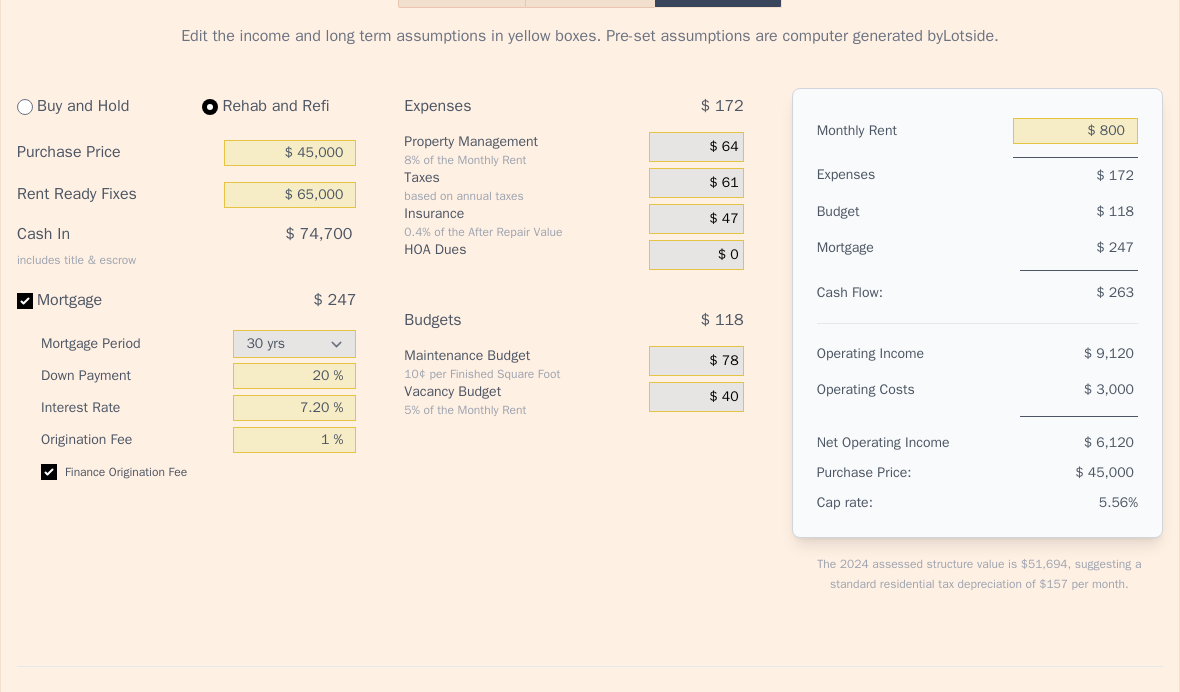 select on "30" 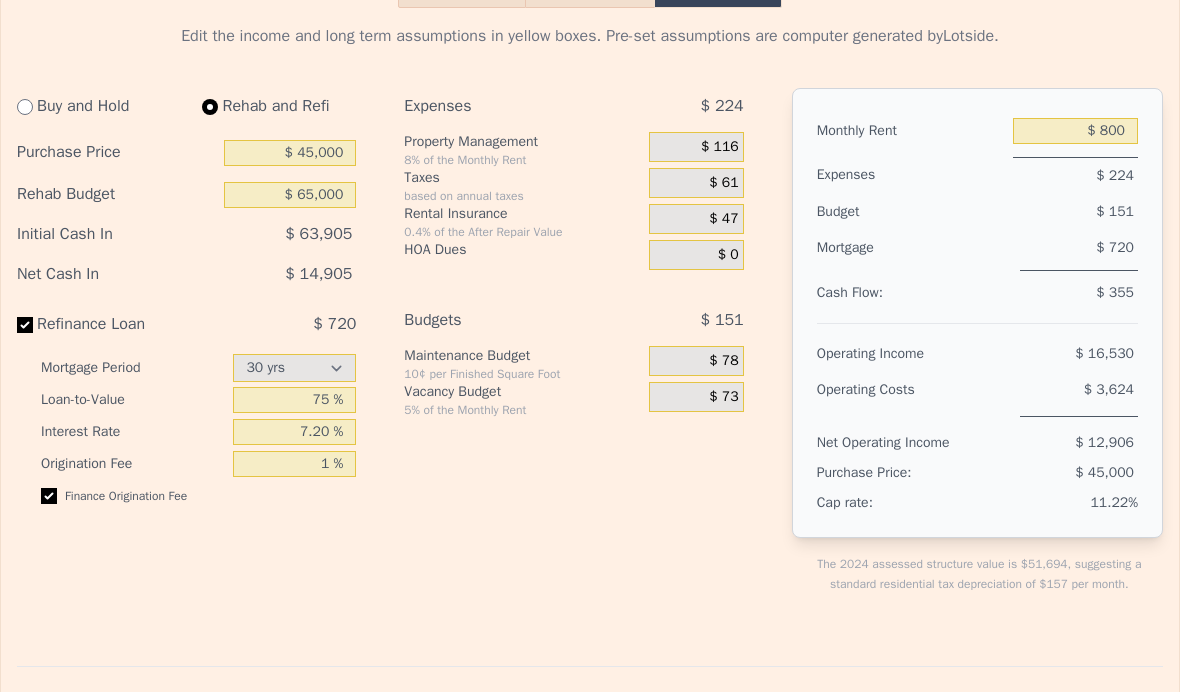 type on "$ 70,000" 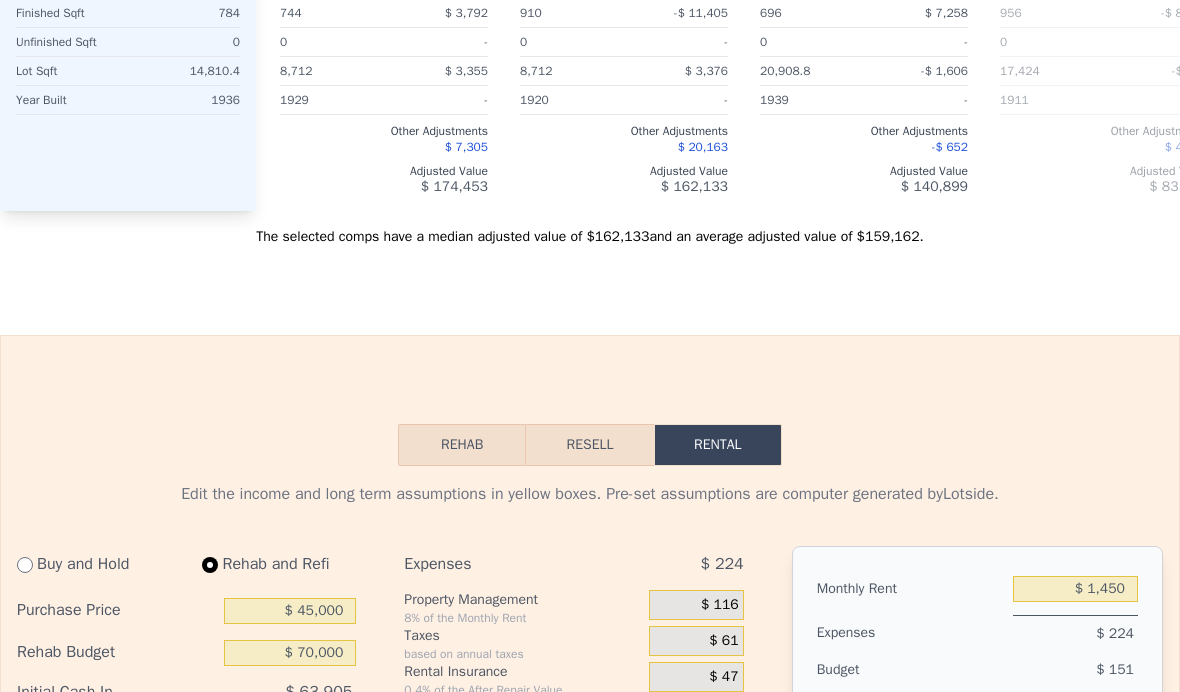 scroll, scrollTop: 2600, scrollLeft: 0, axis: vertical 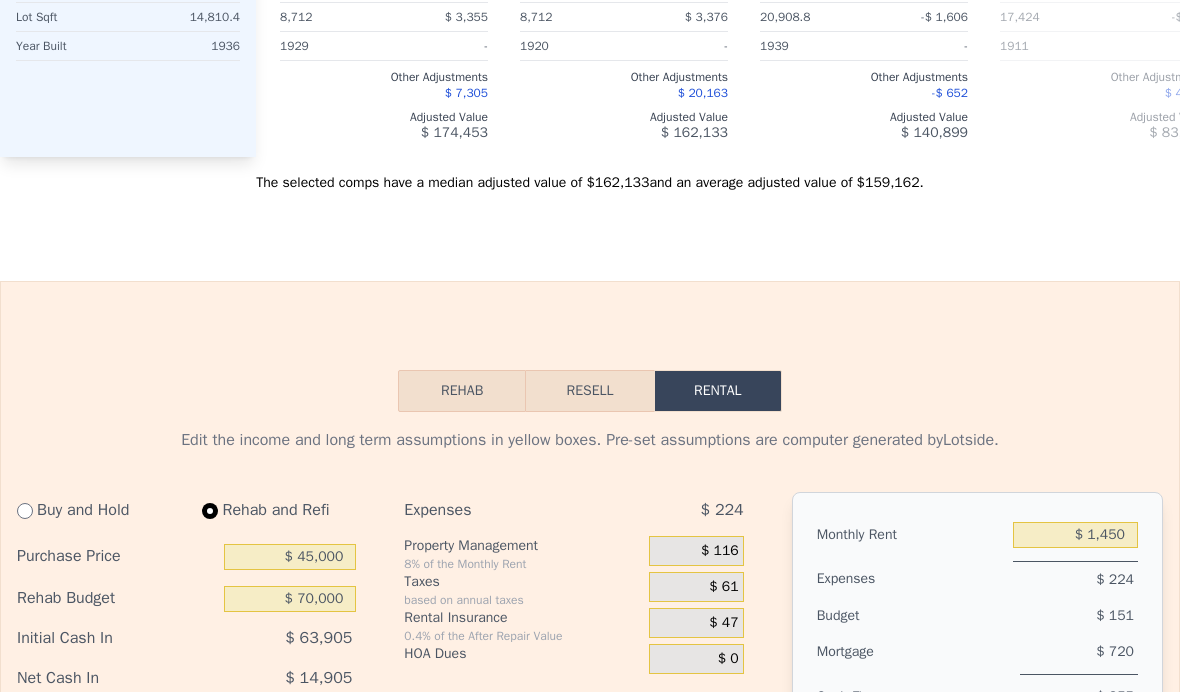 click on "Rehab" at bounding box center [462, 391] 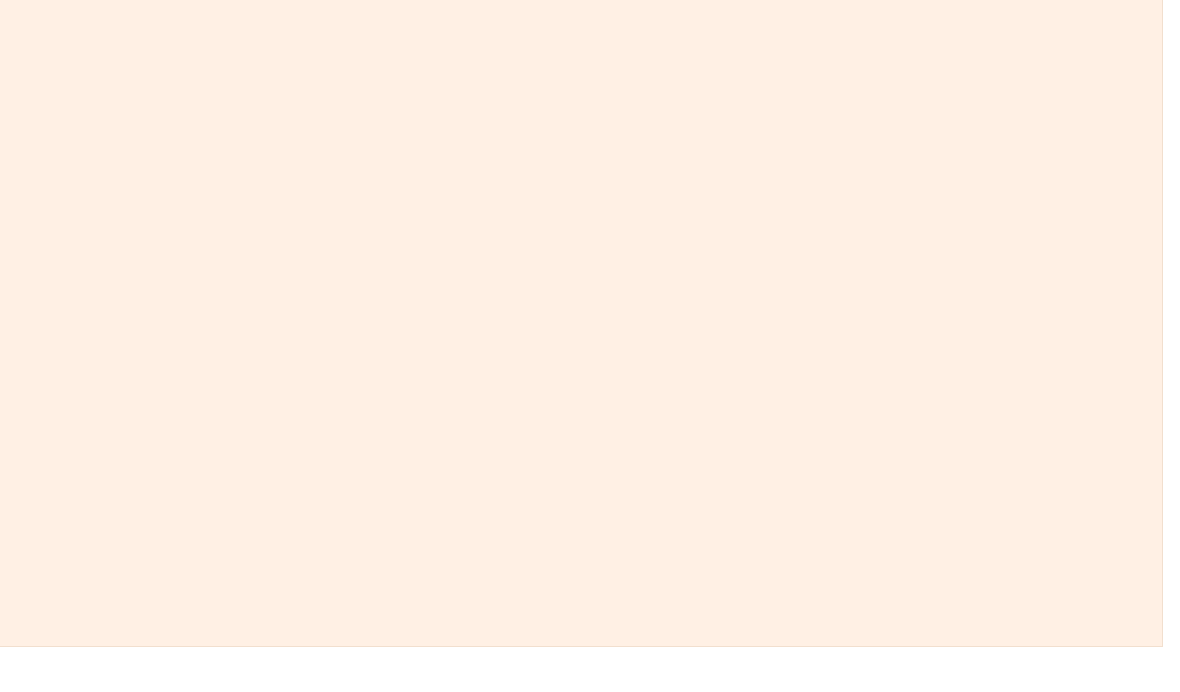 scroll, scrollTop: 3594, scrollLeft: 22, axis: both 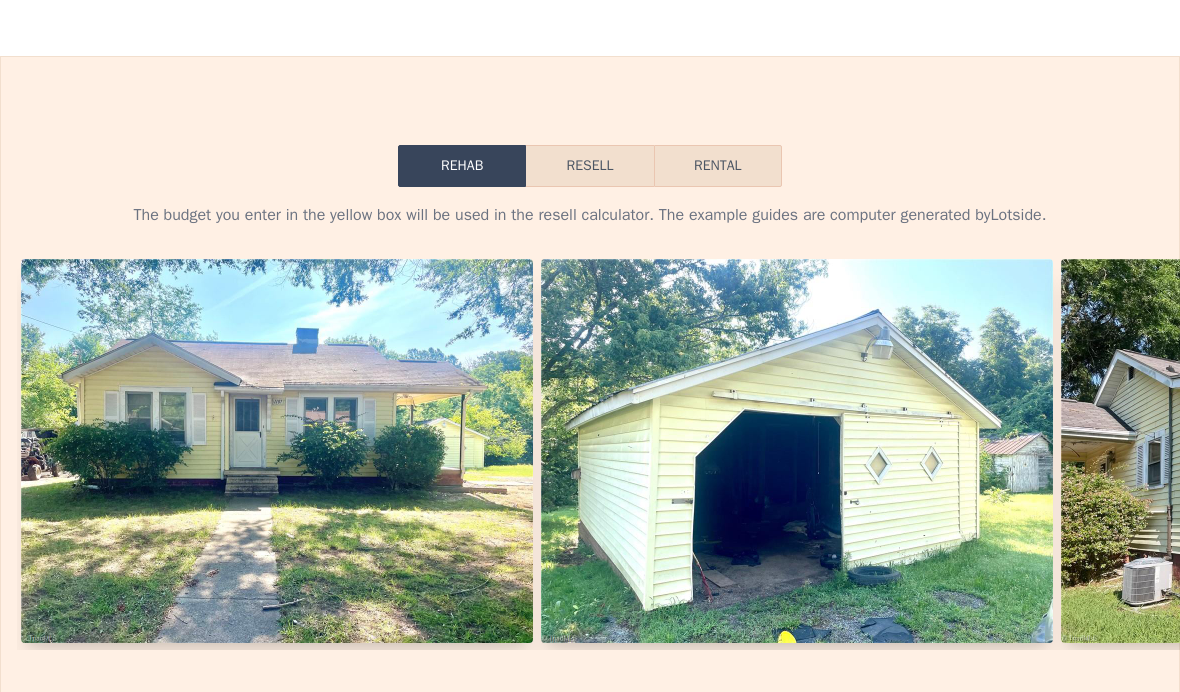 click at bounding box center [277, 451] 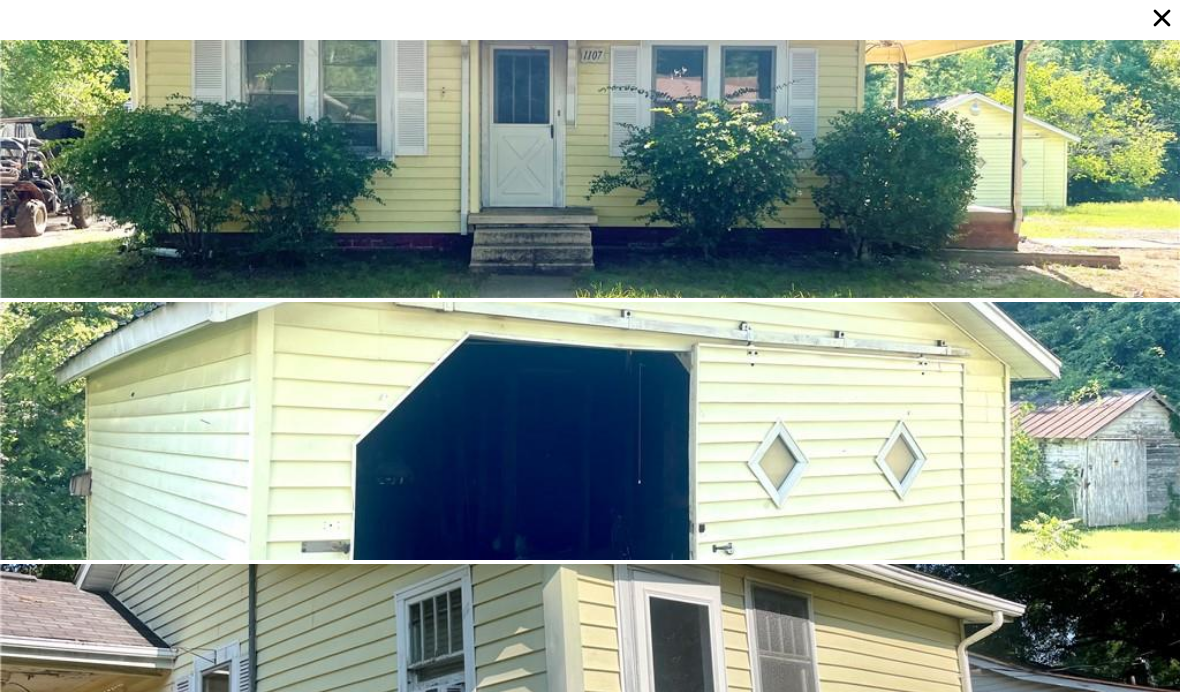 scroll, scrollTop: 2790, scrollLeft: 6, axis: both 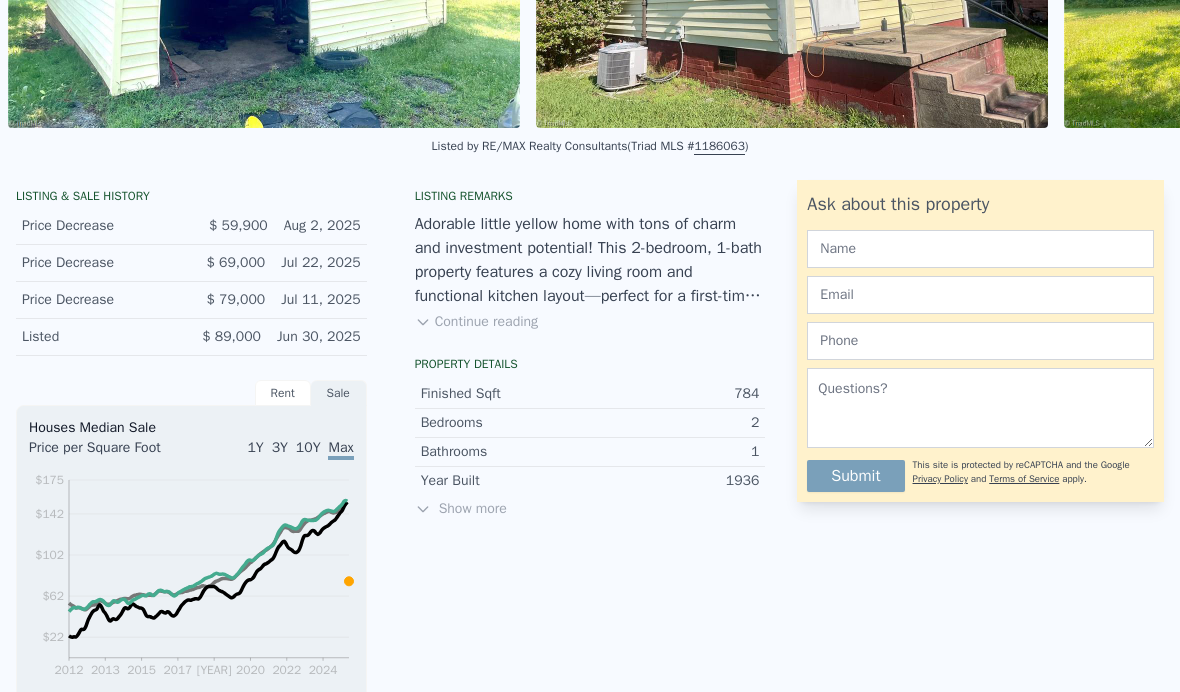 click on "Continue reading" at bounding box center (476, 322) 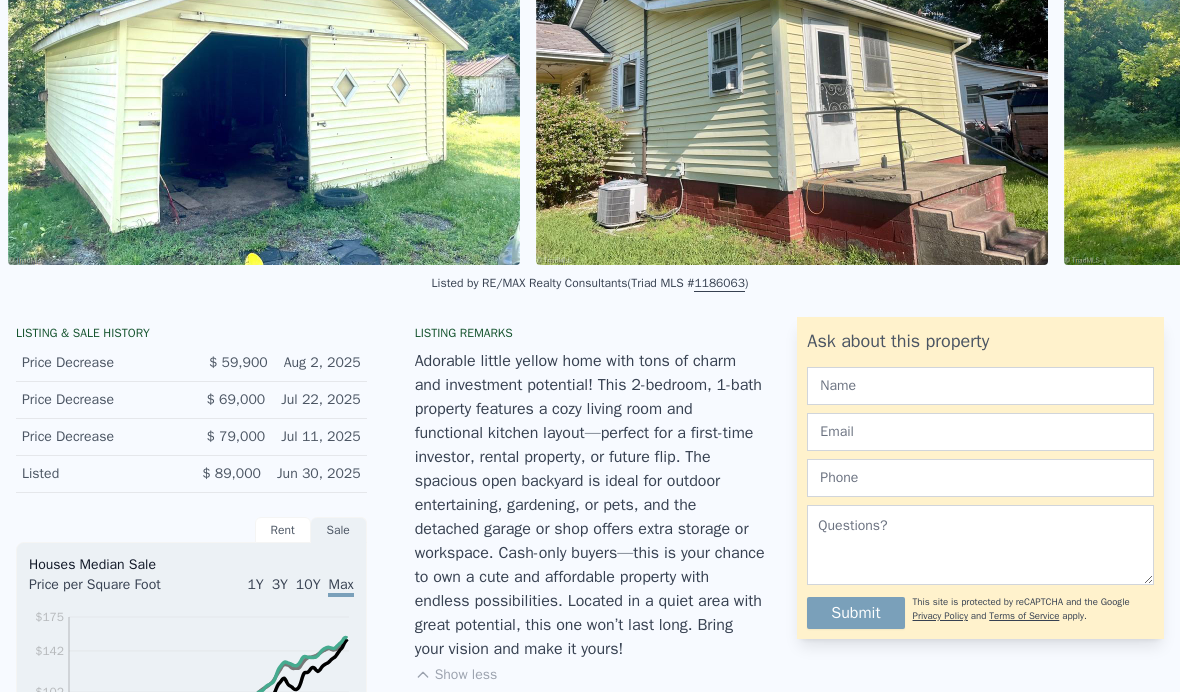 scroll, scrollTop: 20, scrollLeft: 0, axis: vertical 